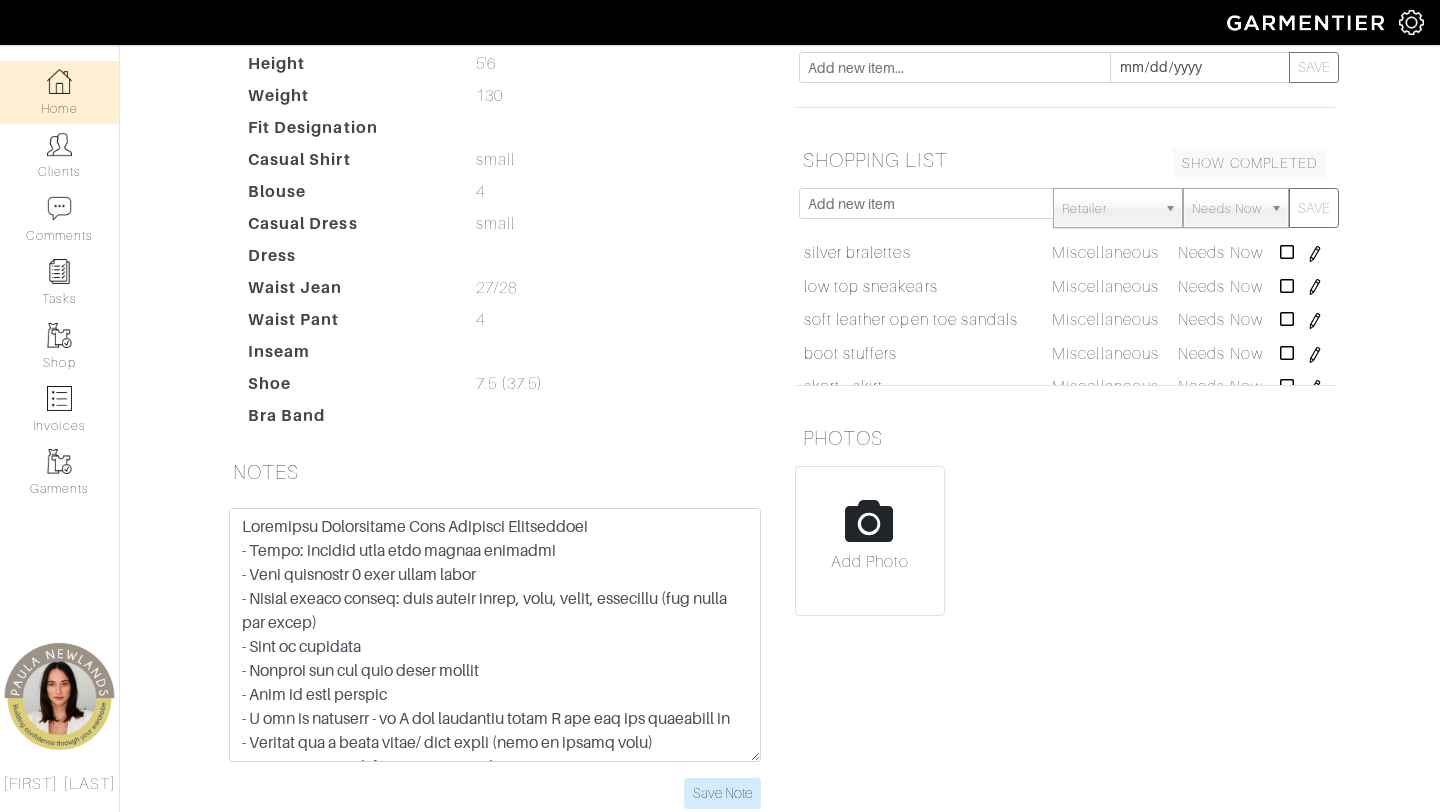 scroll, scrollTop: 0, scrollLeft: 0, axis: both 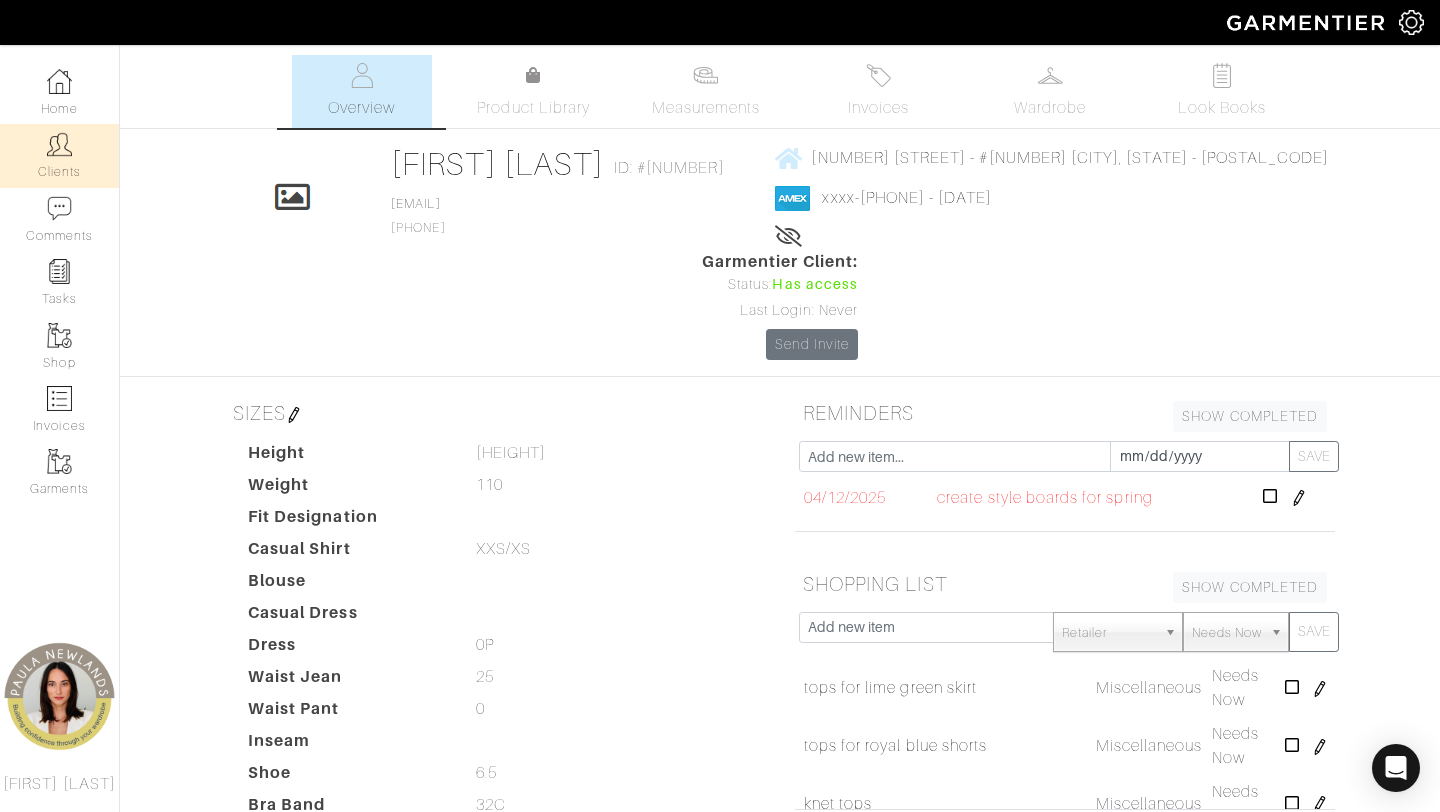 click on "Clients" at bounding box center (59, 155) 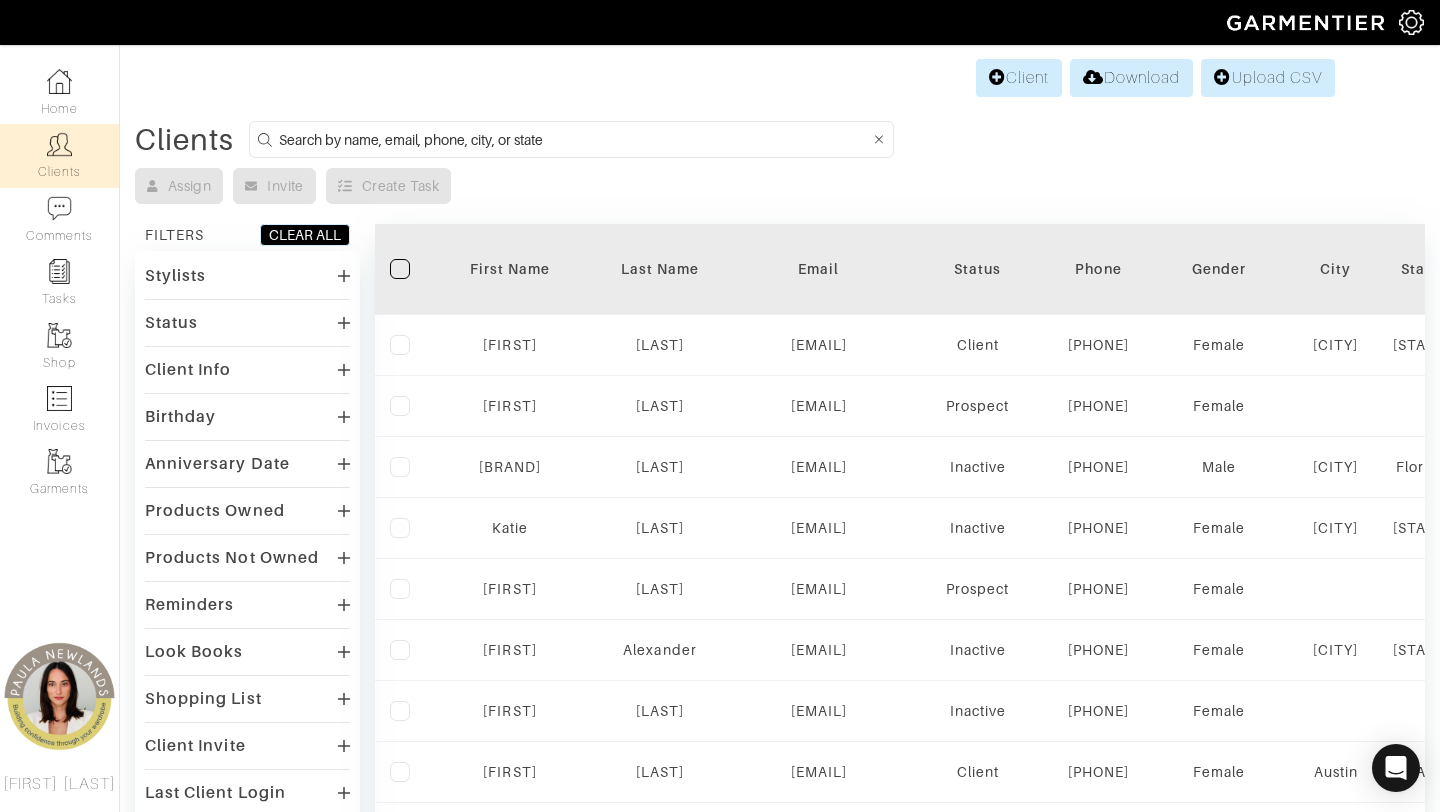 click at bounding box center (574, 139) 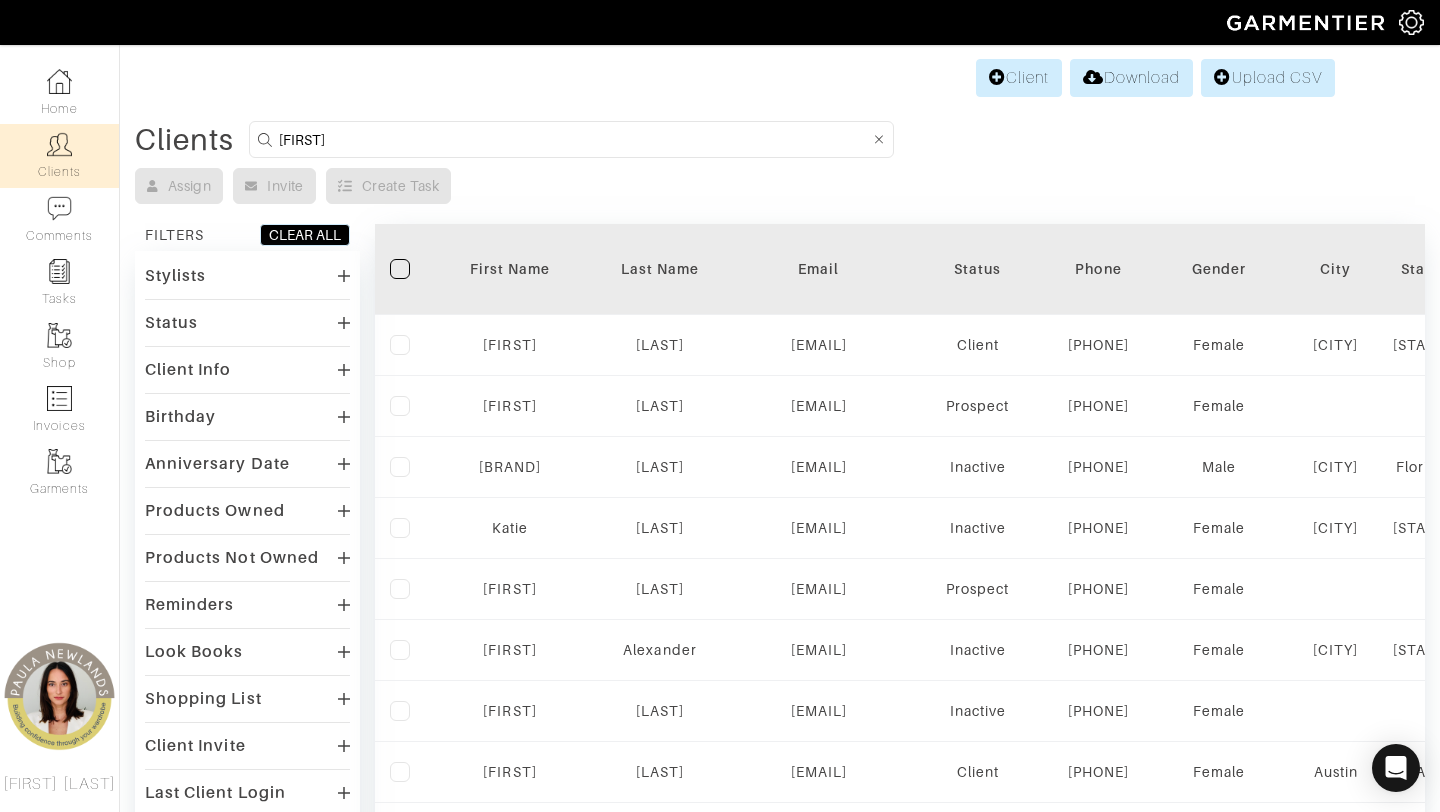 type on "[FIRST]" 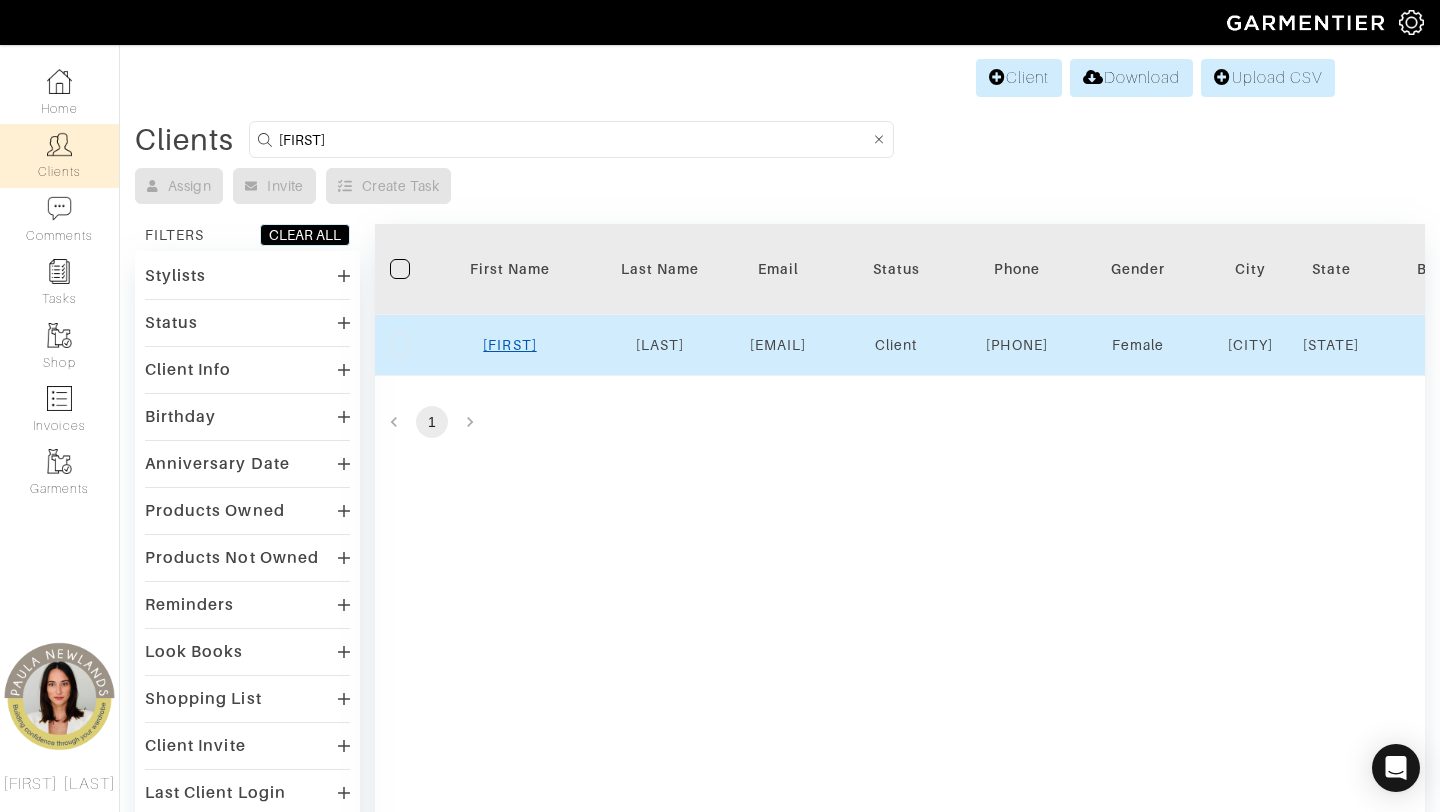 click on "[FIRST]" at bounding box center [509, 345] 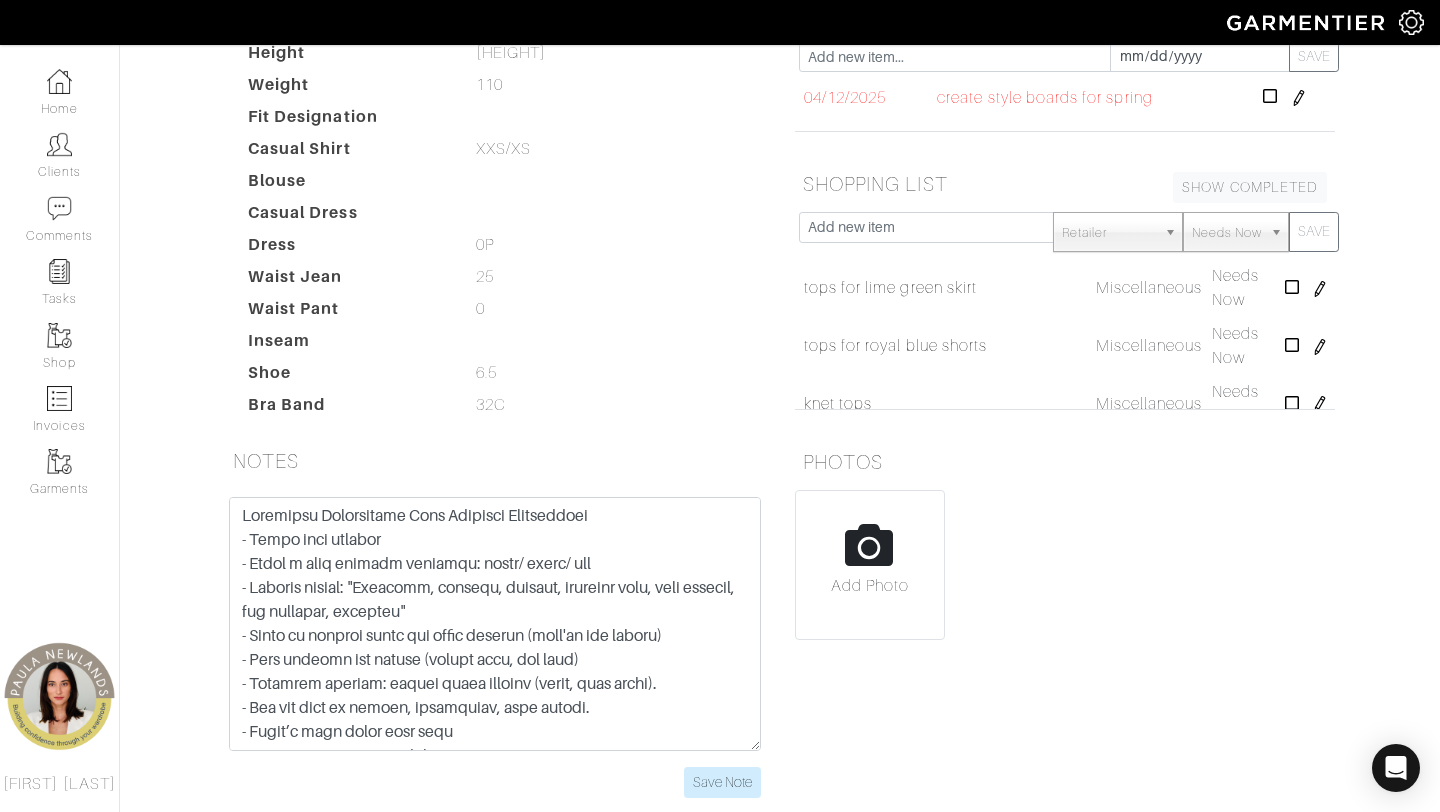 scroll, scrollTop: 401, scrollLeft: 0, axis: vertical 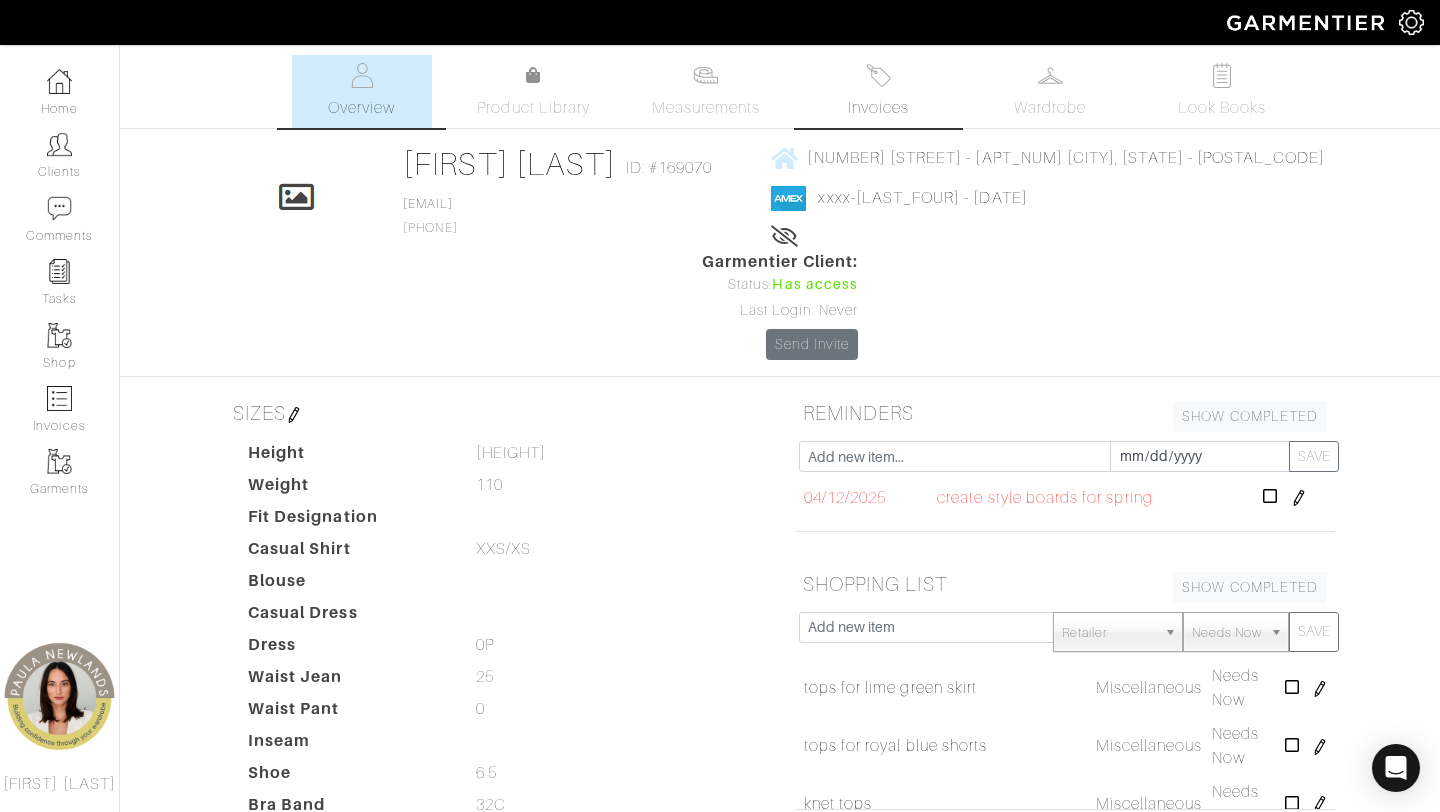 click on "Invoices" at bounding box center (878, 108) 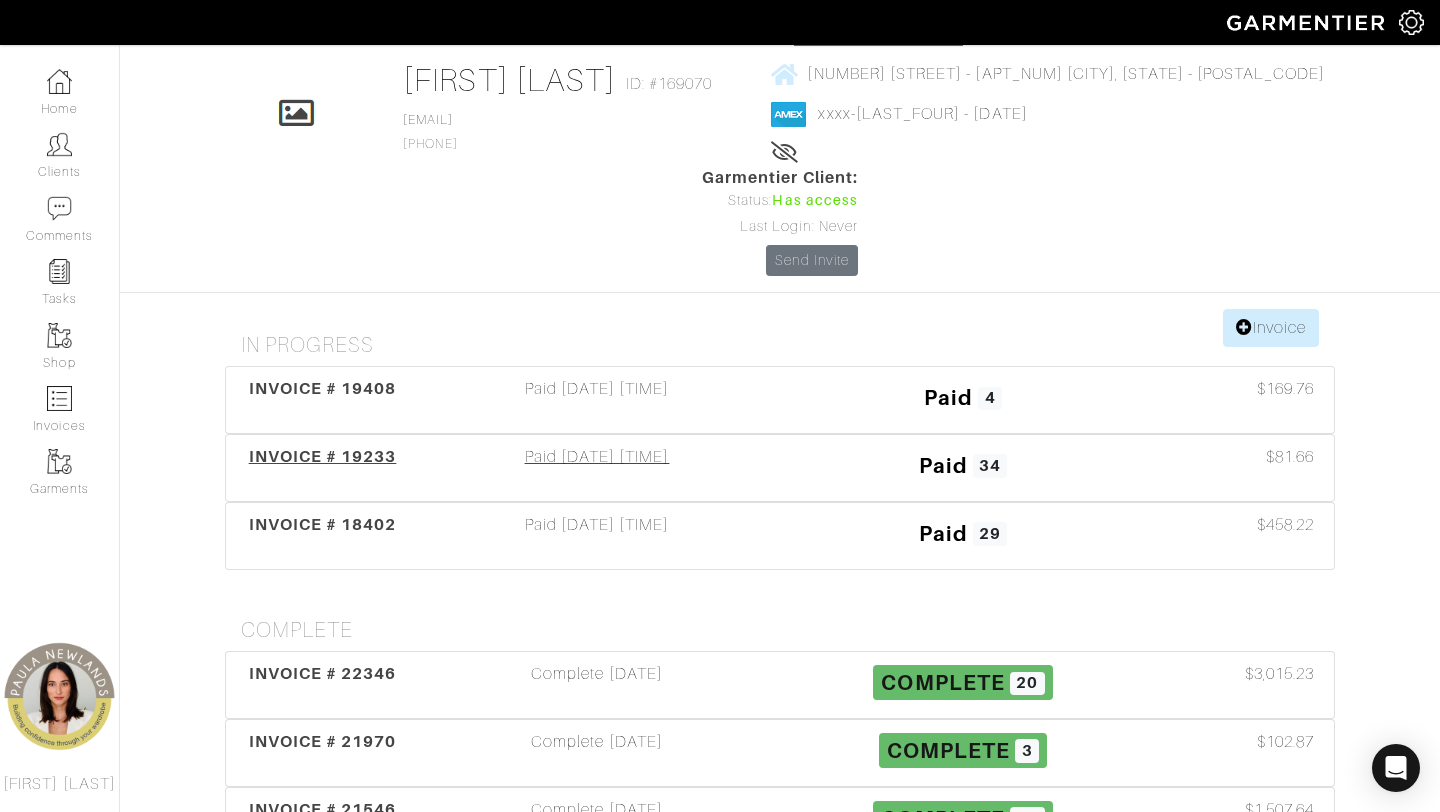 scroll, scrollTop: 83, scrollLeft: 0, axis: vertical 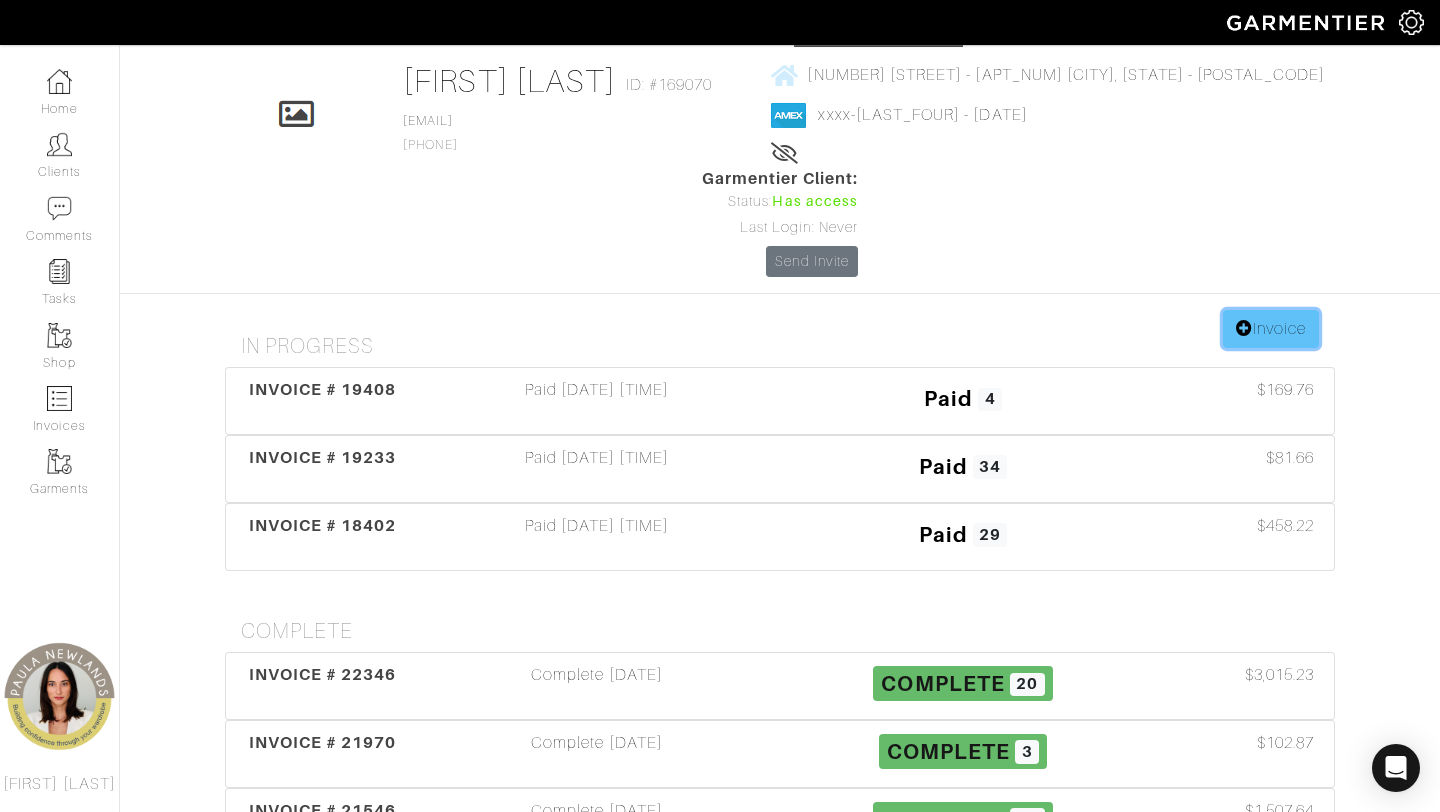 click on "Invoice" at bounding box center [1271, 329] 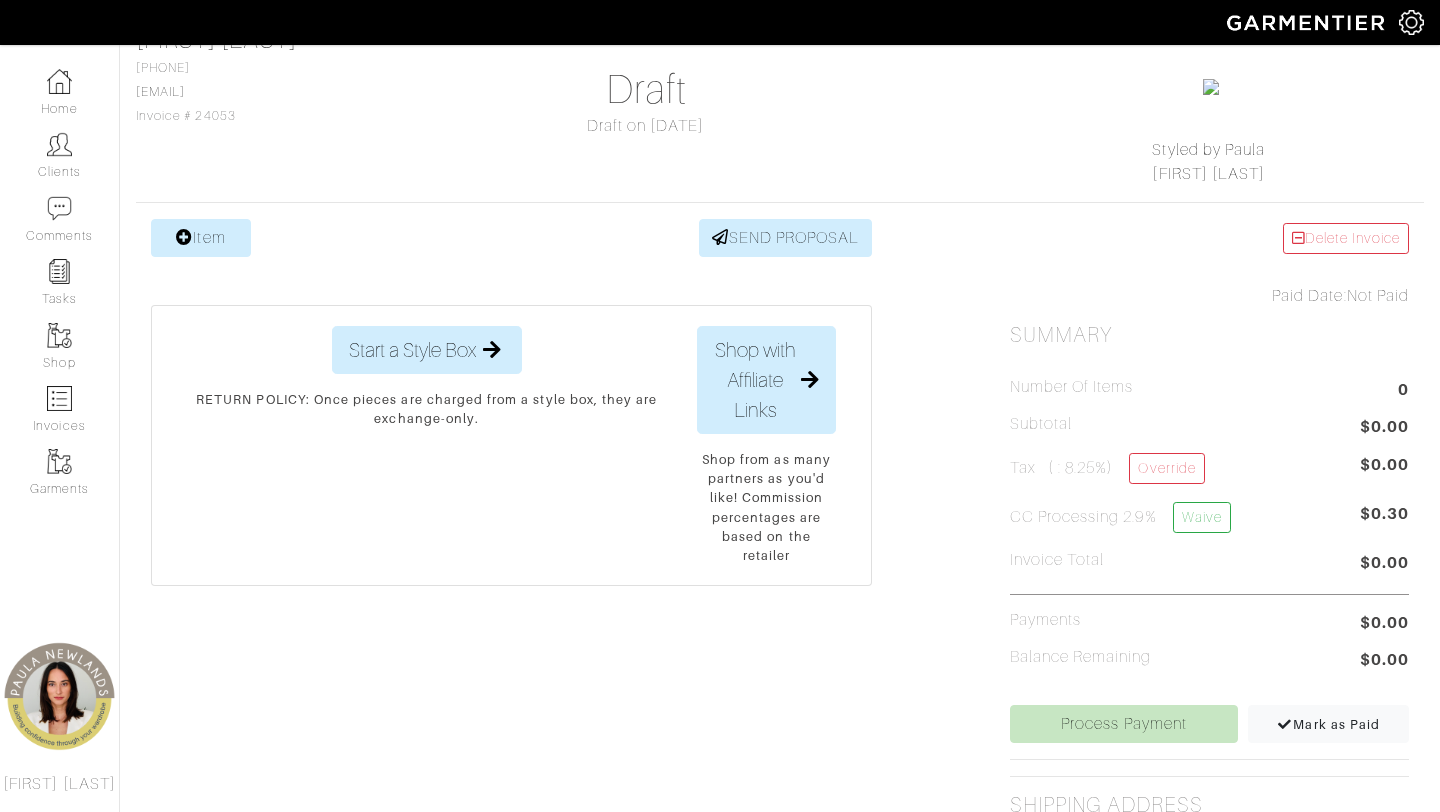 scroll, scrollTop: 160, scrollLeft: 0, axis: vertical 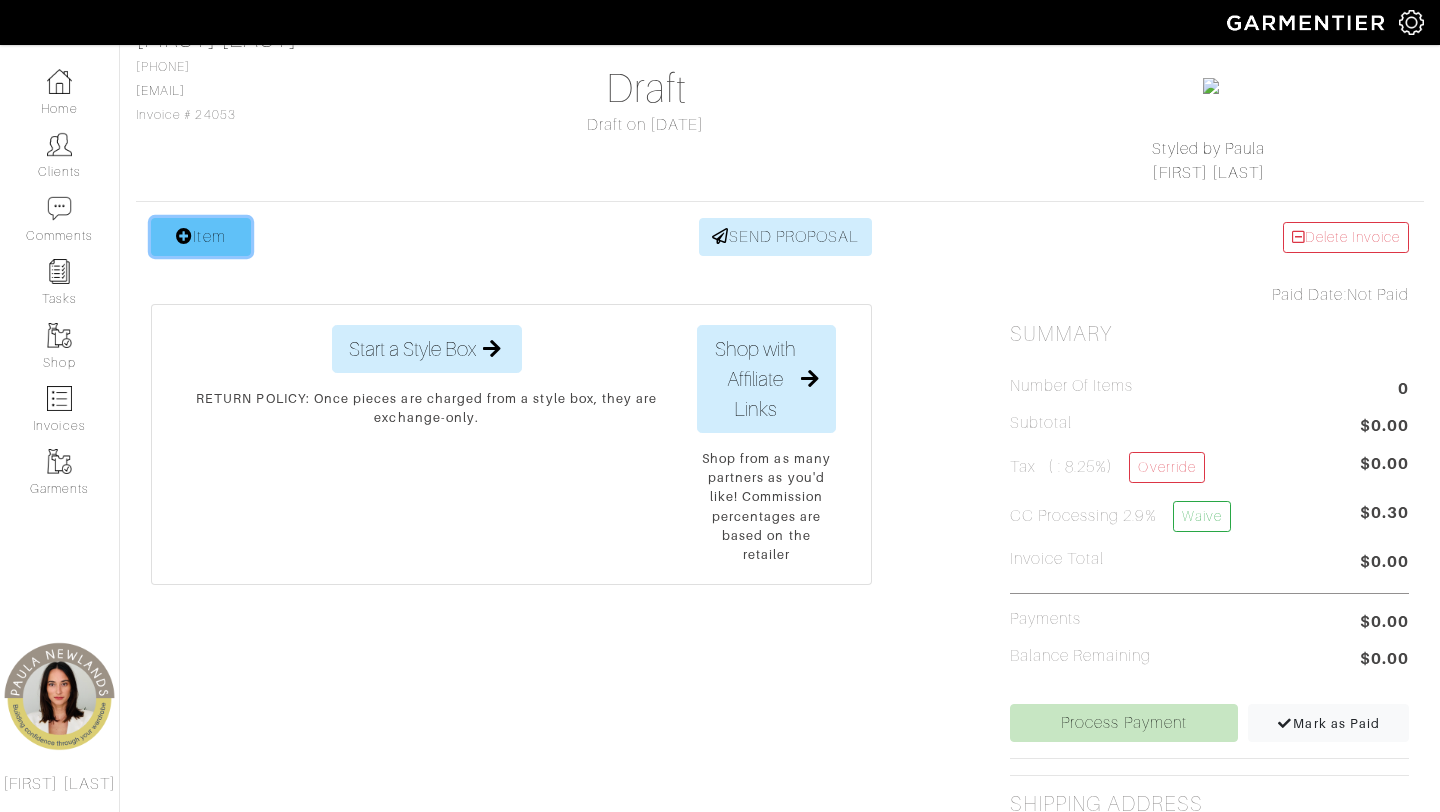 click on "Item" at bounding box center [201, 237] 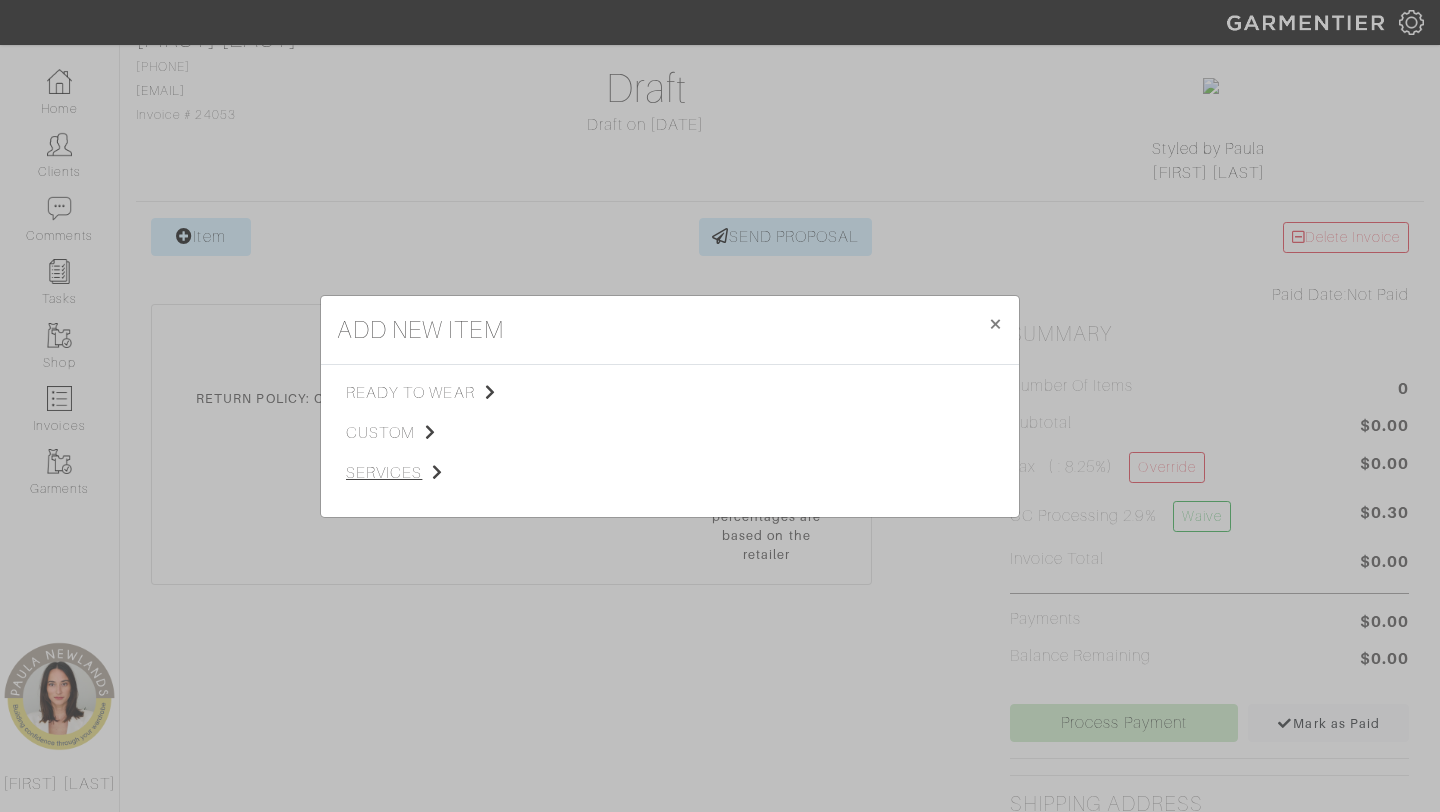 click on "services" at bounding box center (446, 473) 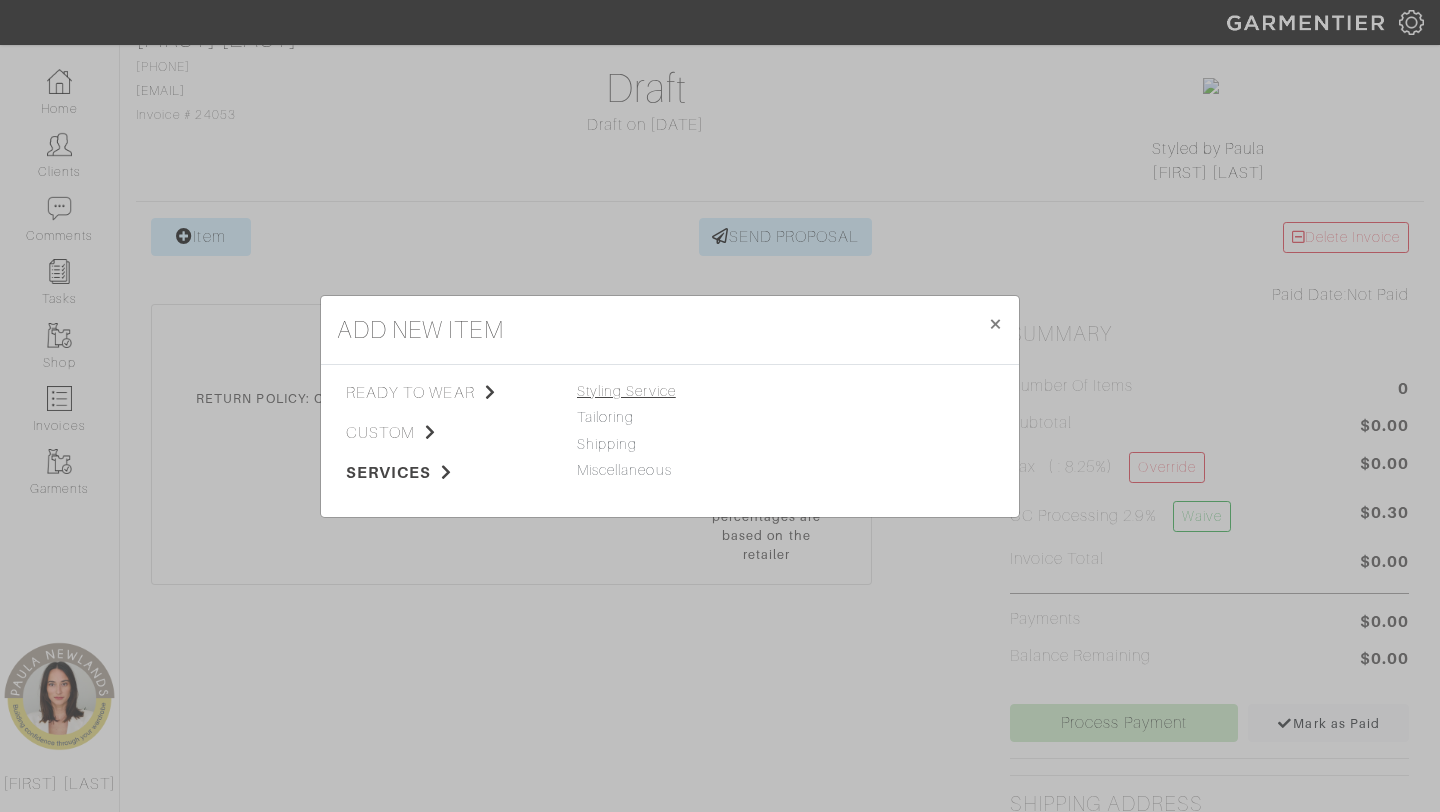 click on "Styling Service" at bounding box center (626, 391) 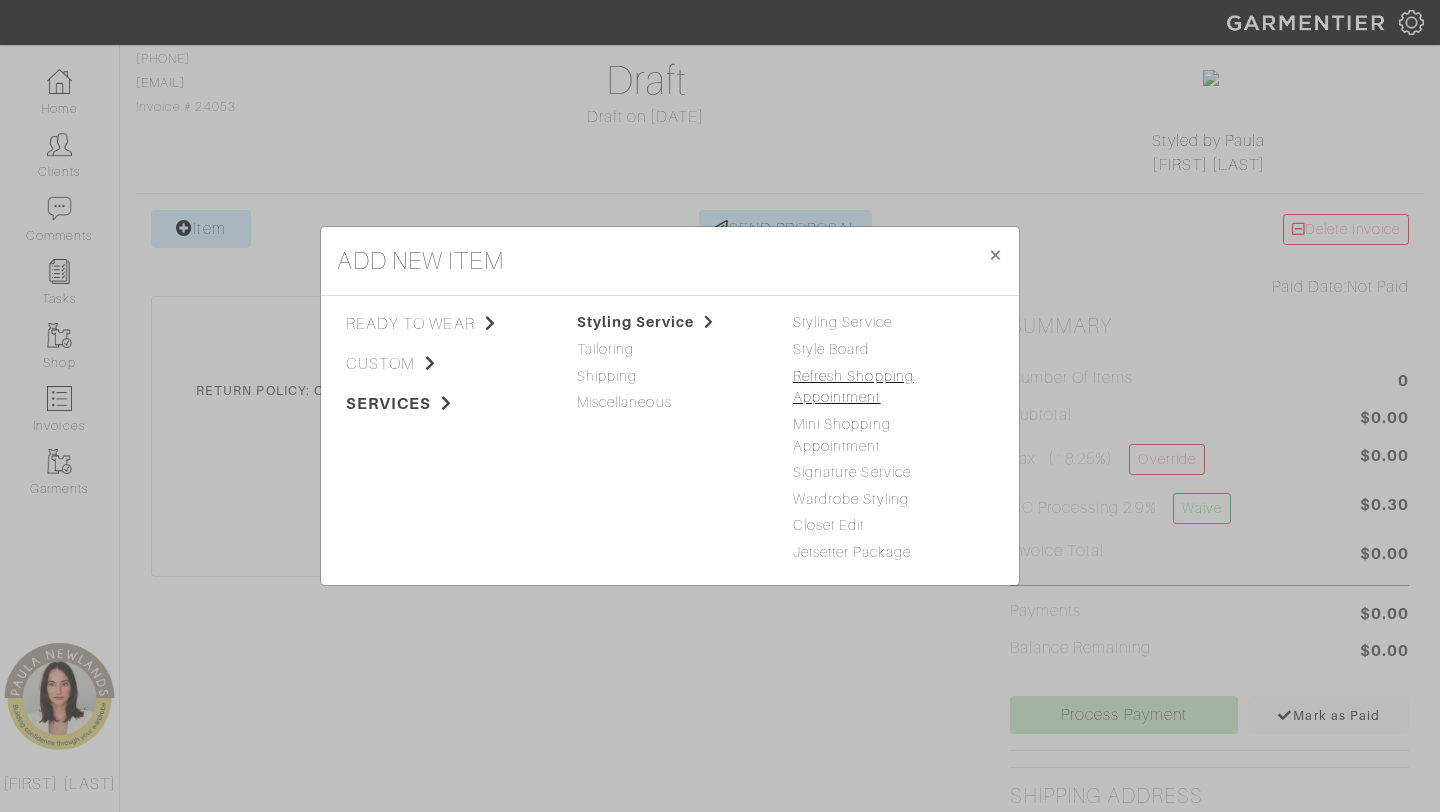 scroll, scrollTop: 172, scrollLeft: 0, axis: vertical 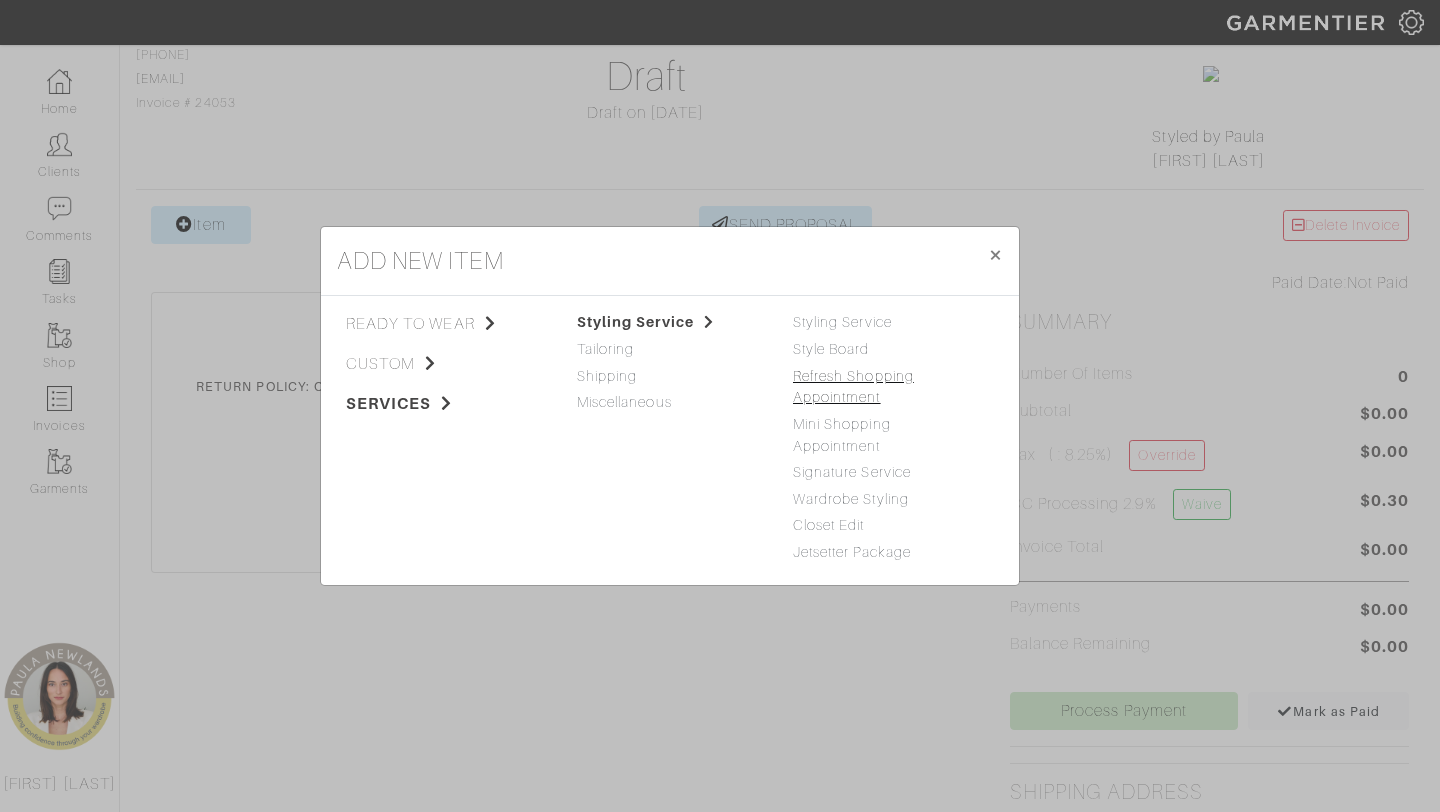 click on "Refresh Shopping Appointment" at bounding box center [853, 387] 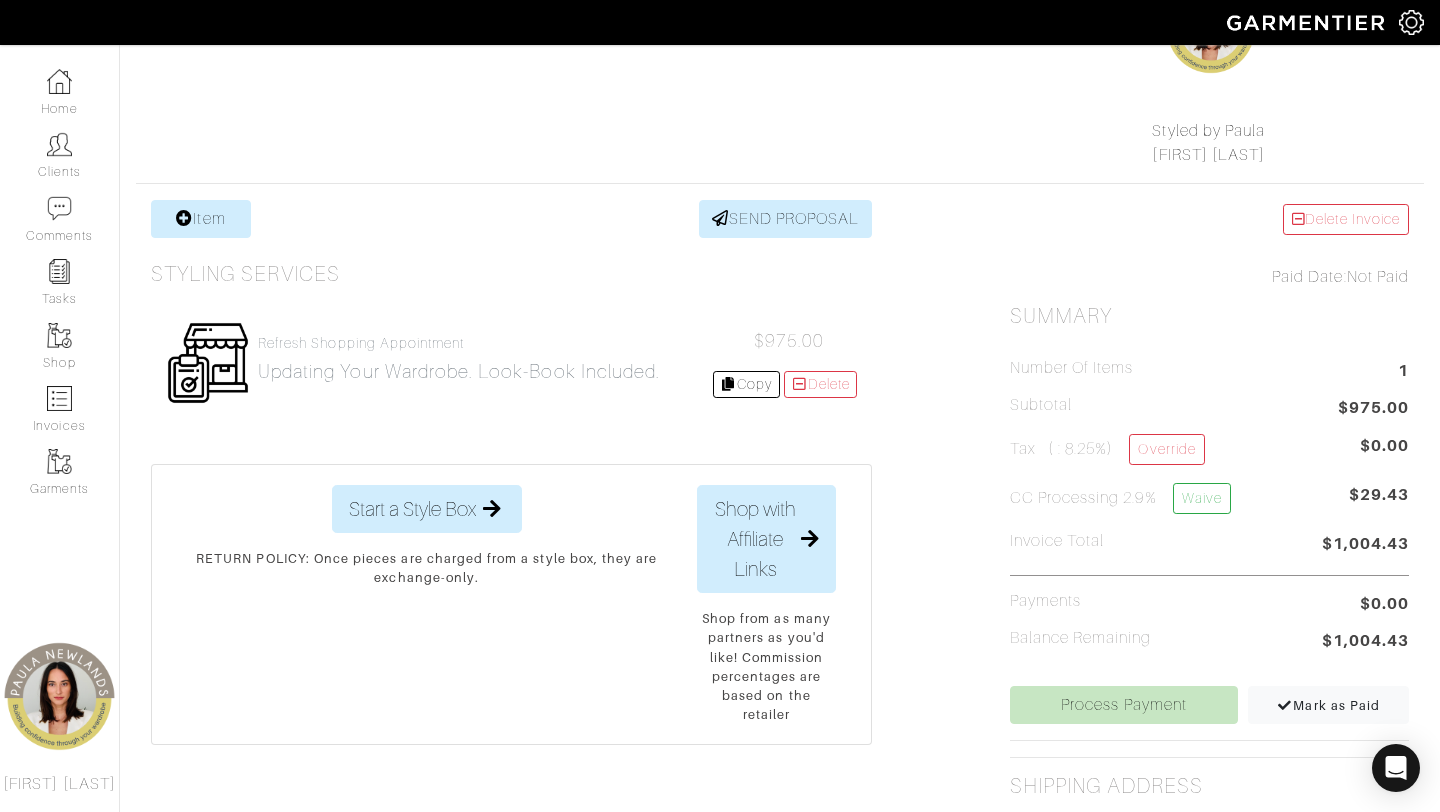 scroll, scrollTop: 203, scrollLeft: 0, axis: vertical 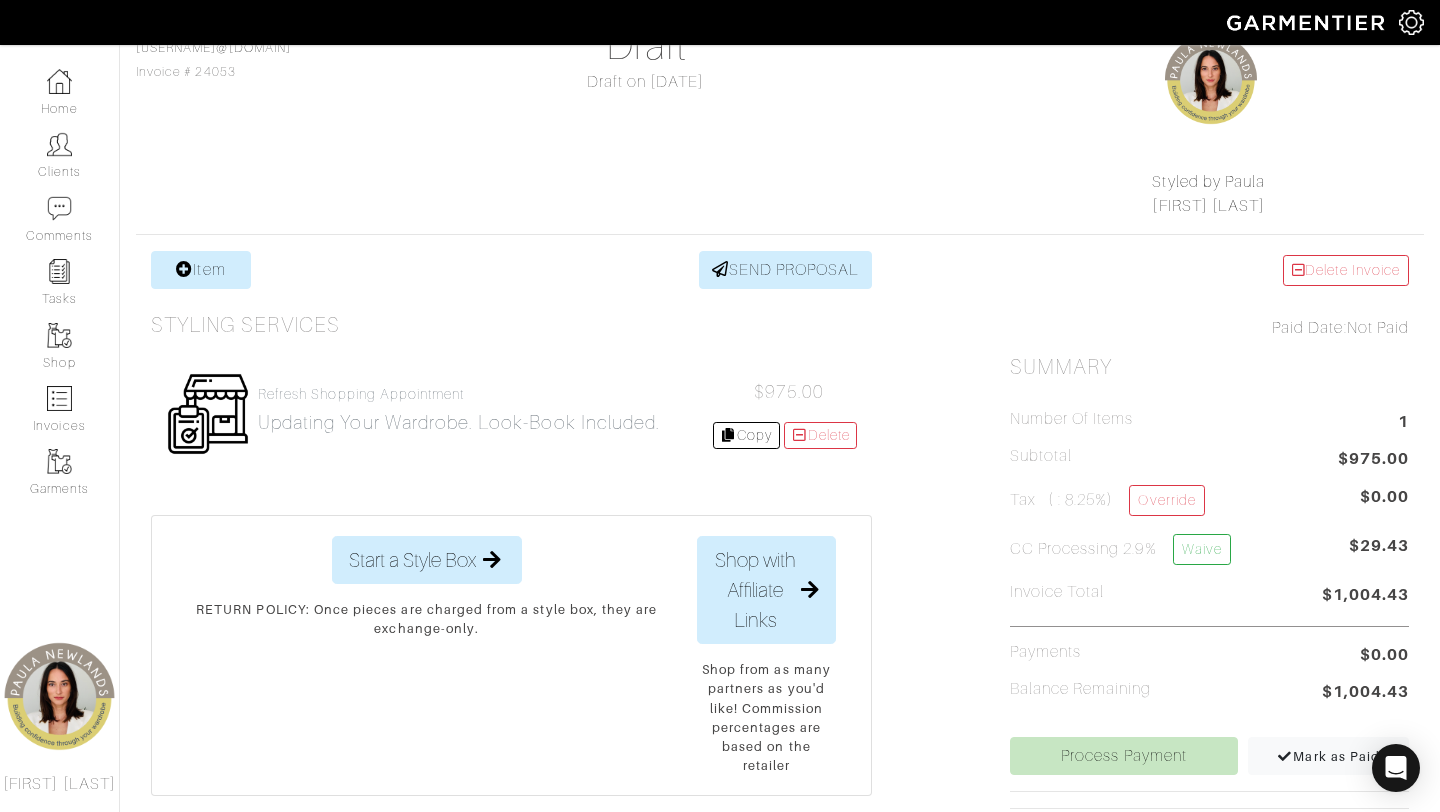 click on "$975.00" at bounding box center [789, 392] 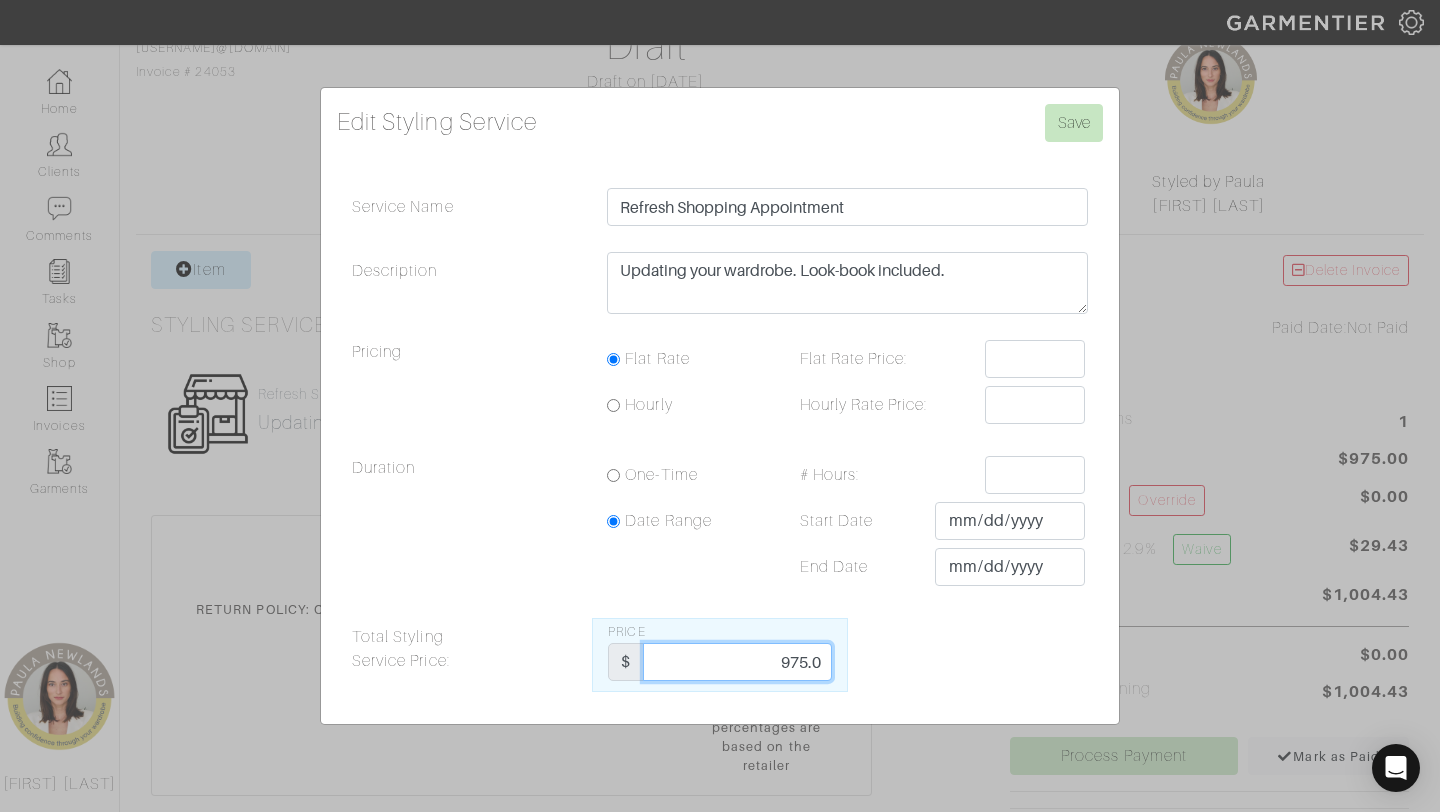 drag, startPoint x: 780, startPoint y: 654, endPoint x: 834, endPoint y: 658, distance: 54.147945 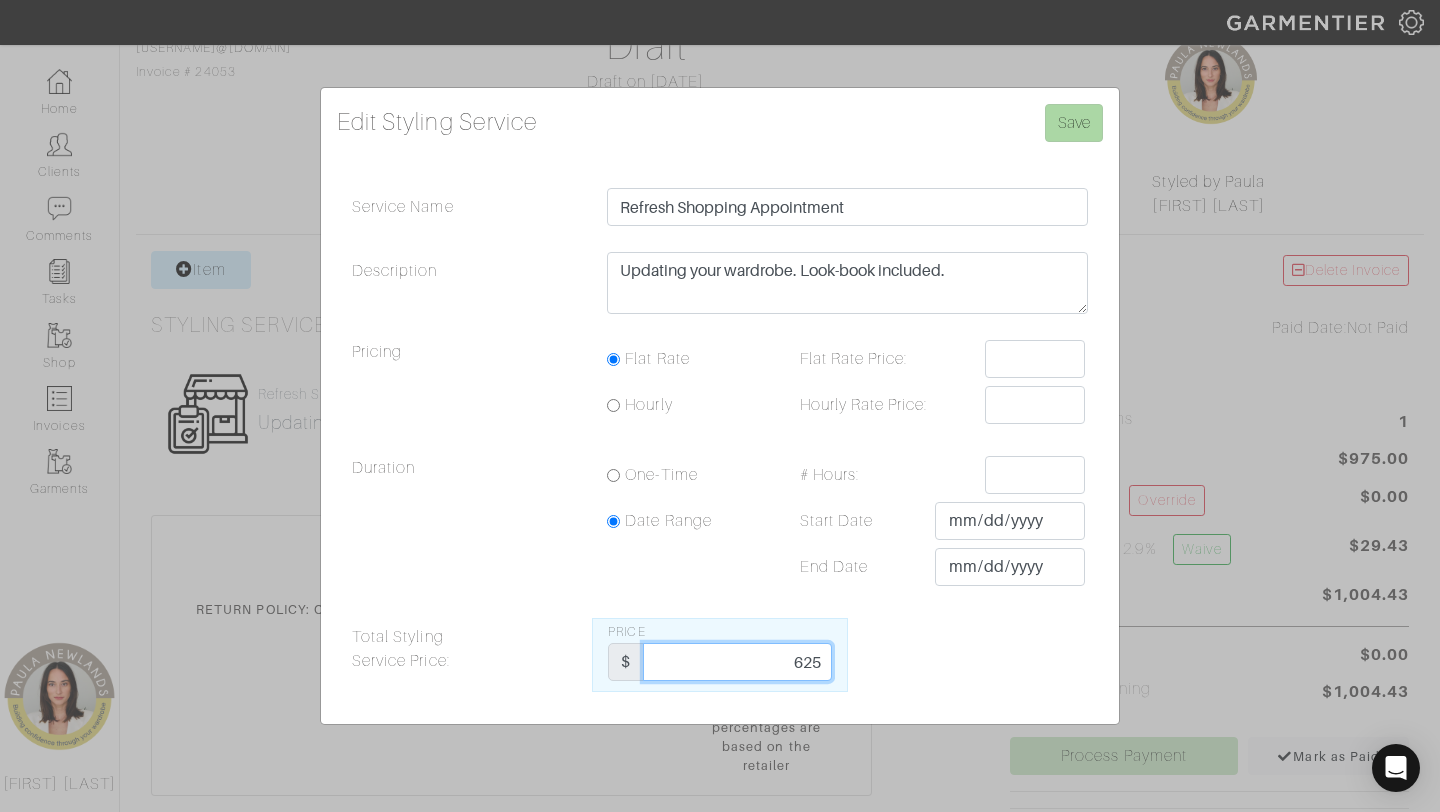 type on "625" 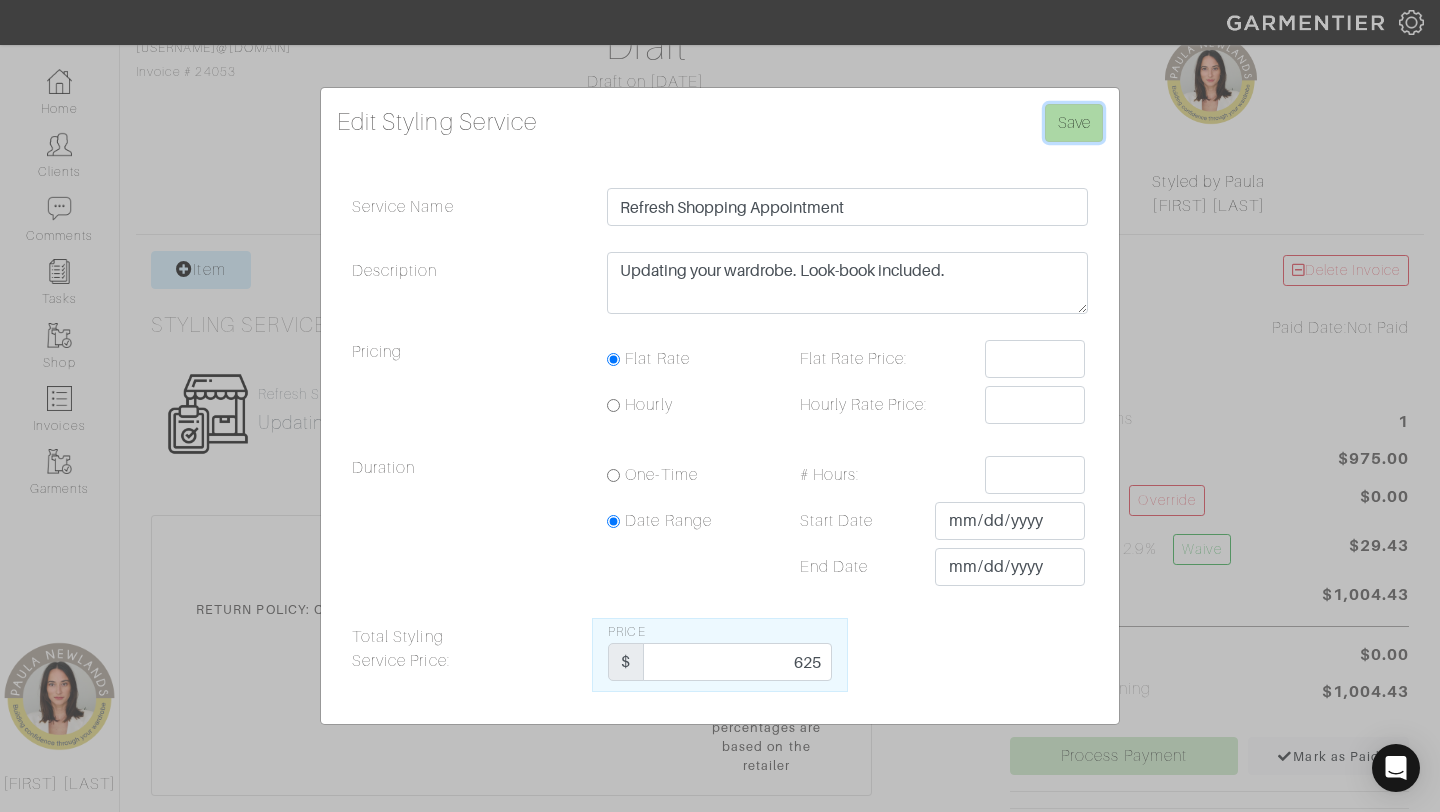 click on "Save" at bounding box center (1074, 123) 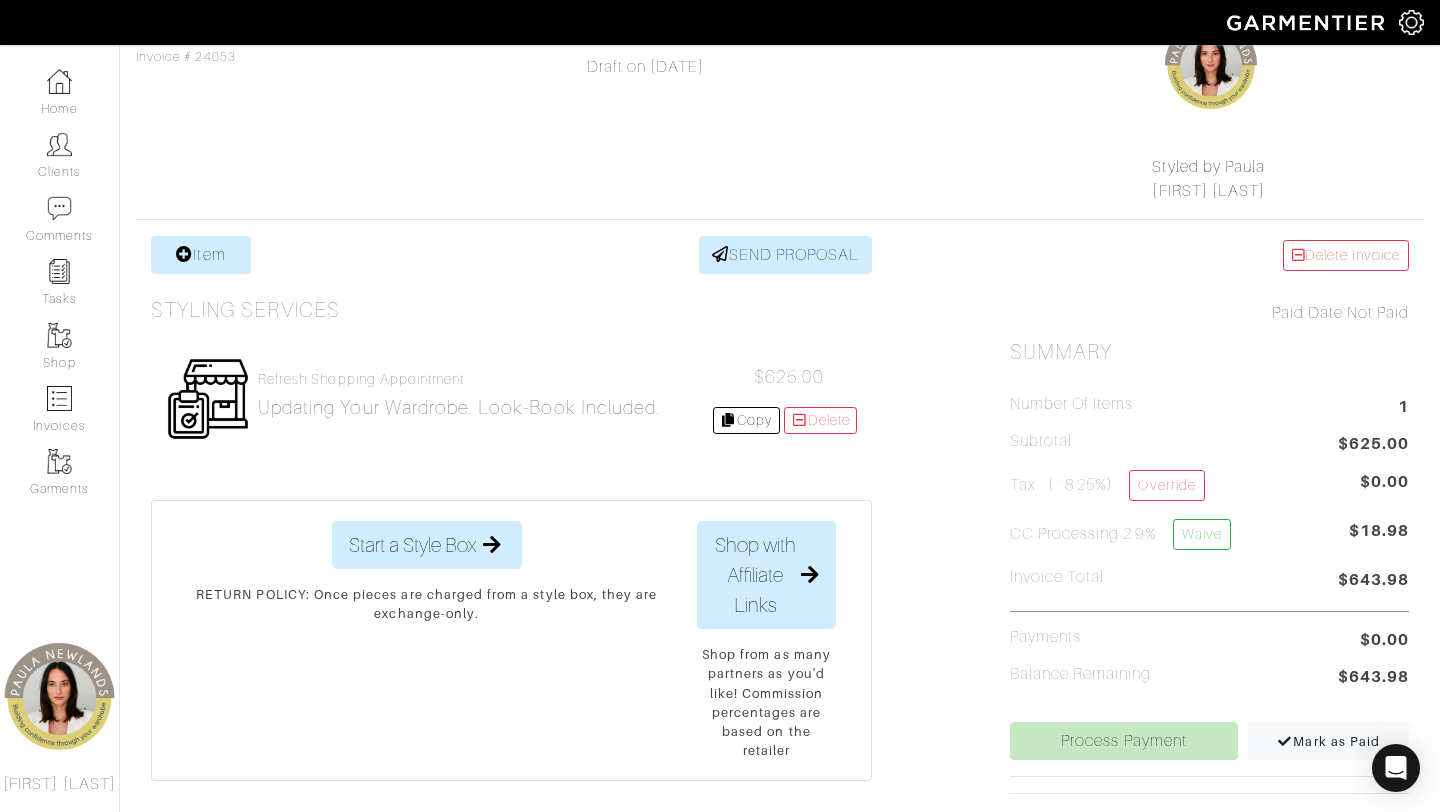 scroll, scrollTop: 217, scrollLeft: 0, axis: vertical 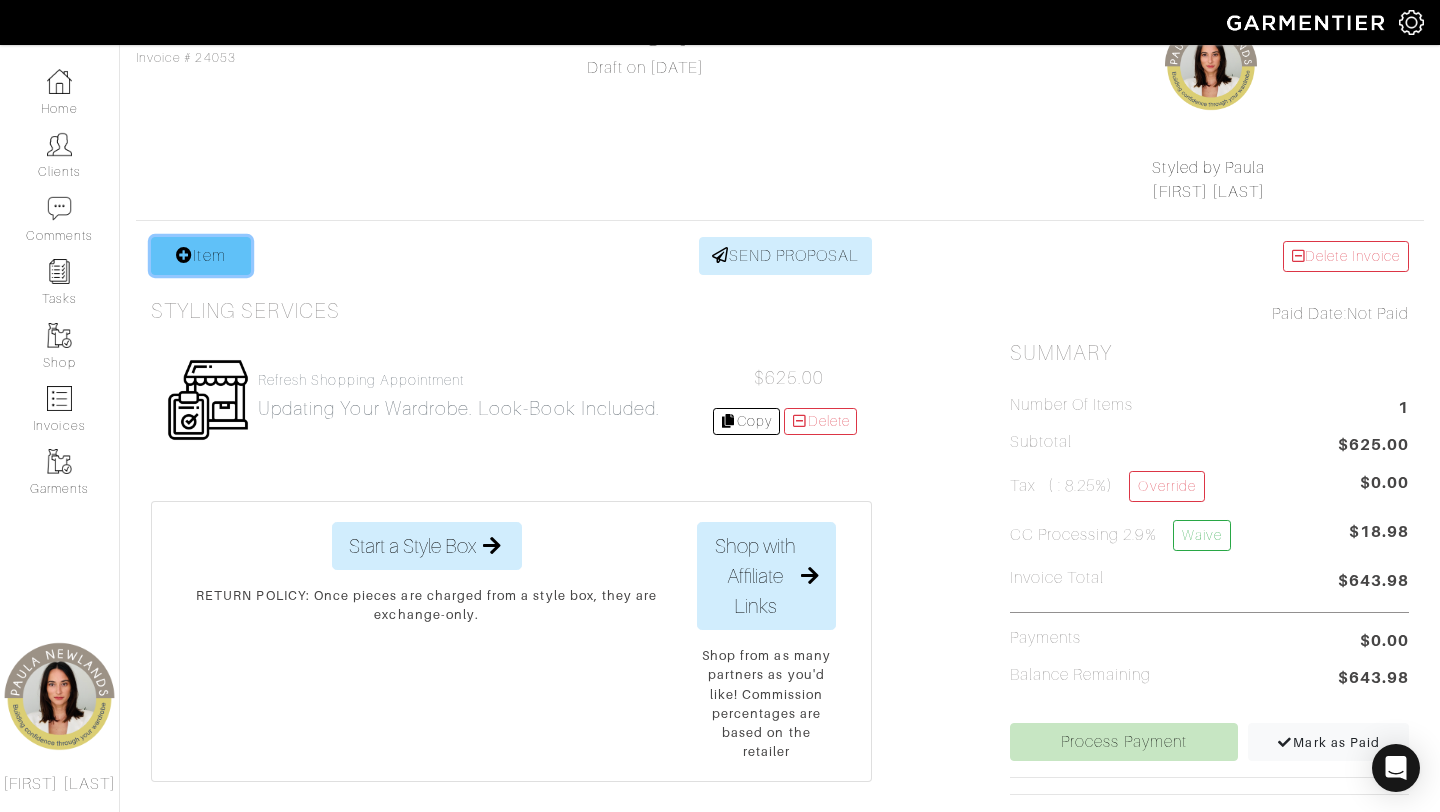 click on "Item" at bounding box center (201, 256) 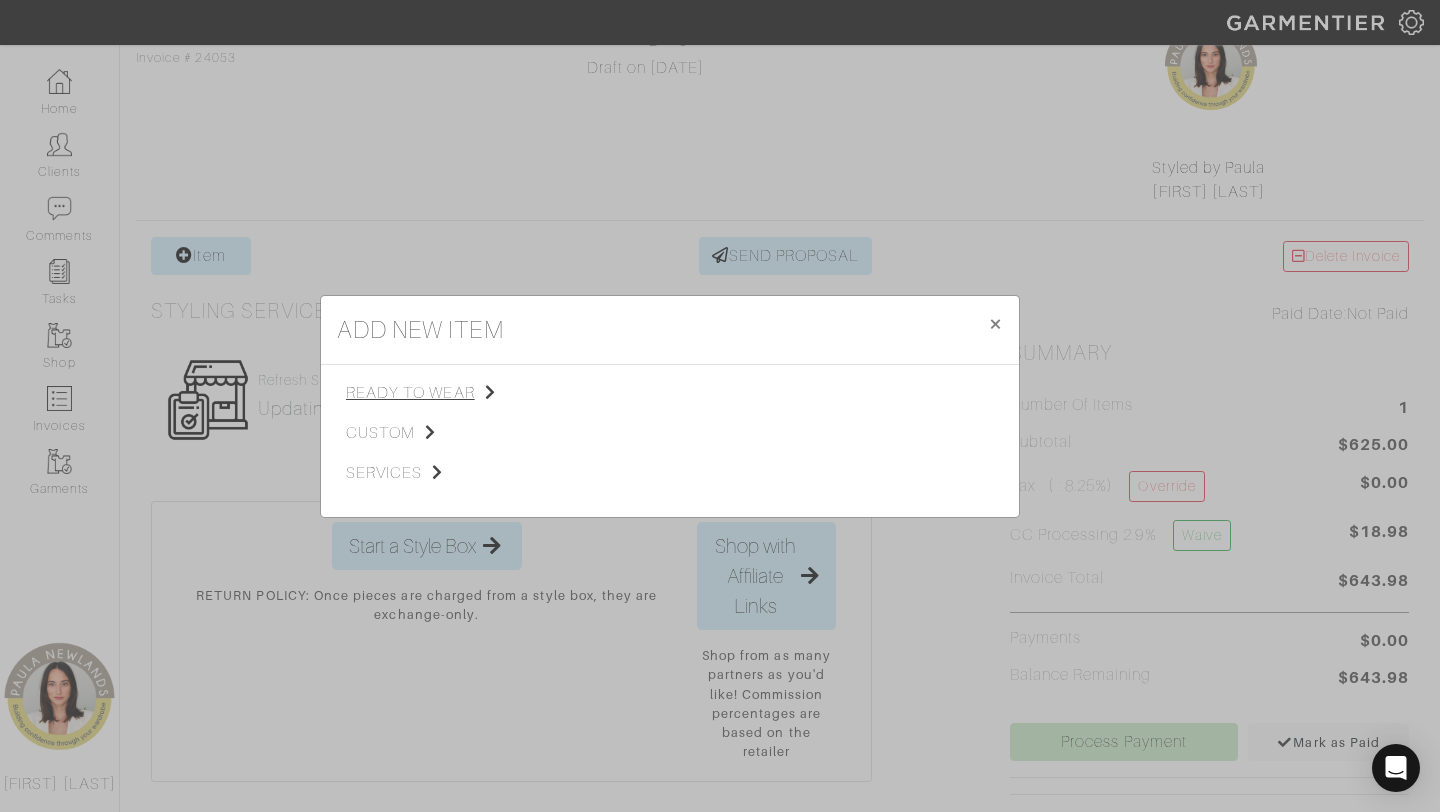 click on "ready to wear" at bounding box center [446, 393] 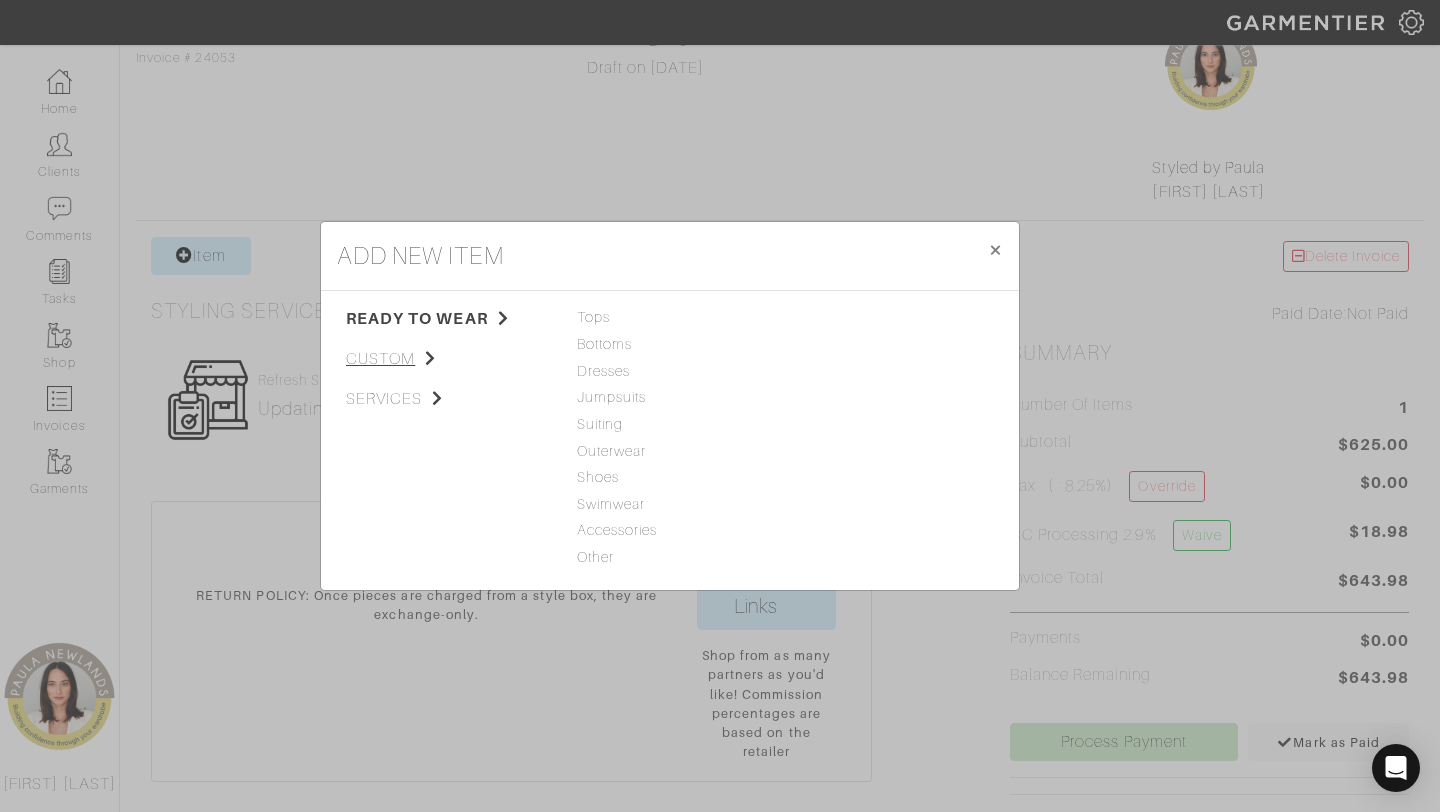 click on "custom" at bounding box center (446, 359) 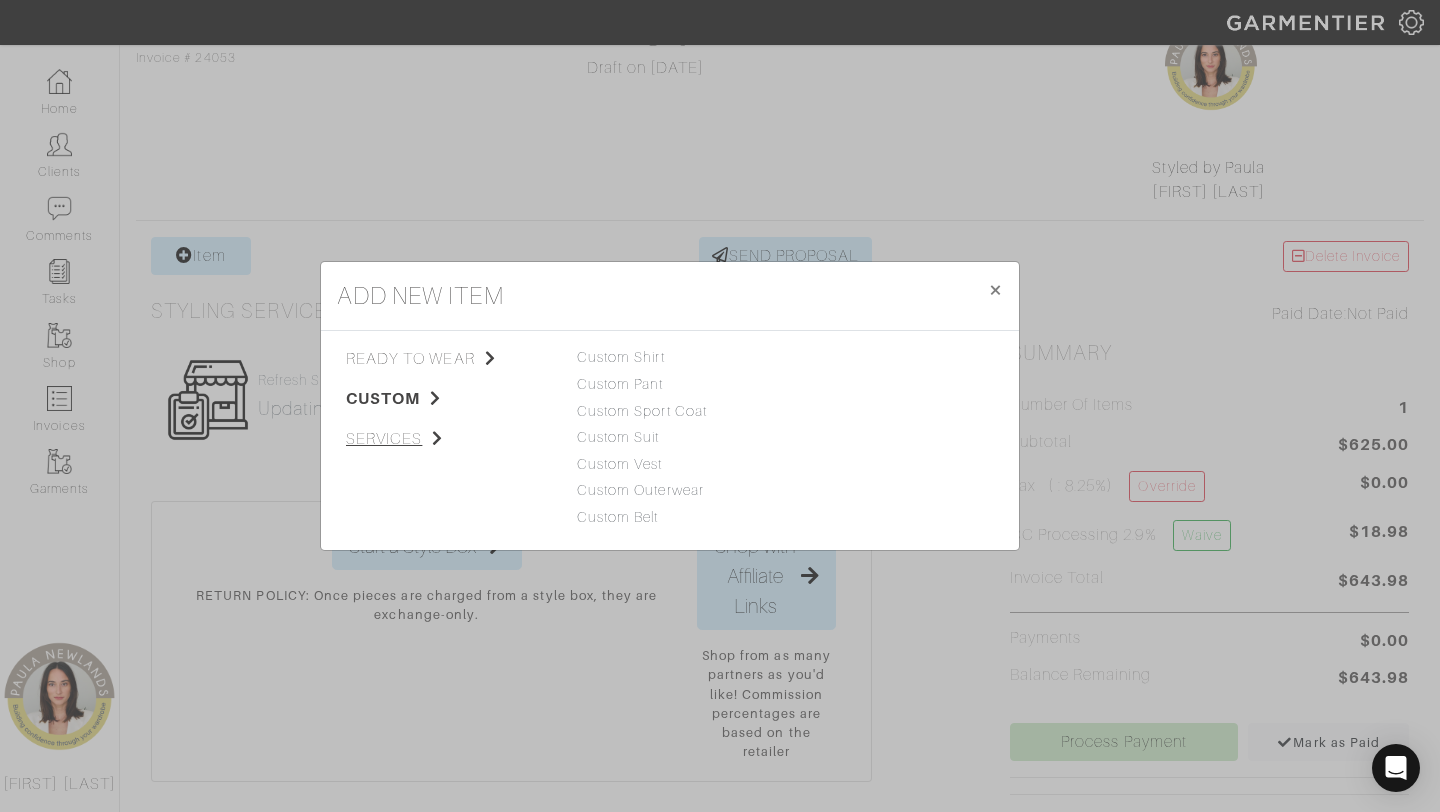 click on "services" at bounding box center [446, 439] 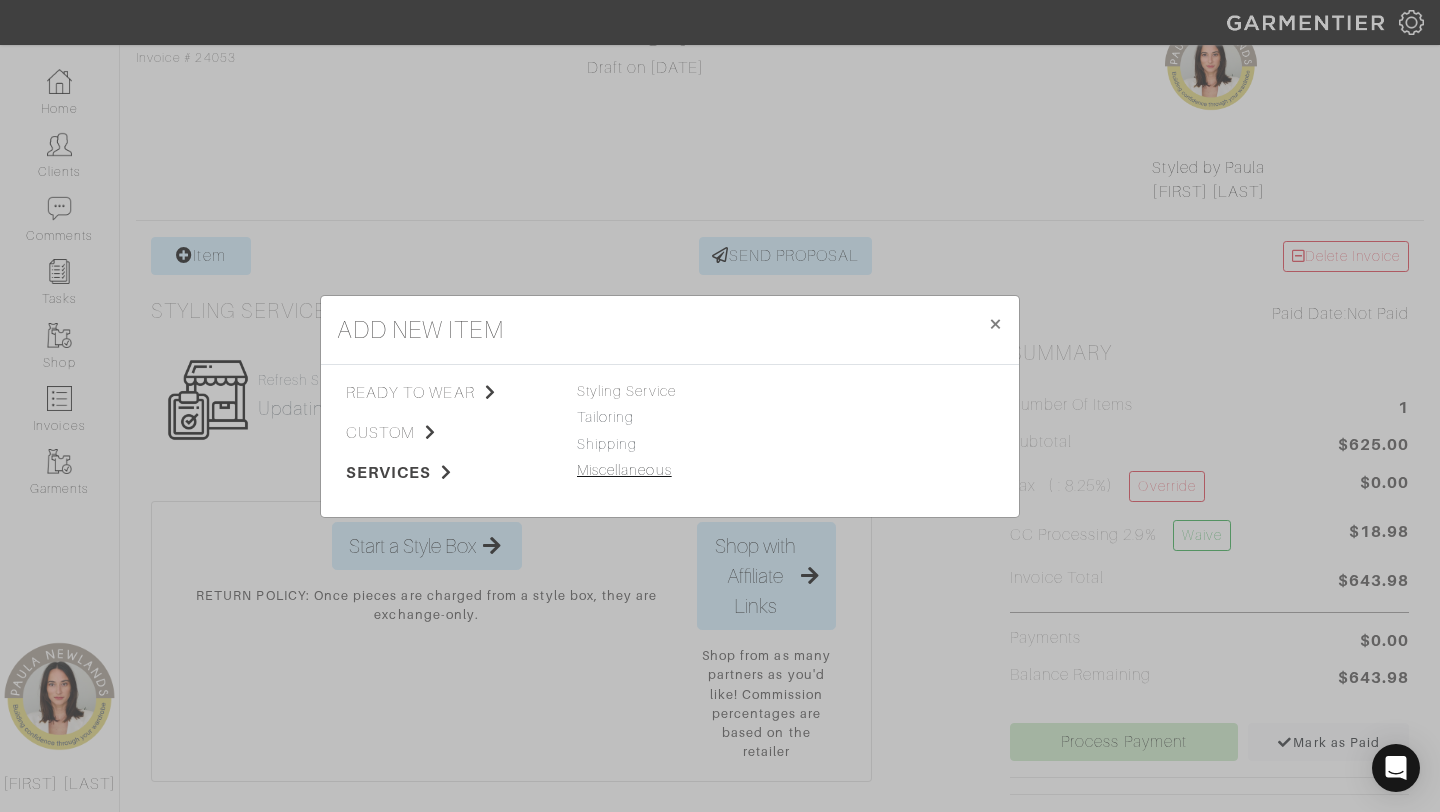 click on "Miscellaneous" at bounding box center (624, 470) 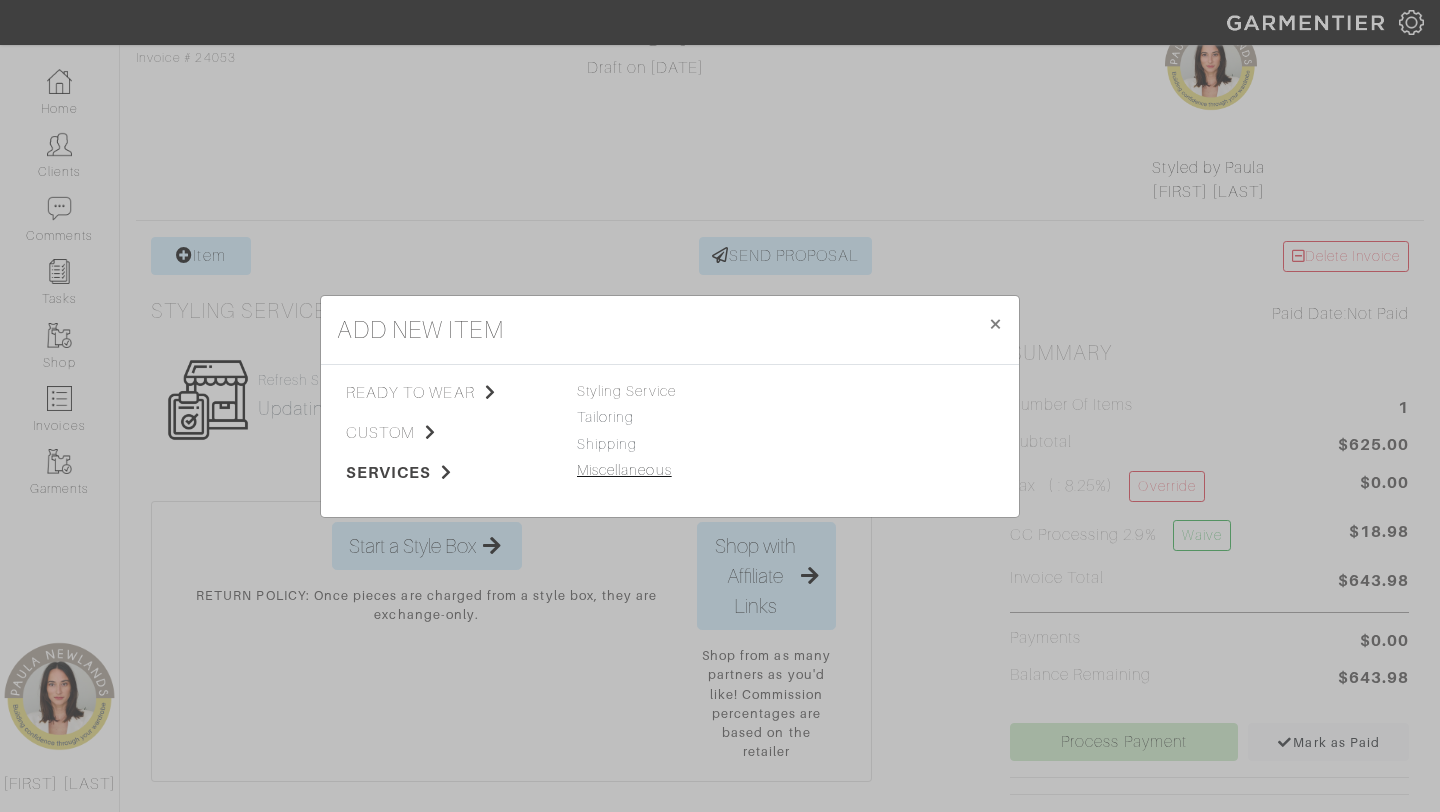 scroll, scrollTop: 0, scrollLeft: 0, axis: both 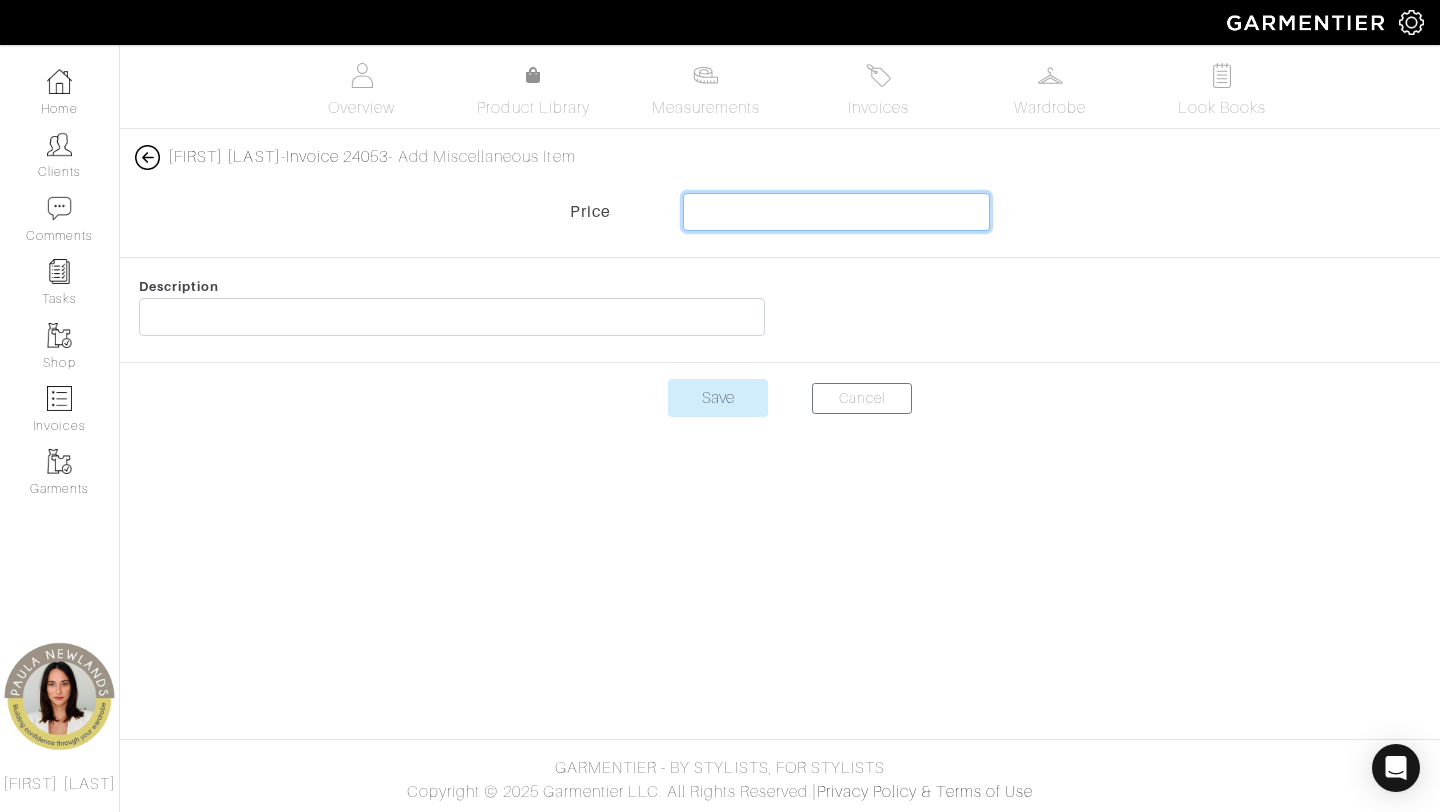 click at bounding box center [837, 212] 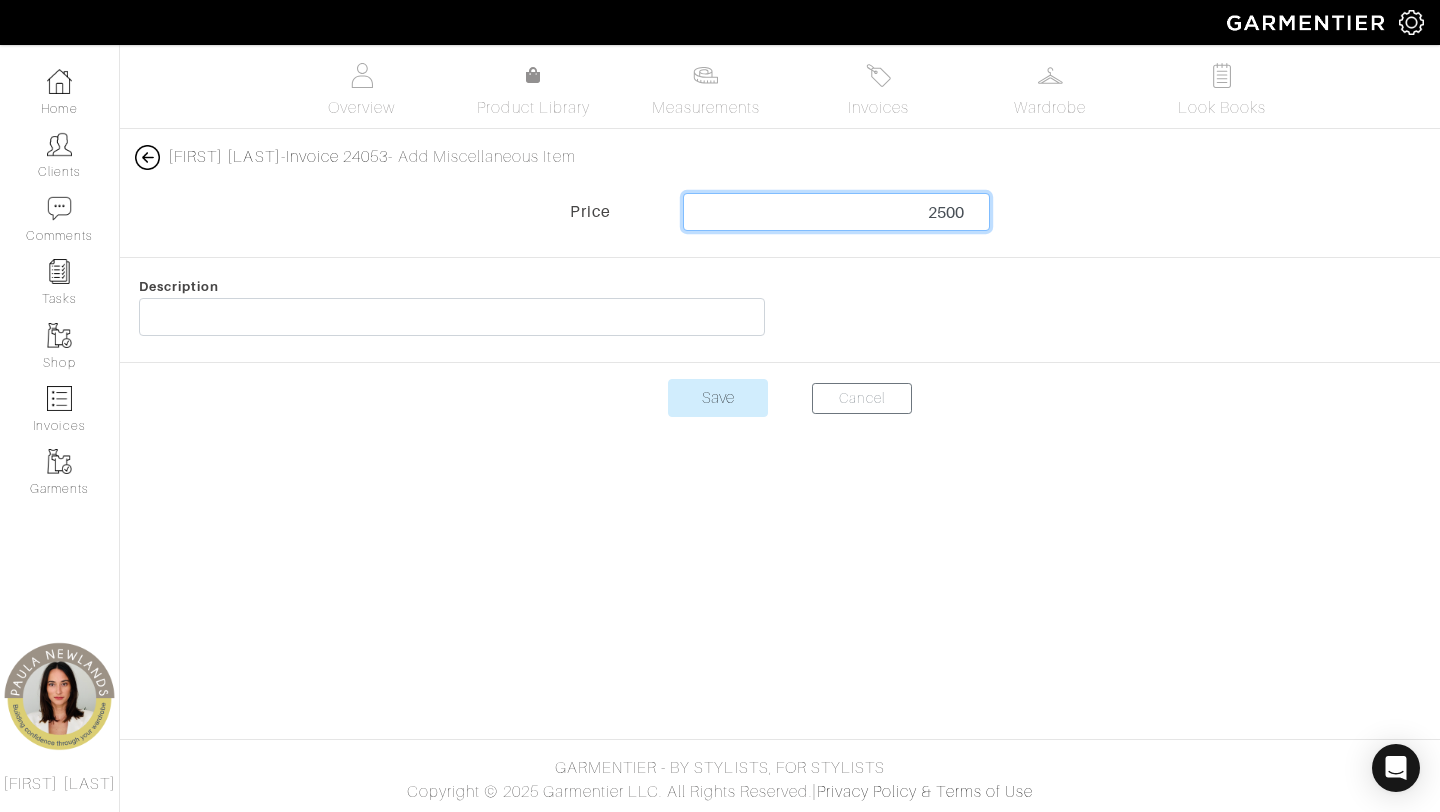type on "2500" 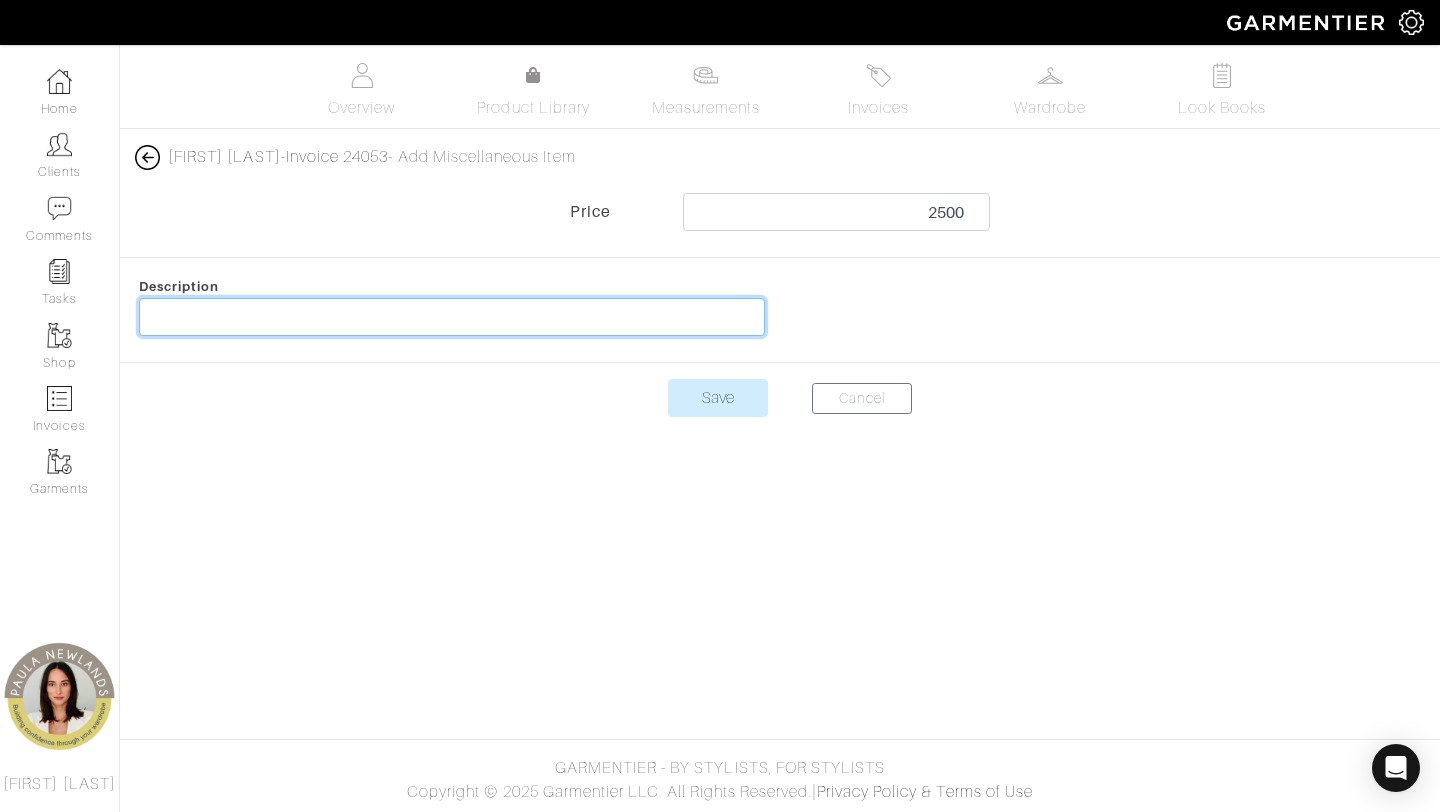 click at bounding box center (452, 317) 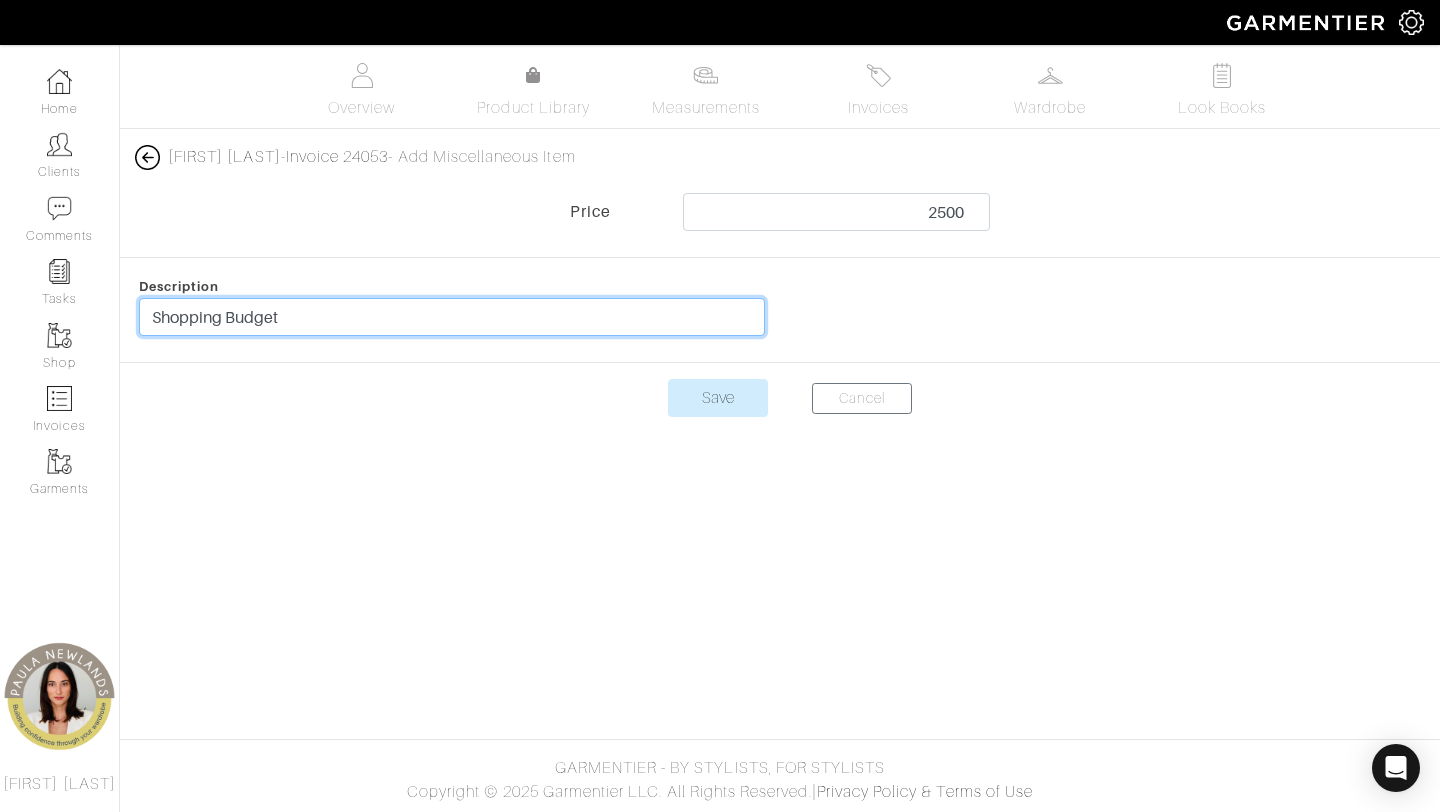 type on "Shopping Budget" 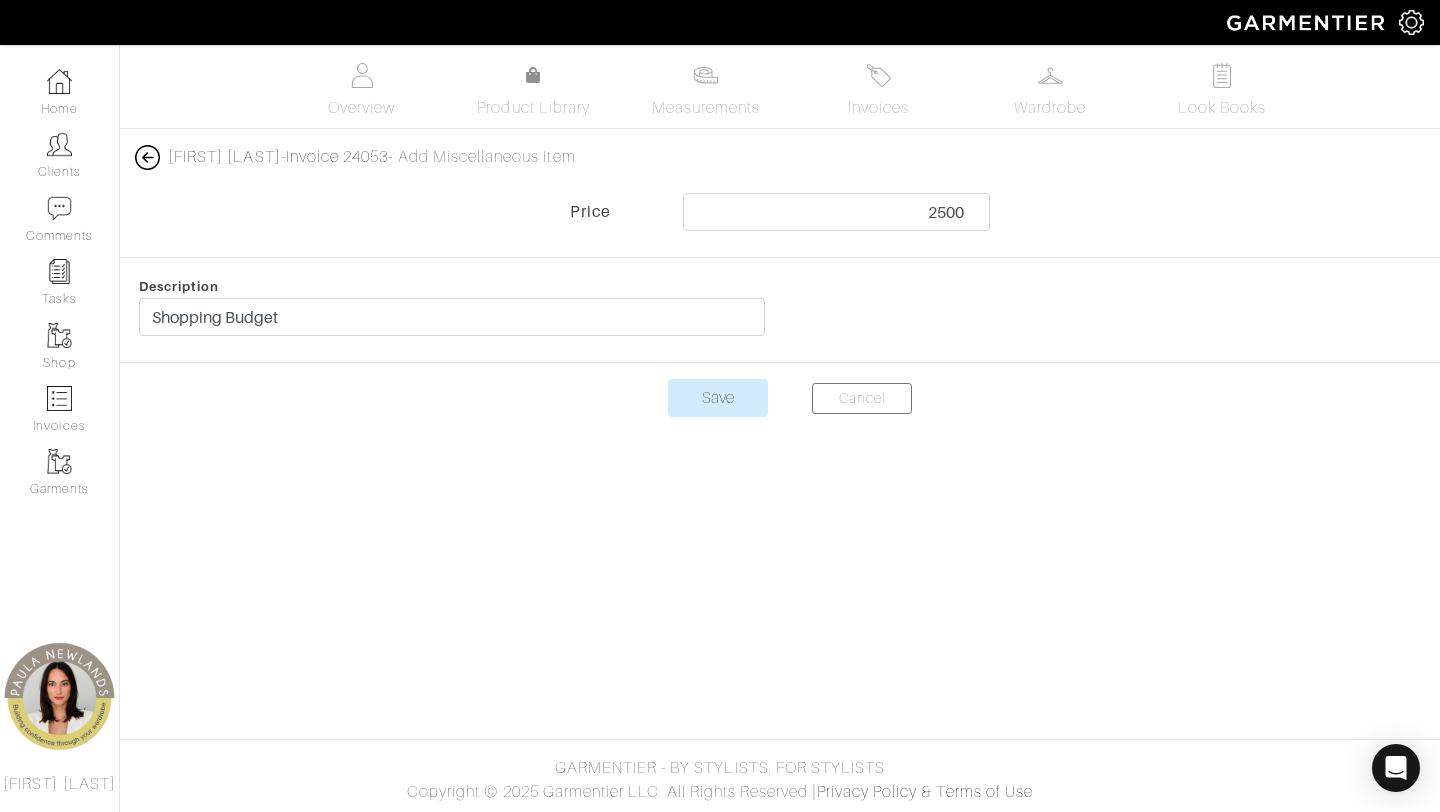 click on "Save
Cancel" at bounding box center (780, 410) 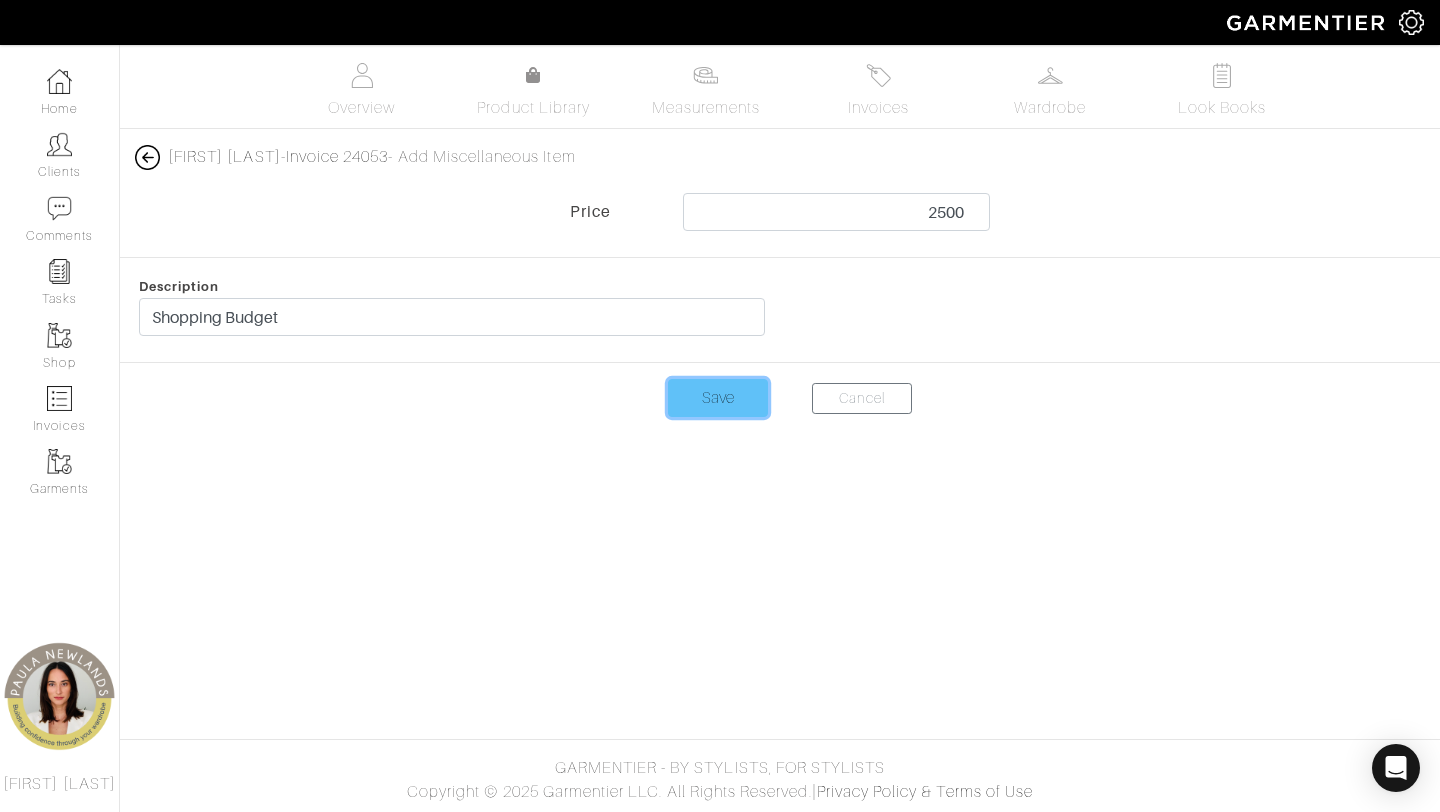 click on "Save" at bounding box center (718, 398) 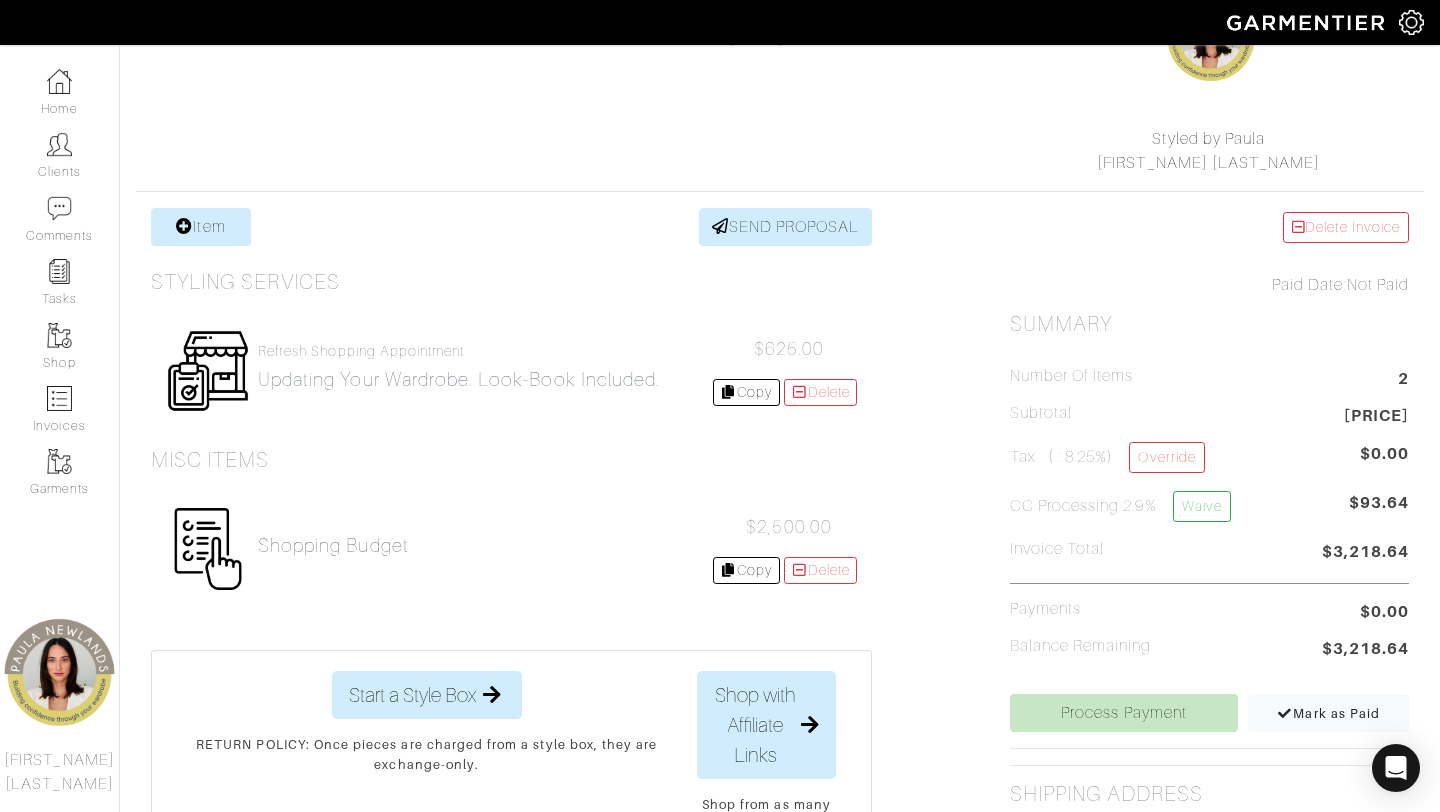 scroll, scrollTop: 0, scrollLeft: 0, axis: both 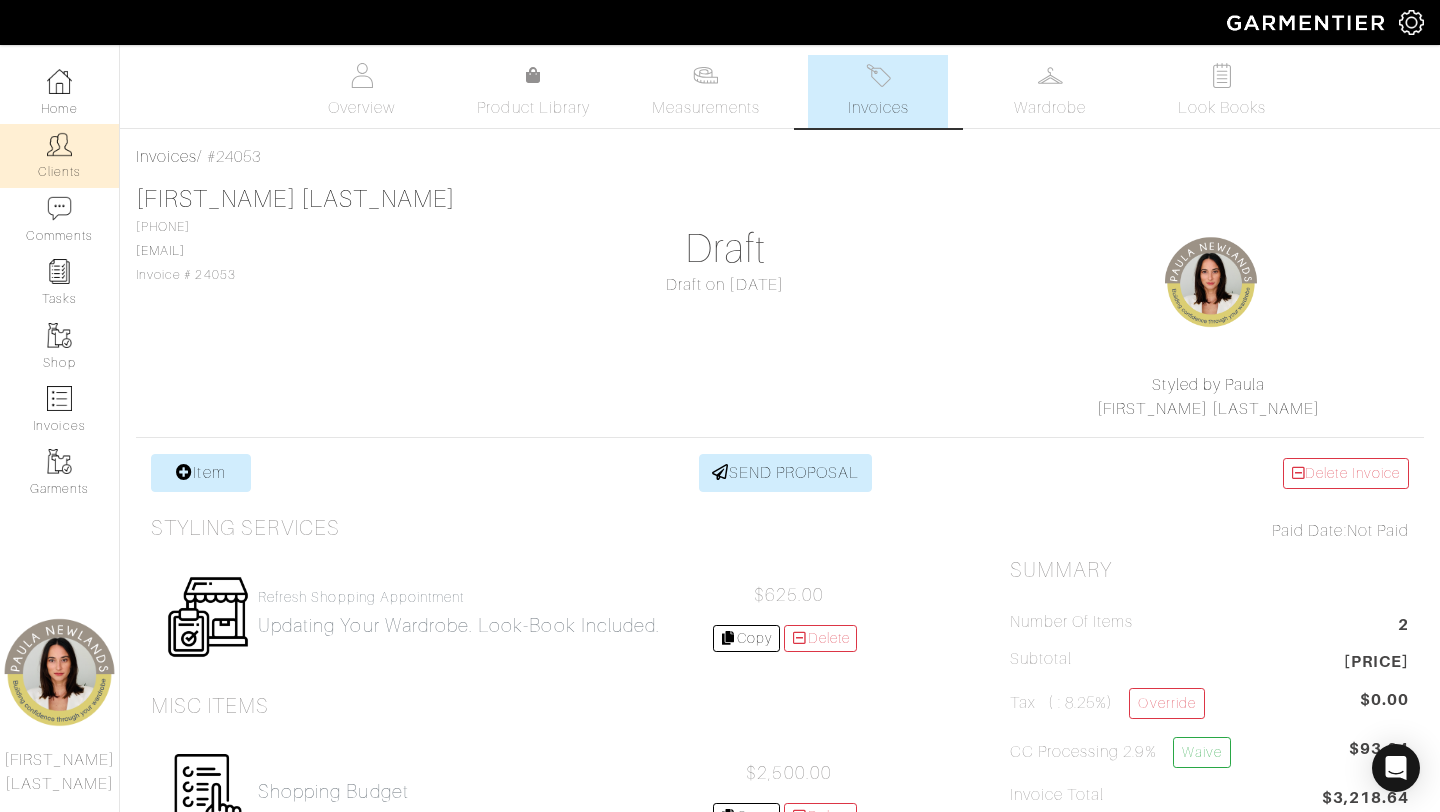 click on "Clients" at bounding box center [59, 155] 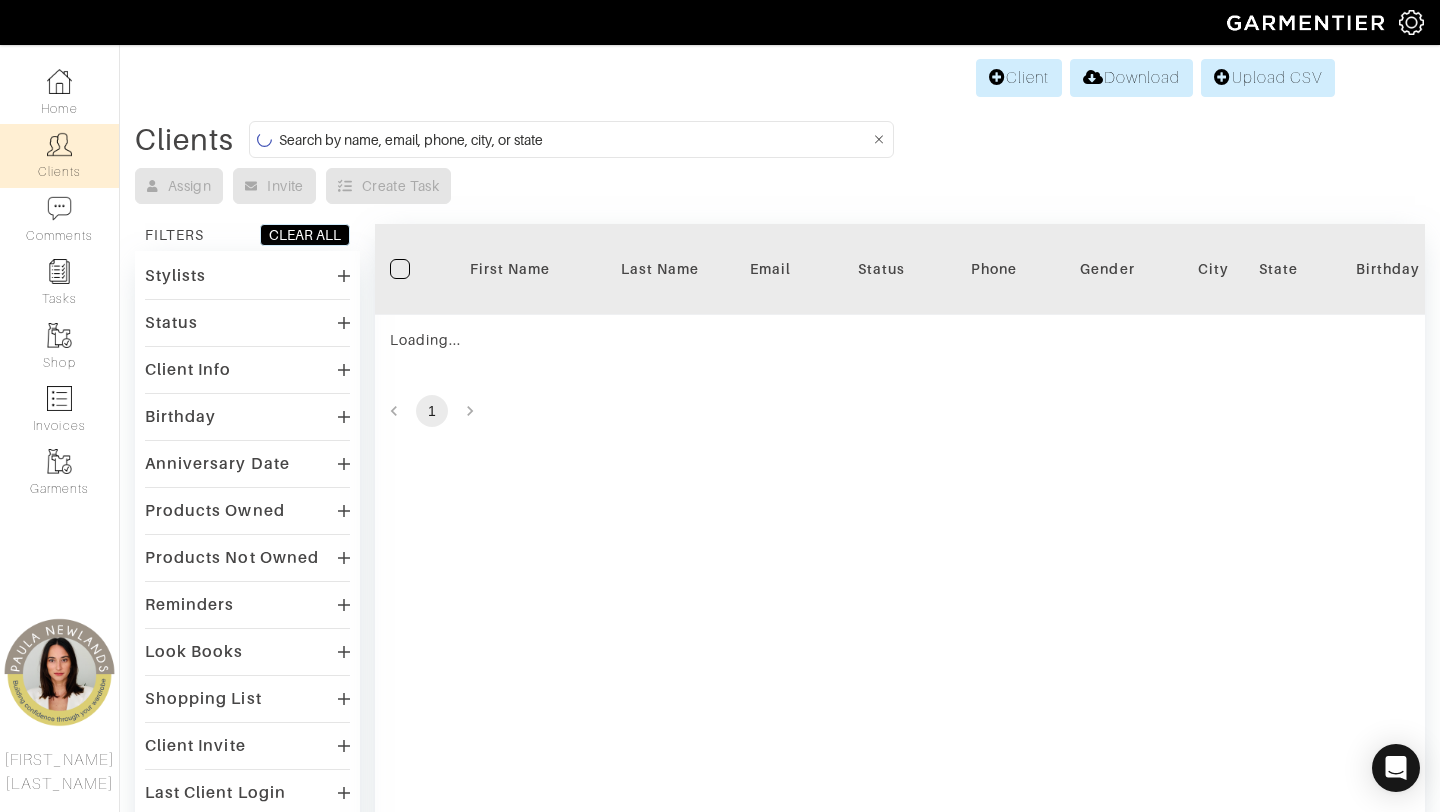 click at bounding box center (574, 139) 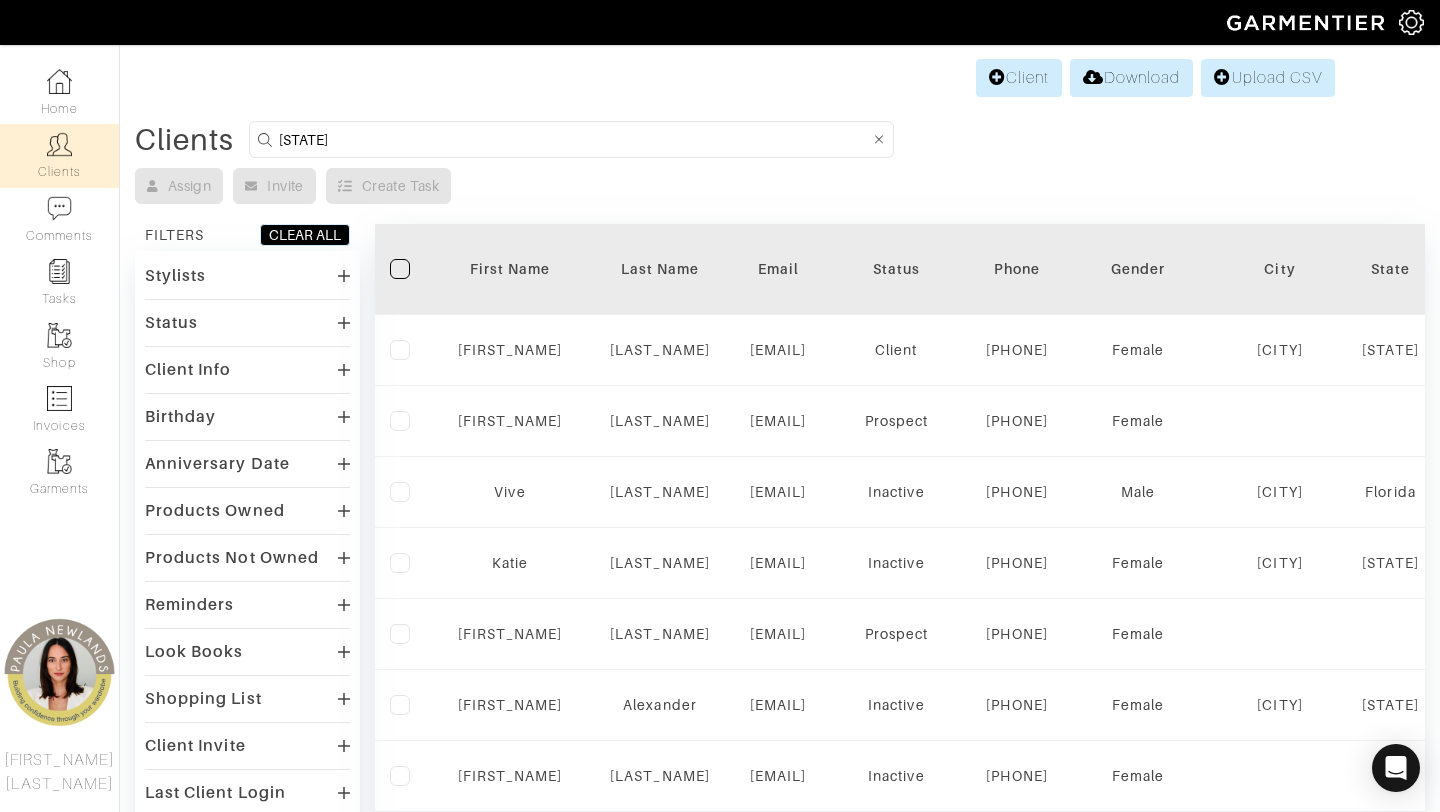 type on "Virginia" 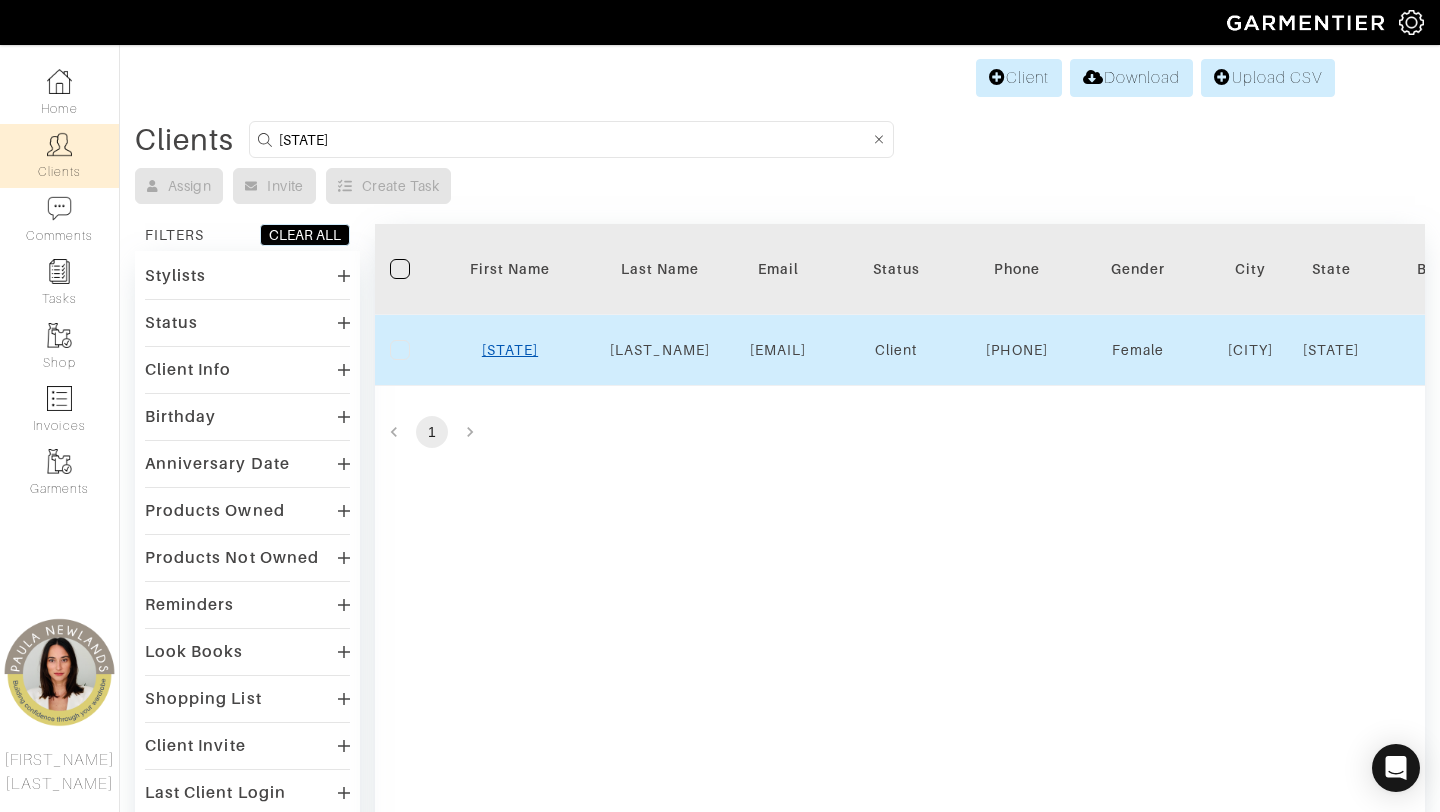 click on "Virginia" at bounding box center (510, 350) 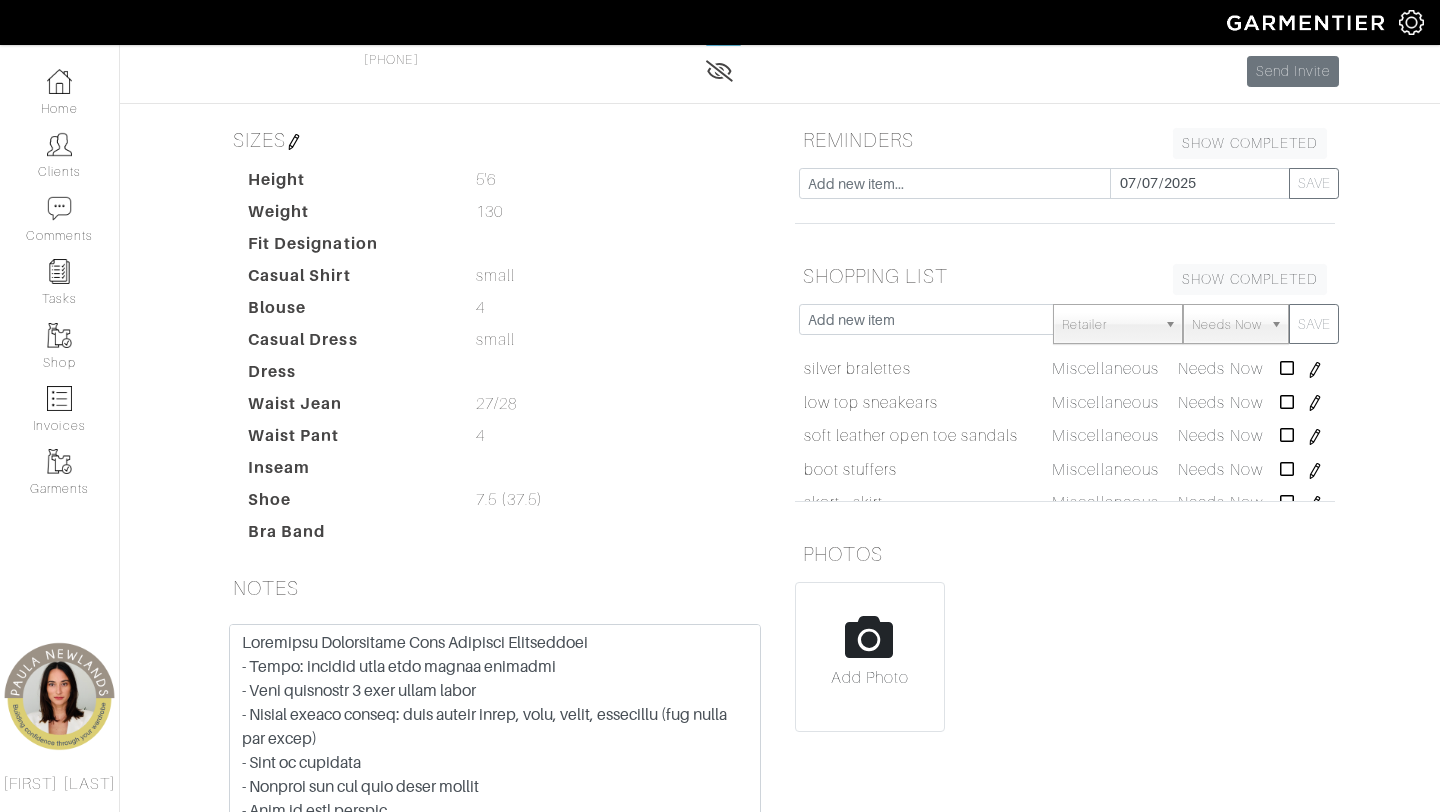 scroll, scrollTop: 0, scrollLeft: 0, axis: both 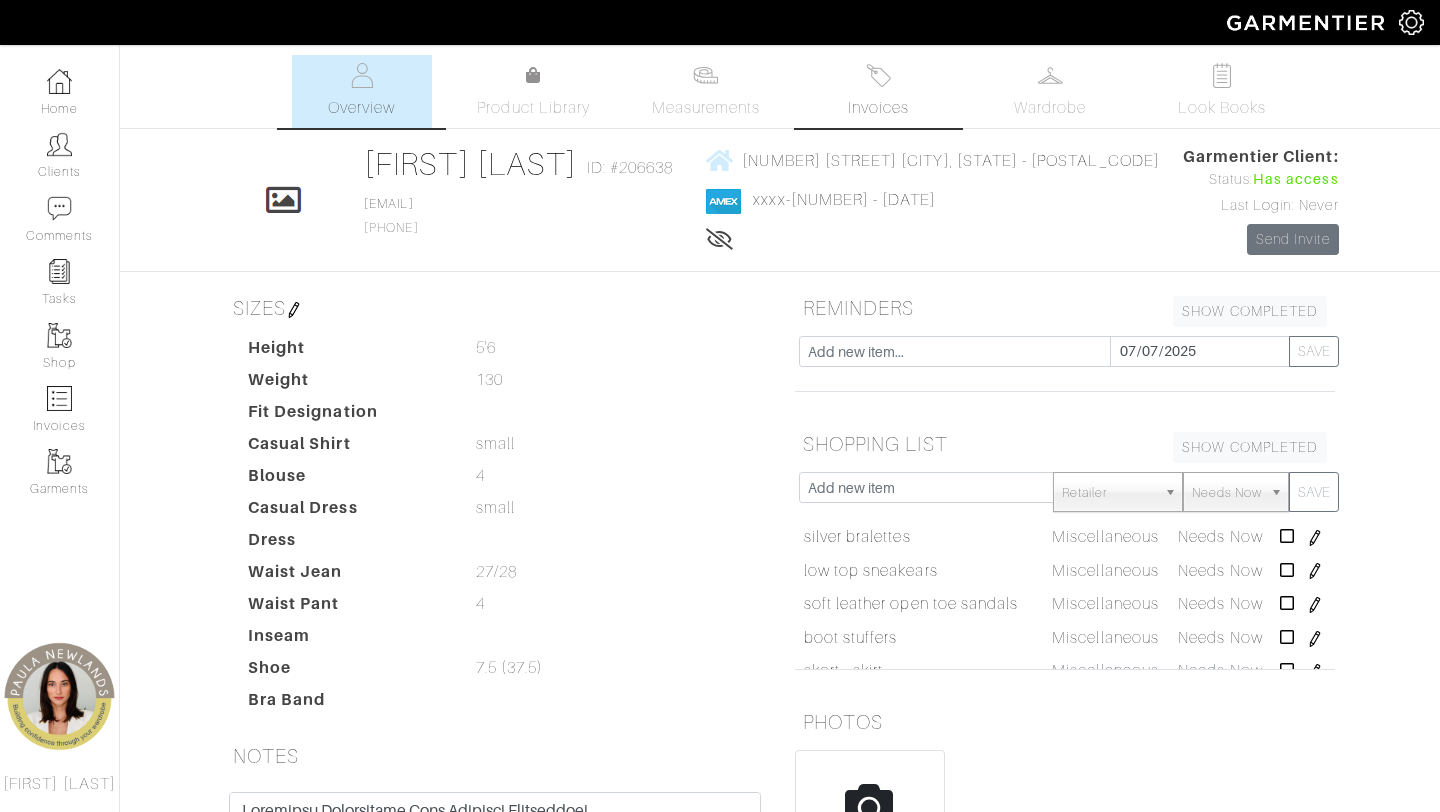 click on "Invoices" at bounding box center [878, 108] 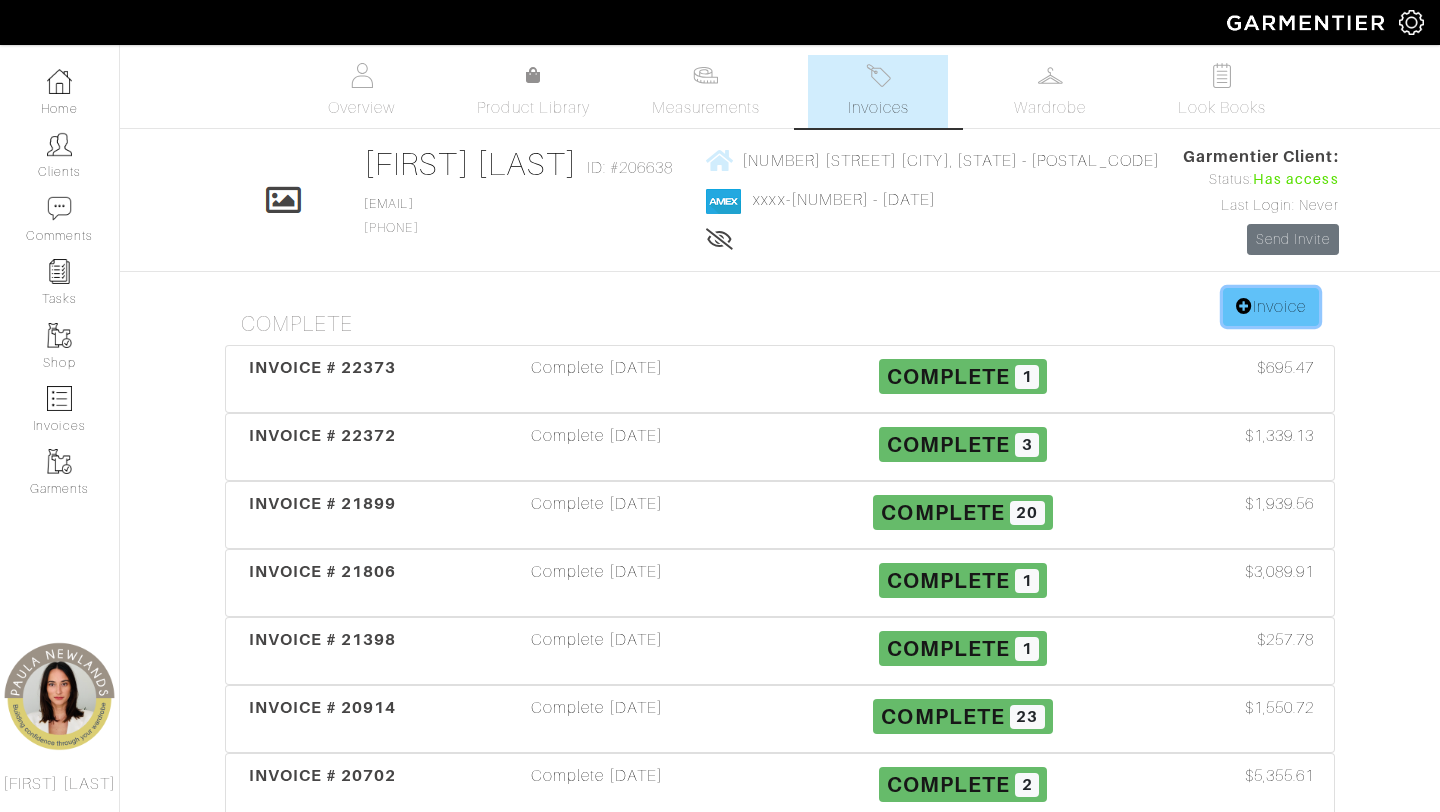 click at bounding box center (1244, 306) 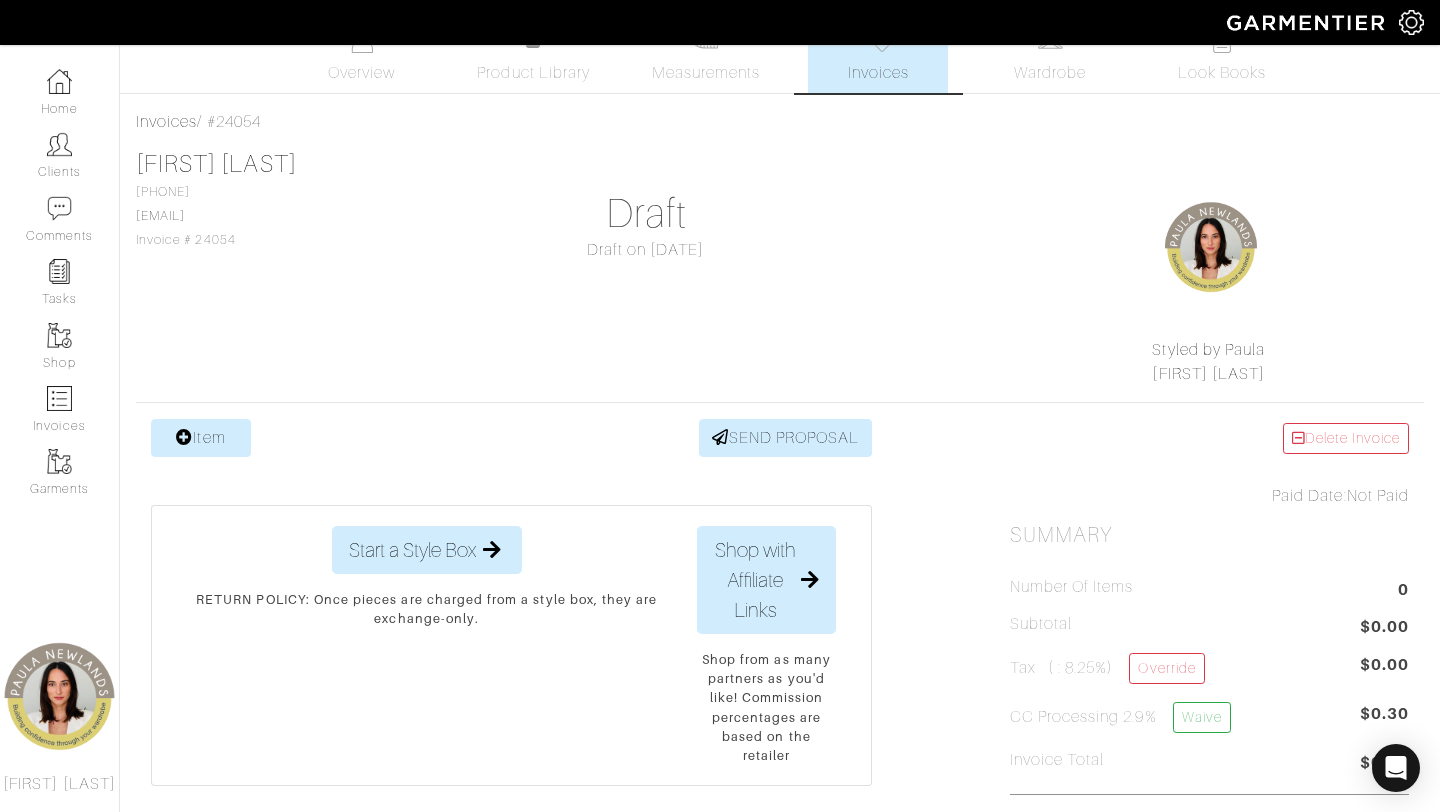 scroll, scrollTop: 44, scrollLeft: 0, axis: vertical 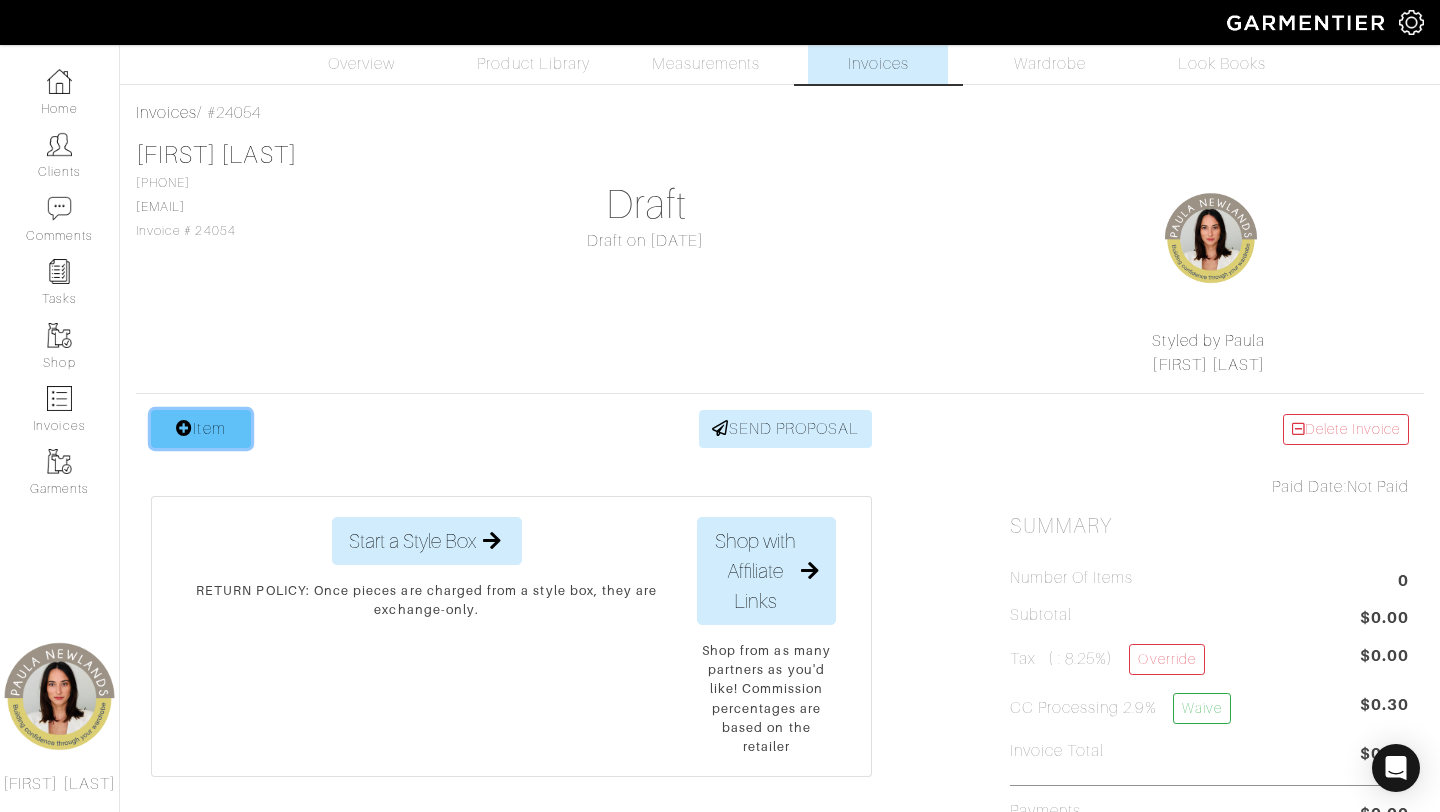 click at bounding box center [184, 428] 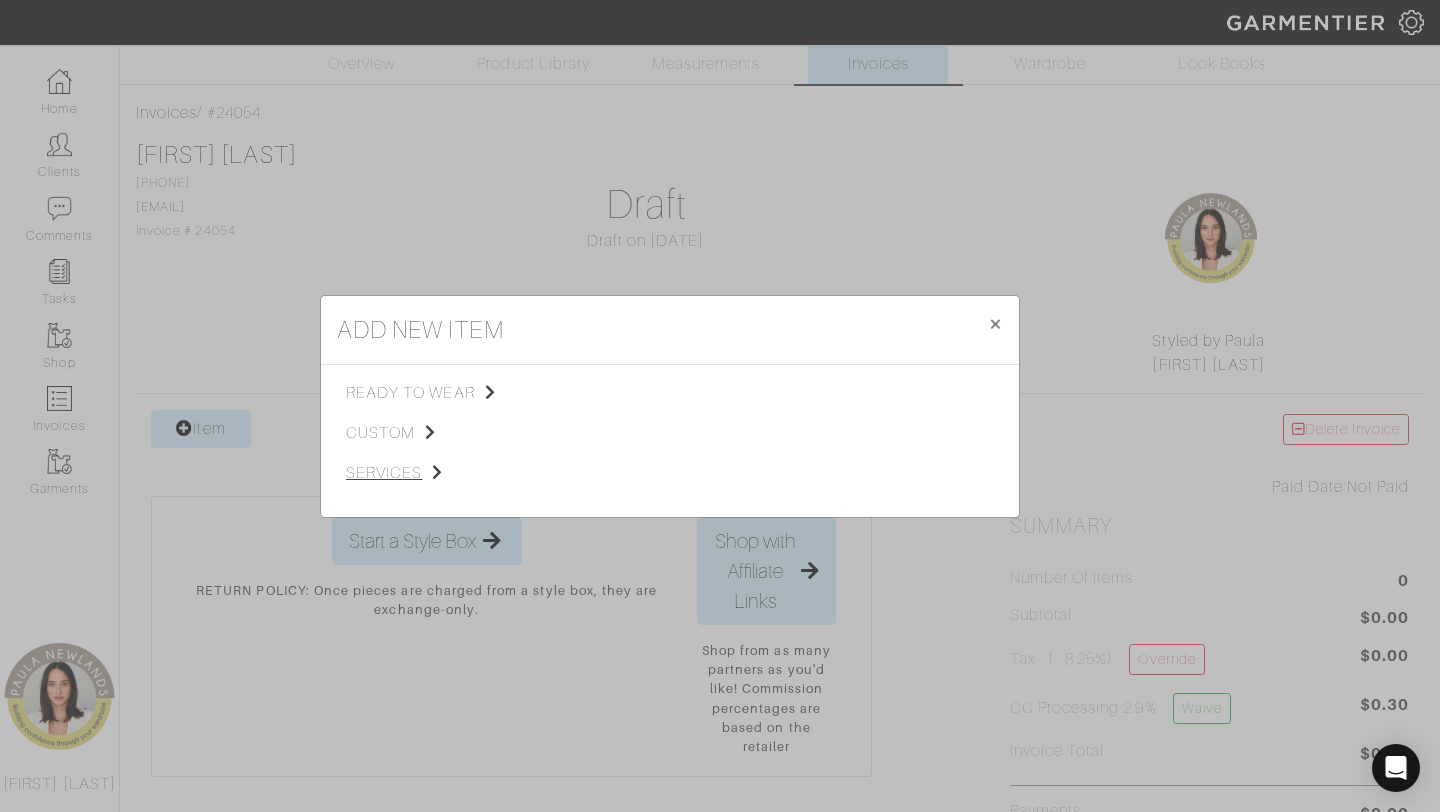 click on "services" at bounding box center [446, 473] 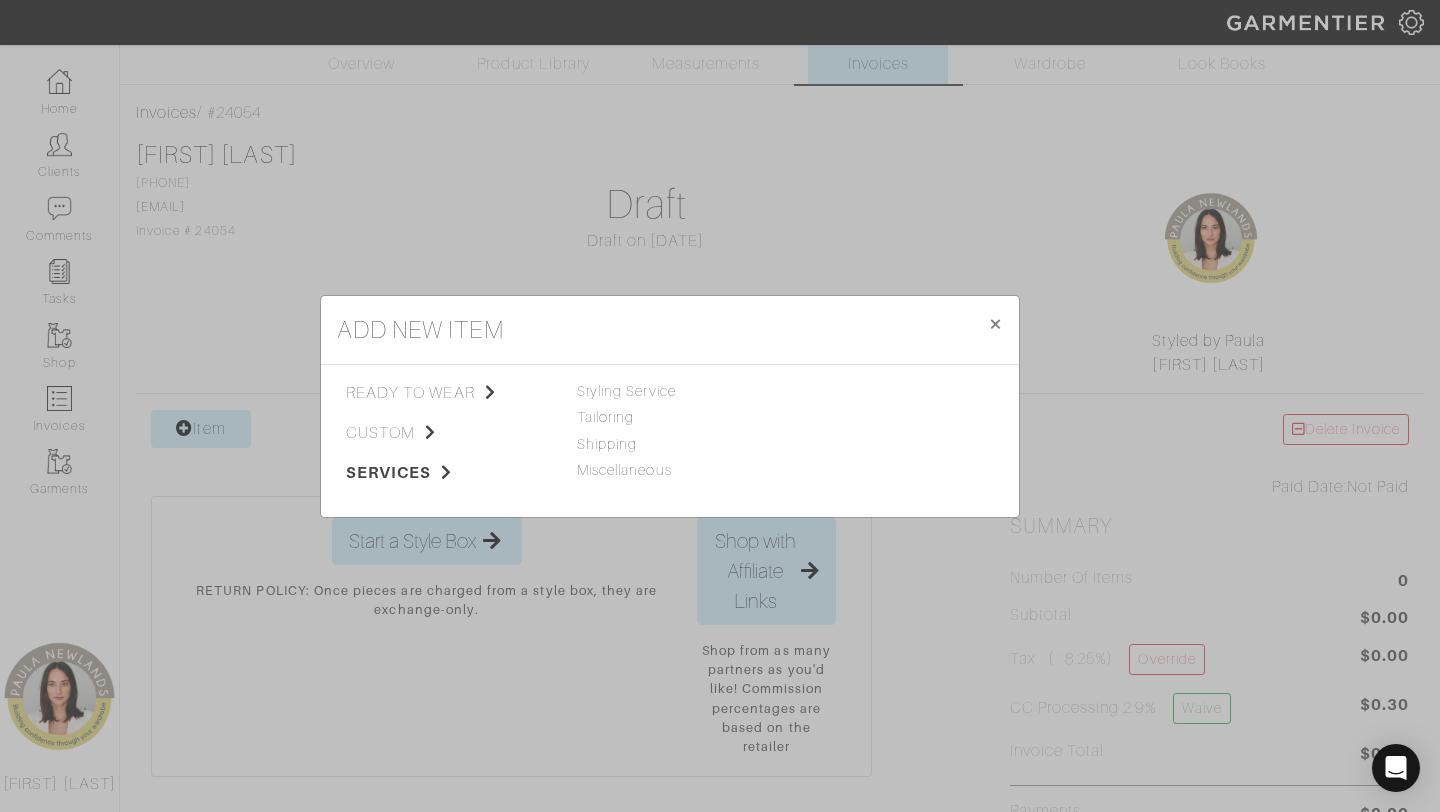 click on "Styling Service" at bounding box center (626, 391) 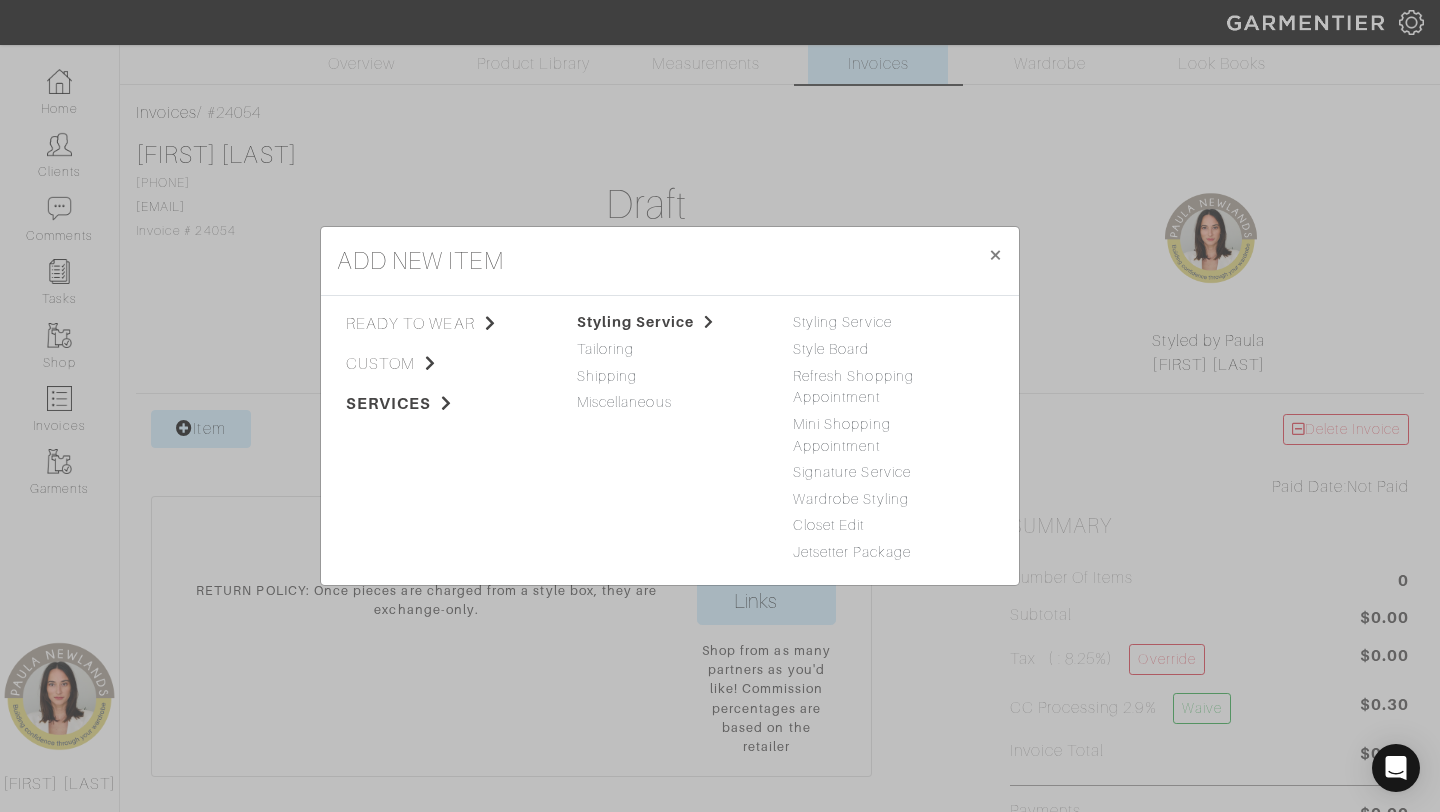 click on "Refresh Shopping Appointment" at bounding box center (886, 387) 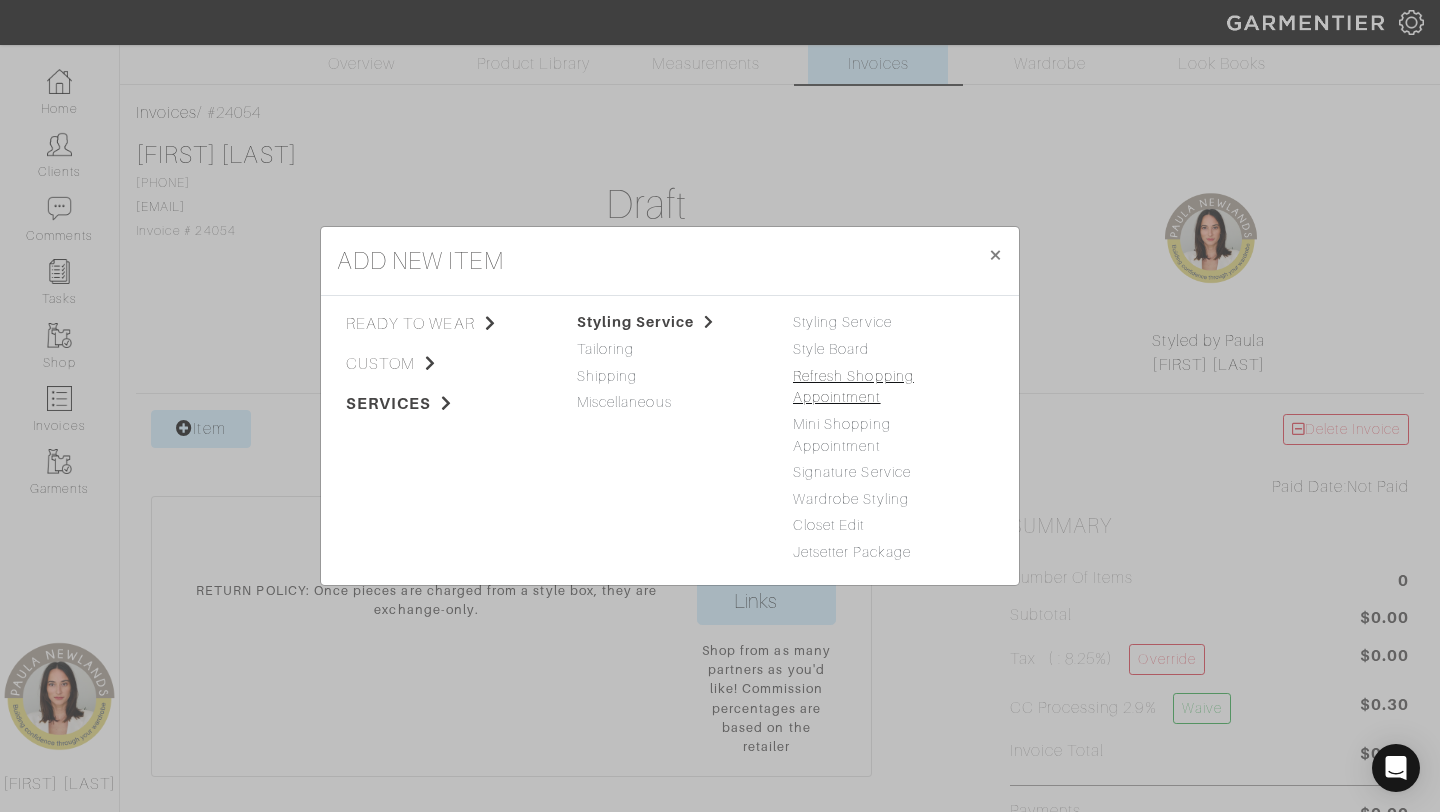 click on "Refresh Shopping Appointment" at bounding box center (853, 387) 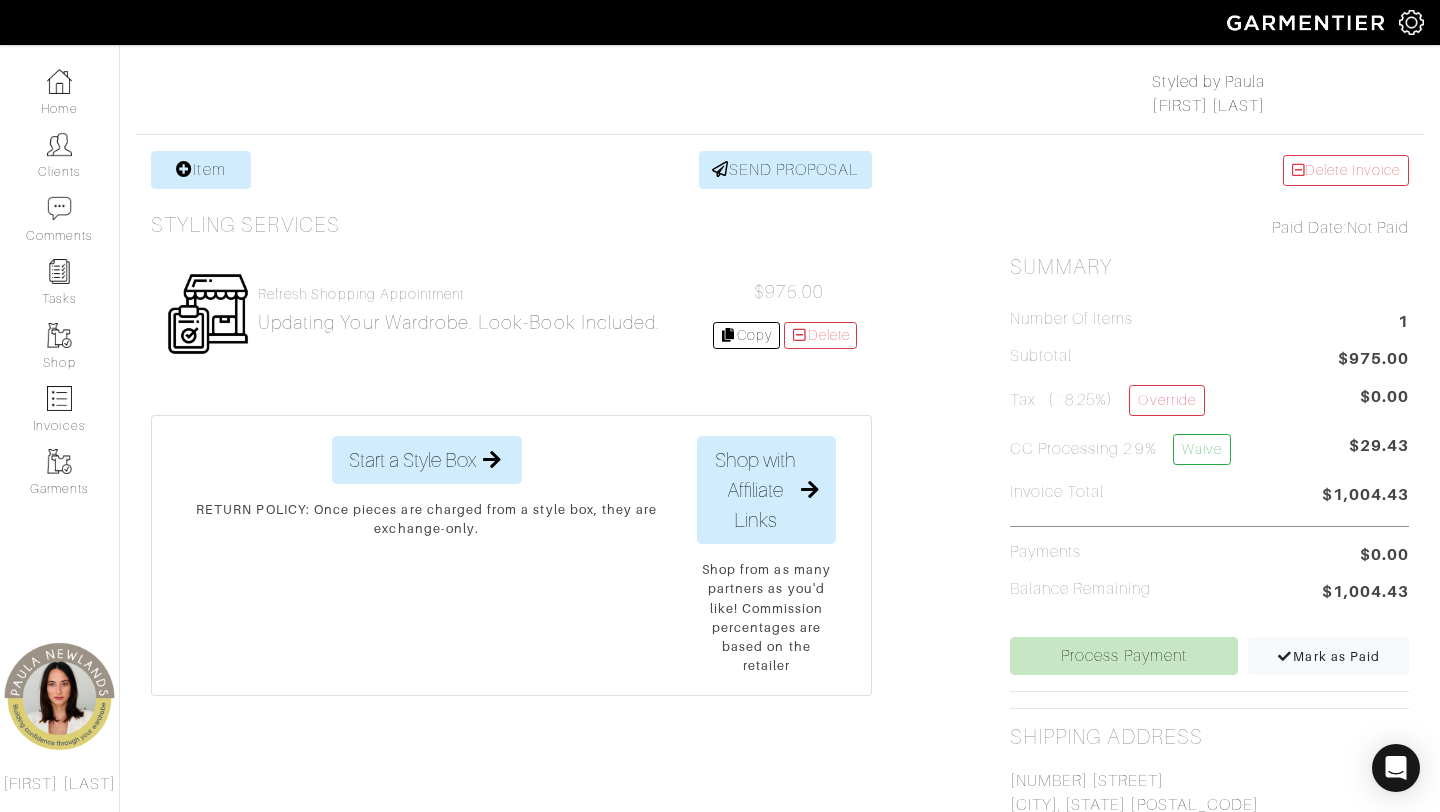 scroll, scrollTop: 286, scrollLeft: 0, axis: vertical 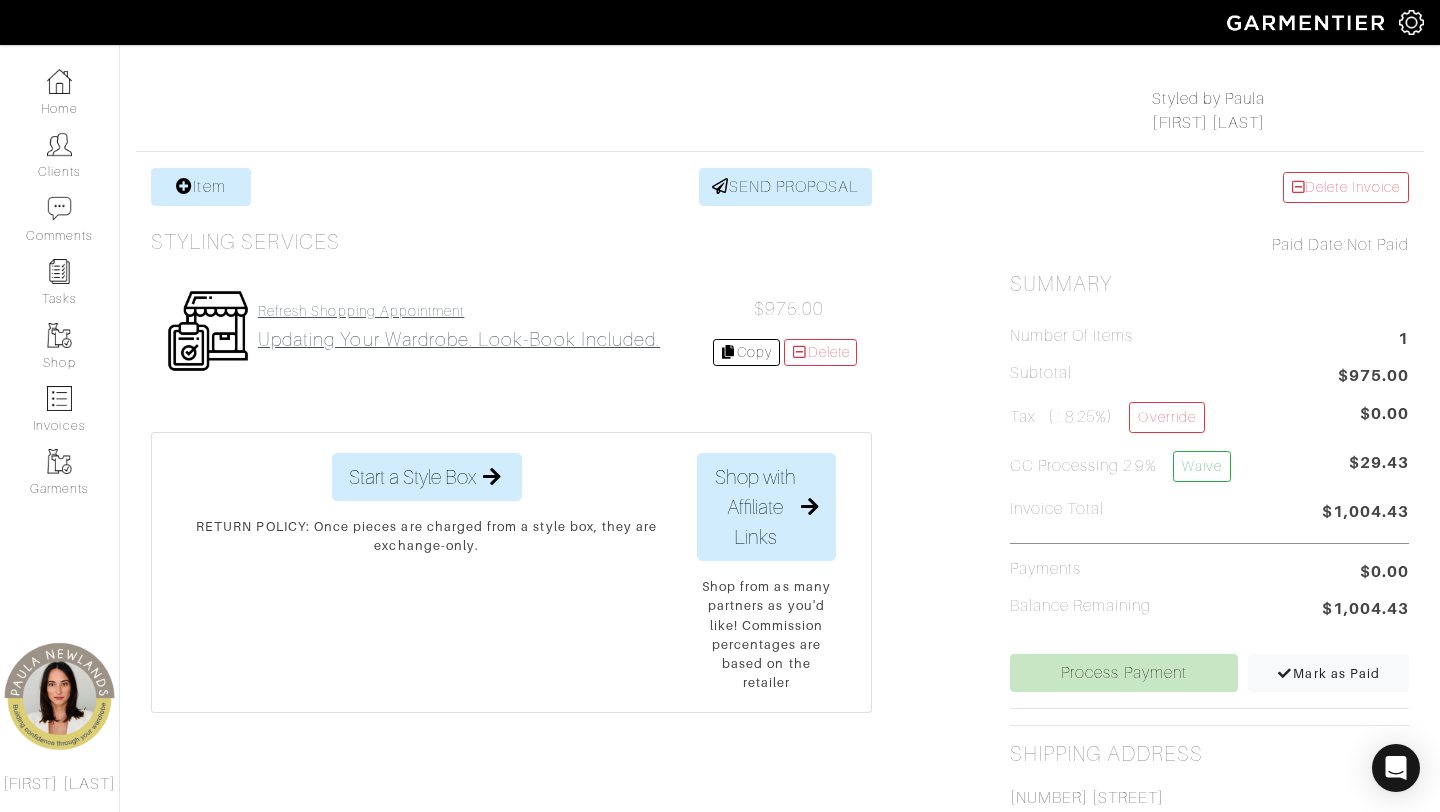 click on "Updating your wardrobe. Look-book included." at bounding box center (459, 339) 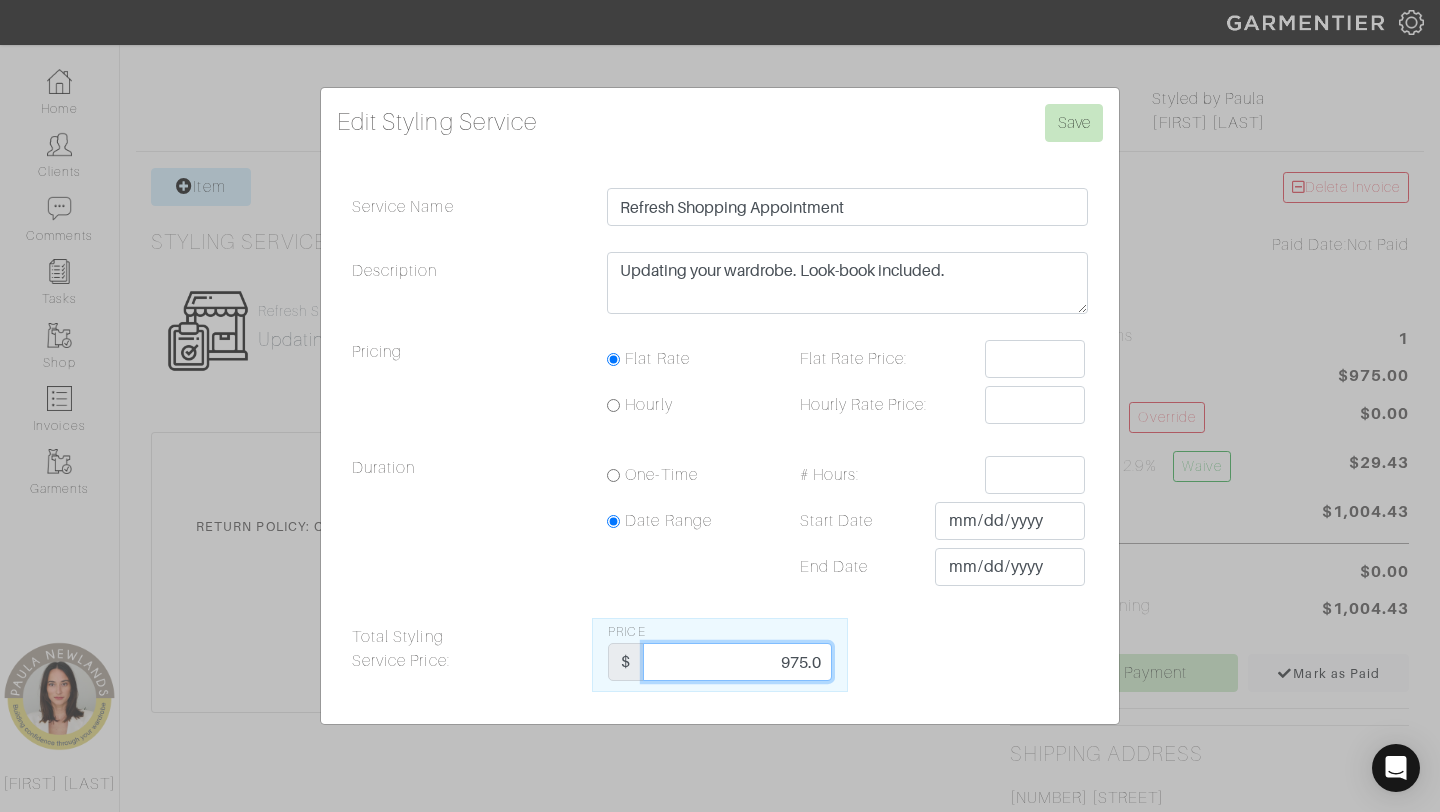 drag, startPoint x: 764, startPoint y: 668, endPoint x: 855, endPoint y: 667, distance: 91.00549 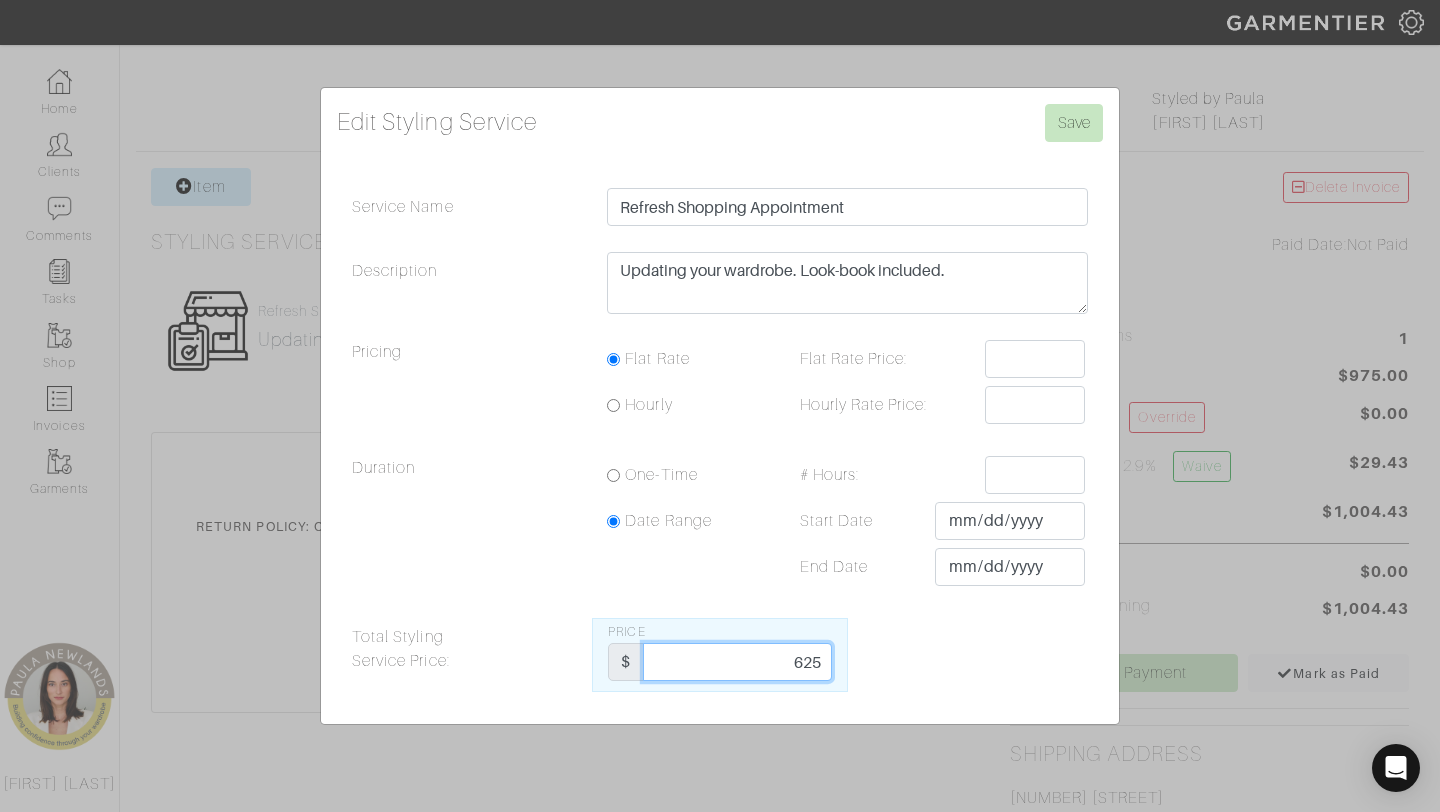 type on "625" 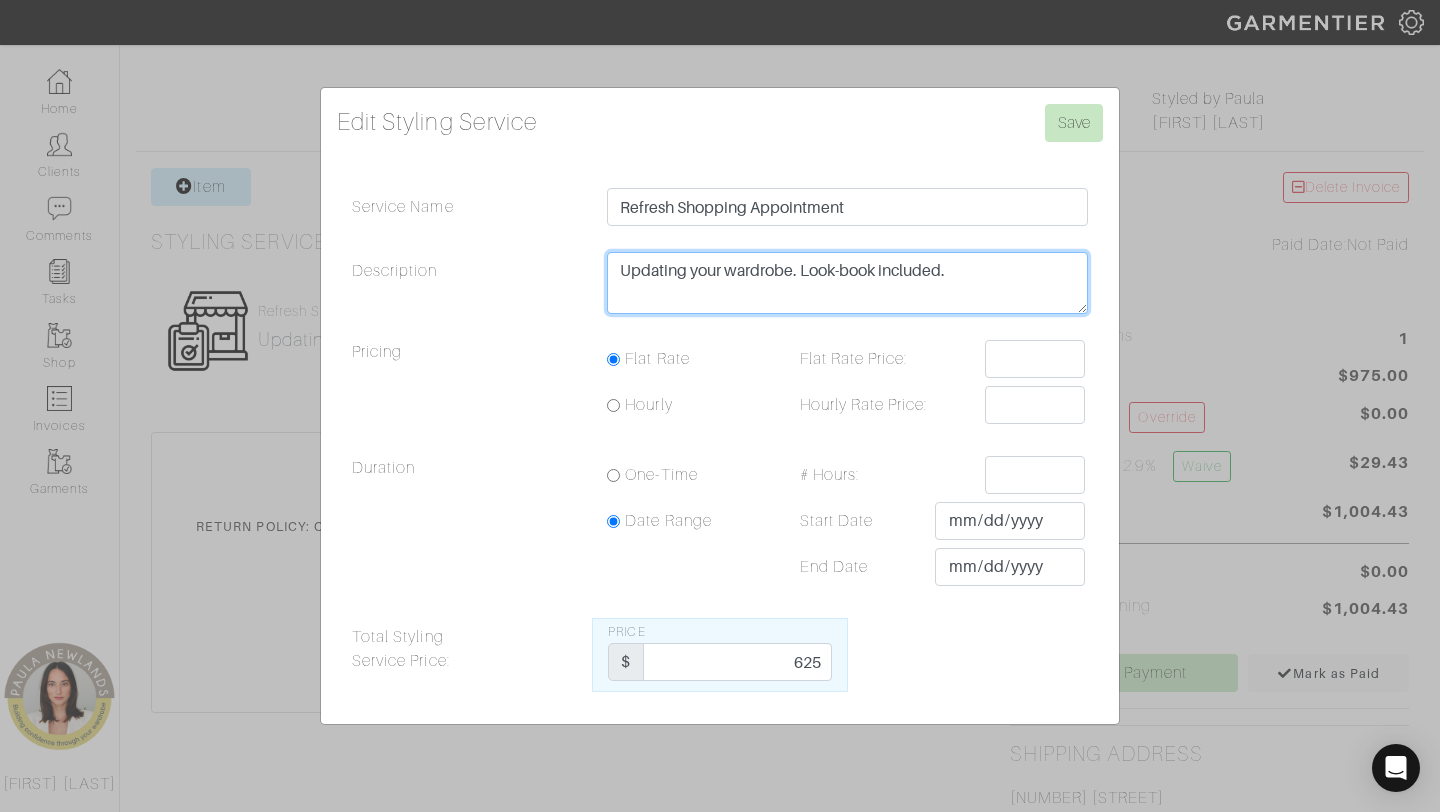 click on "Updating your wardrobe. Look-book included." at bounding box center [847, 283] 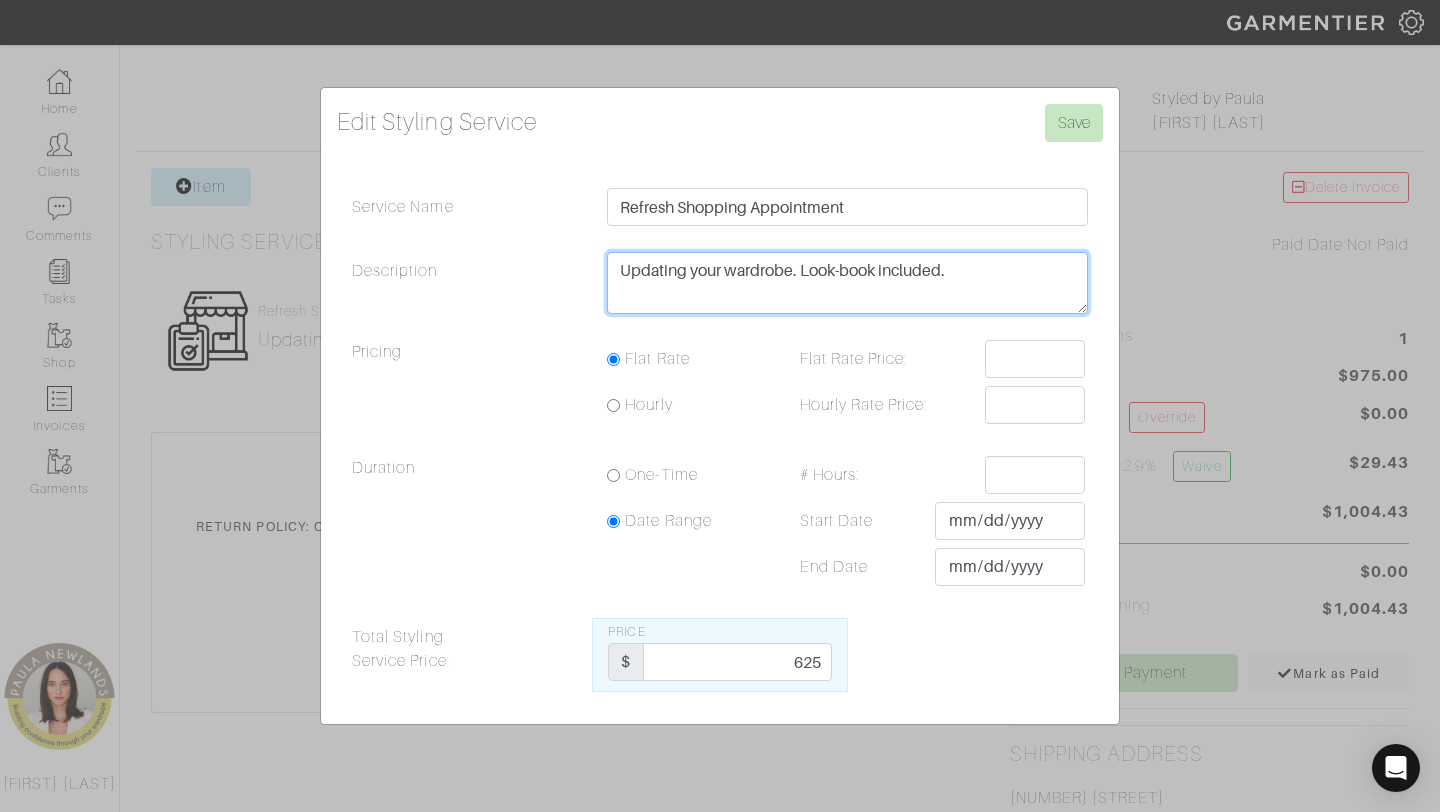 click on "Updating your wardrobe. Look-book included." at bounding box center [847, 283] 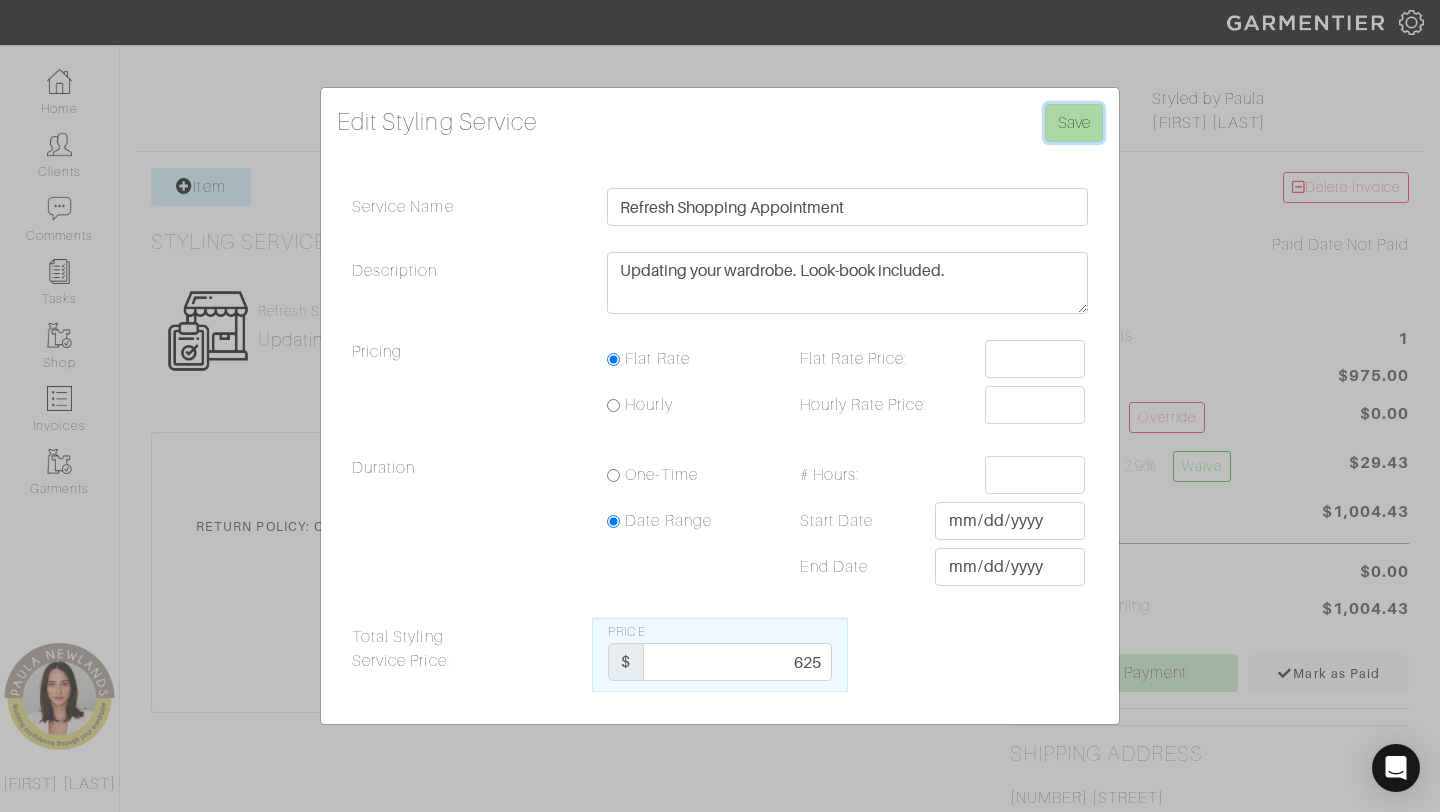 click on "Save" at bounding box center [1074, 123] 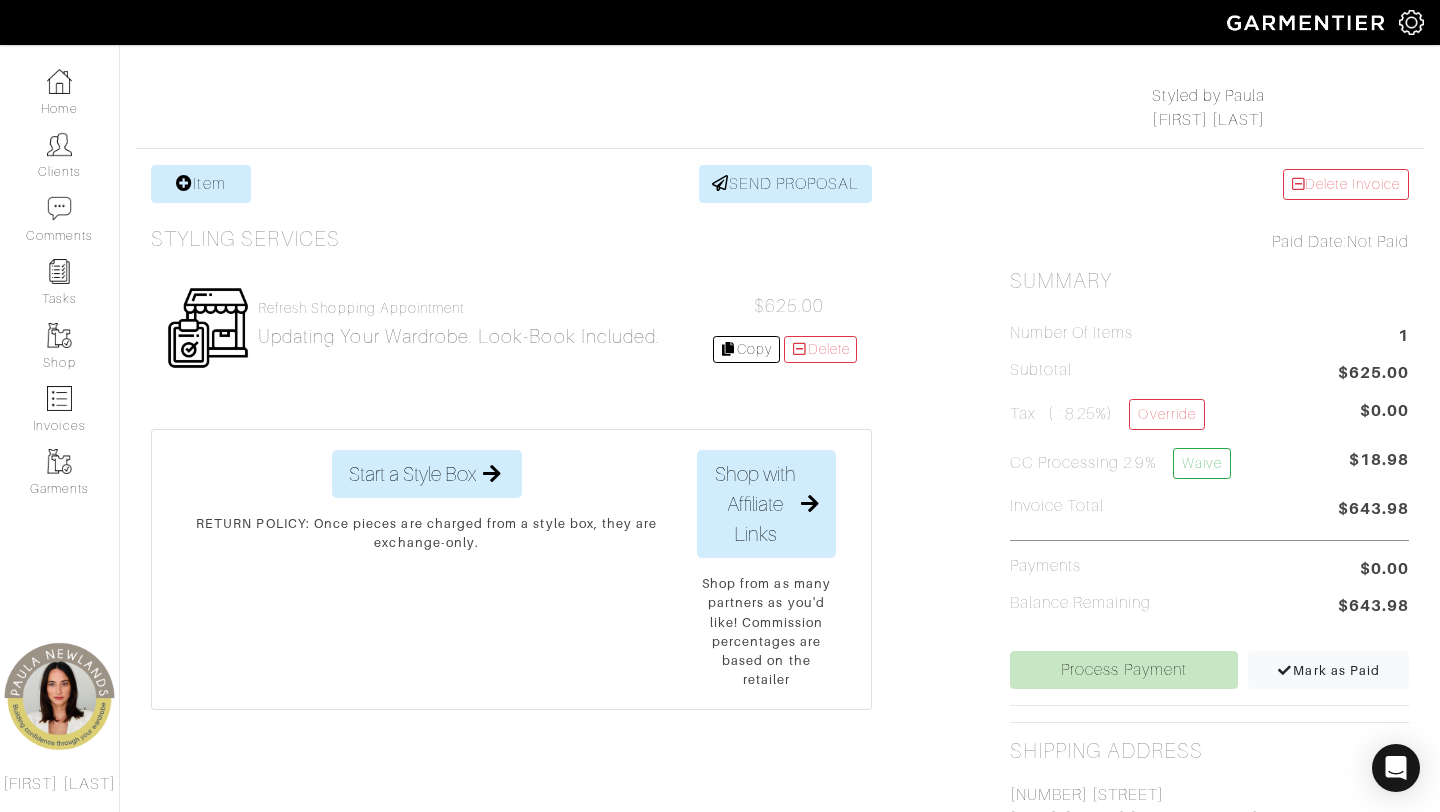 scroll, scrollTop: 335, scrollLeft: 0, axis: vertical 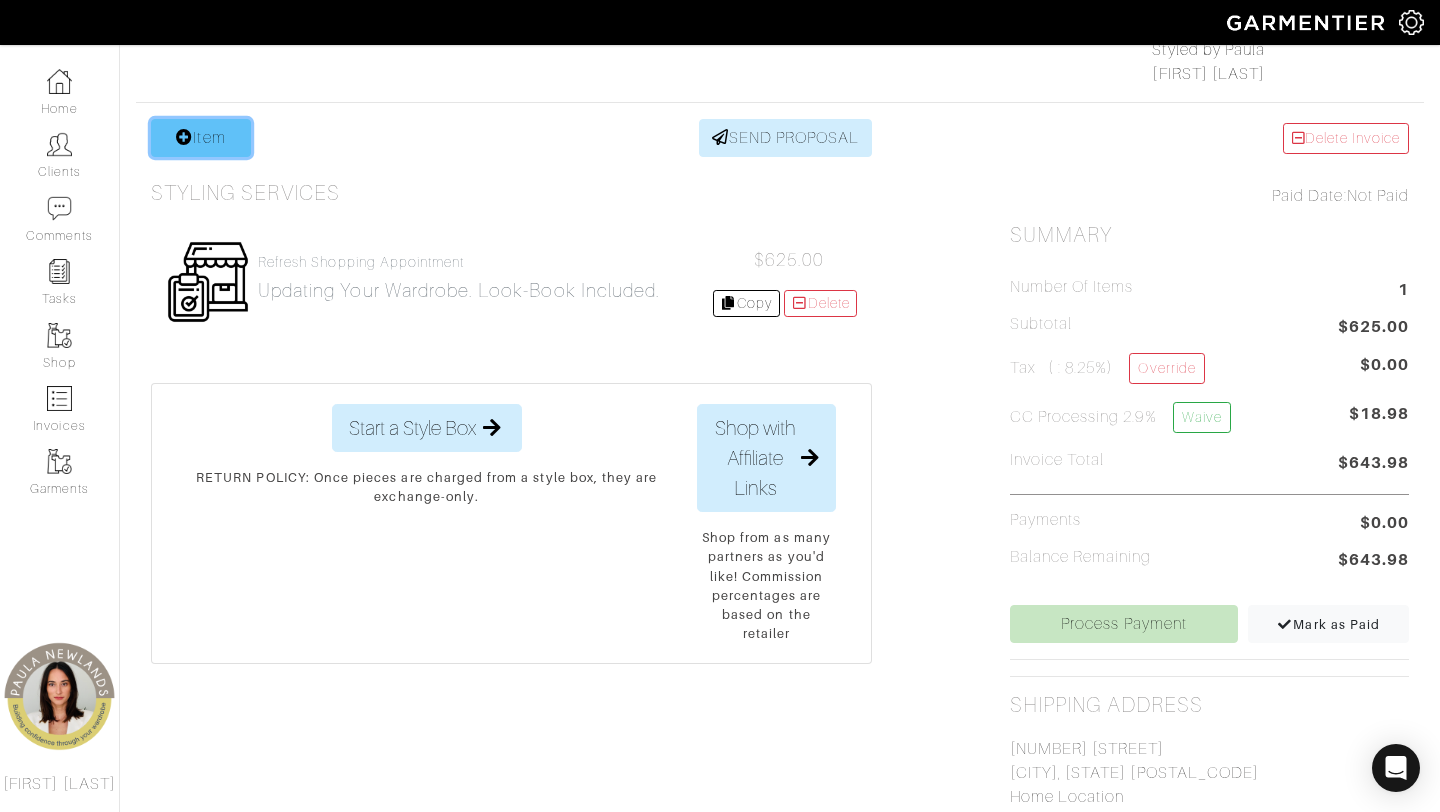 click on "Item" at bounding box center [201, 138] 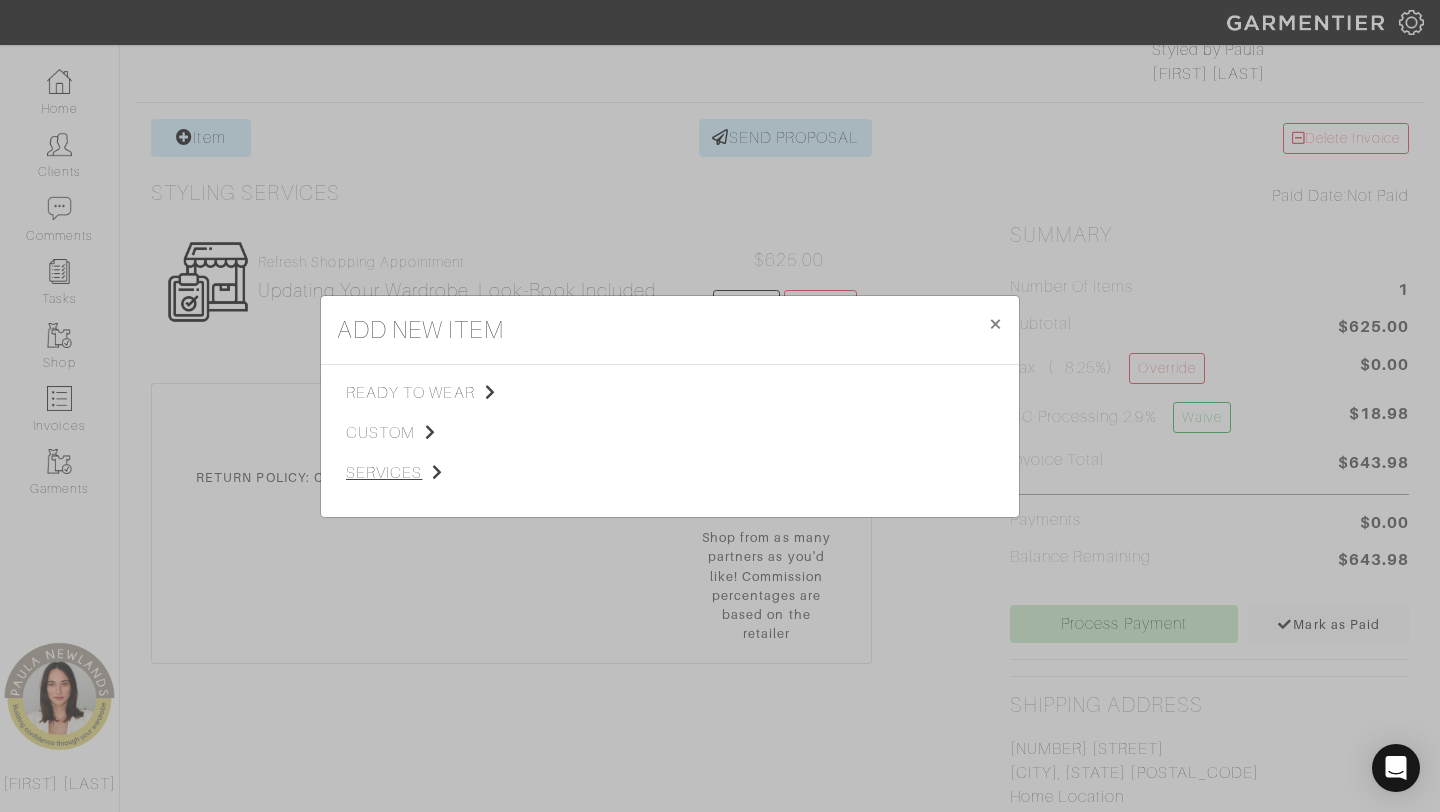 click on "services" at bounding box center [446, 473] 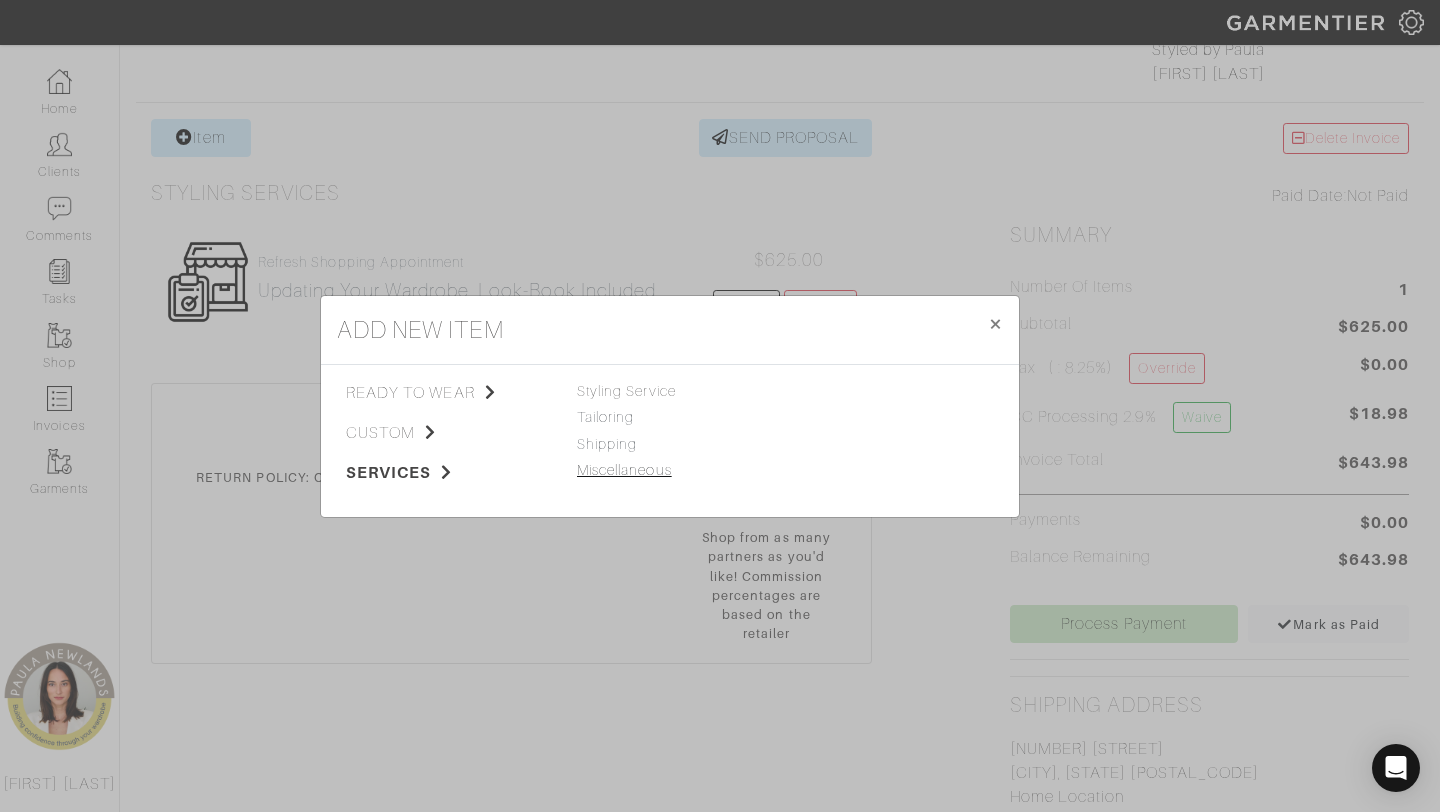 click on "Miscellaneous" at bounding box center [624, 470] 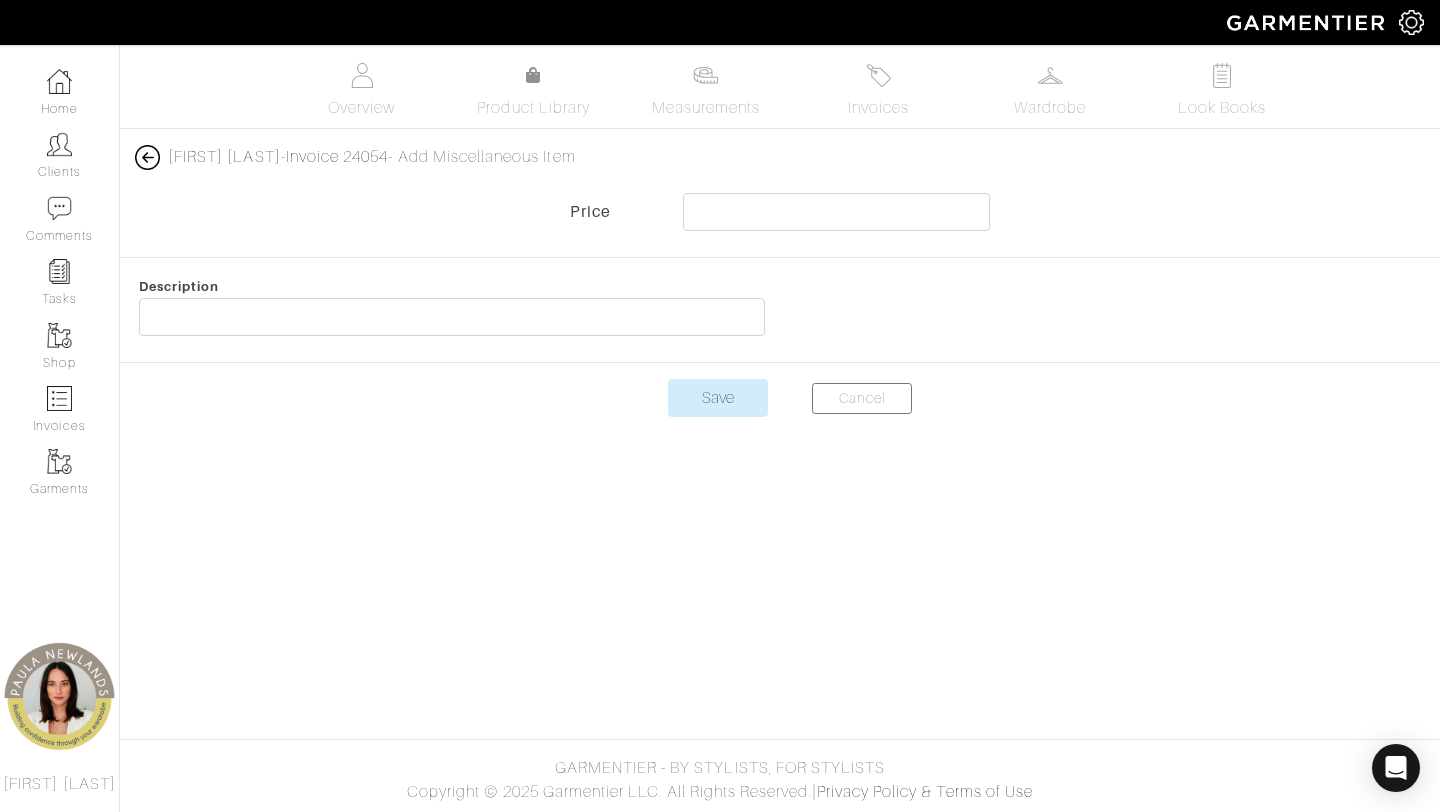 scroll, scrollTop: 0, scrollLeft: 0, axis: both 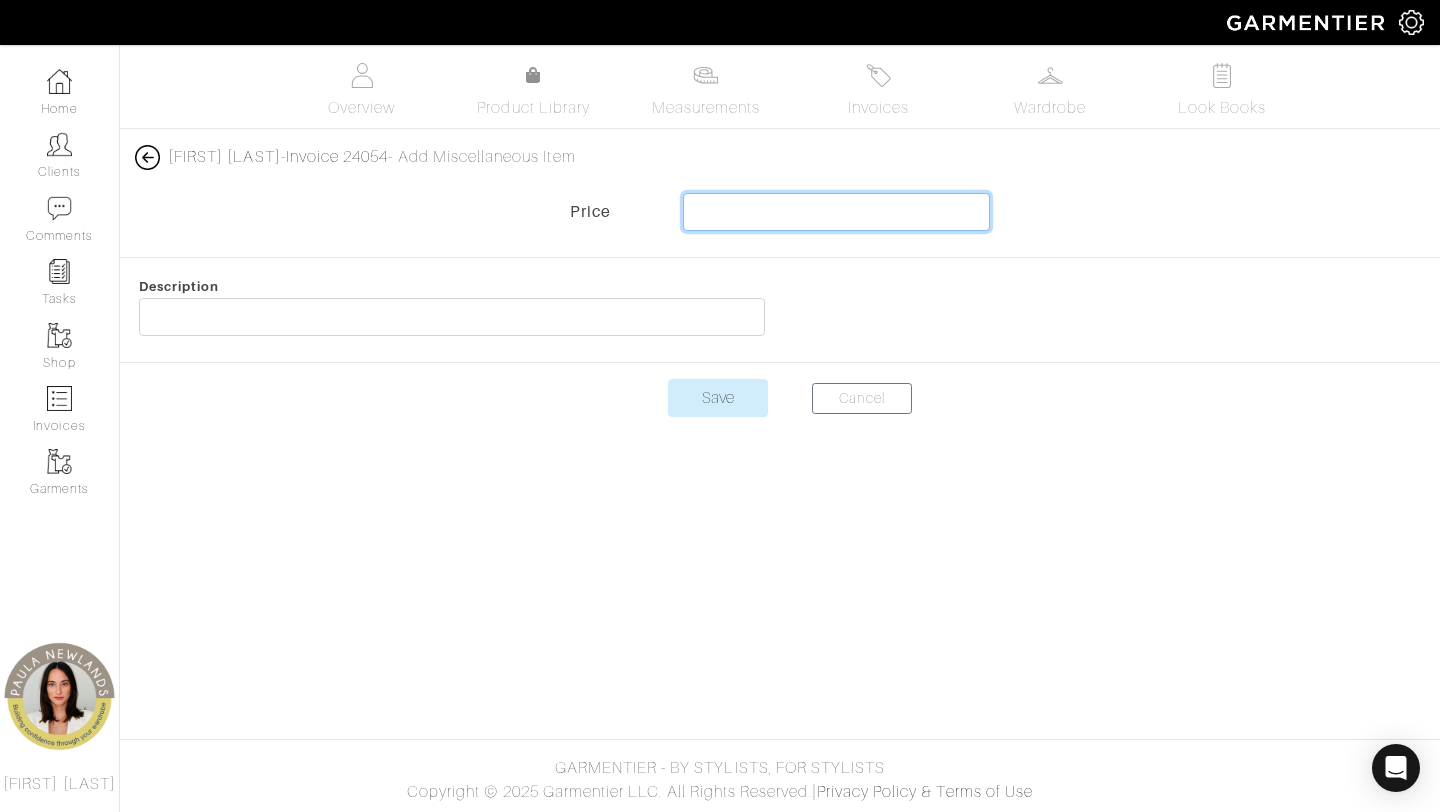 click at bounding box center [837, 212] 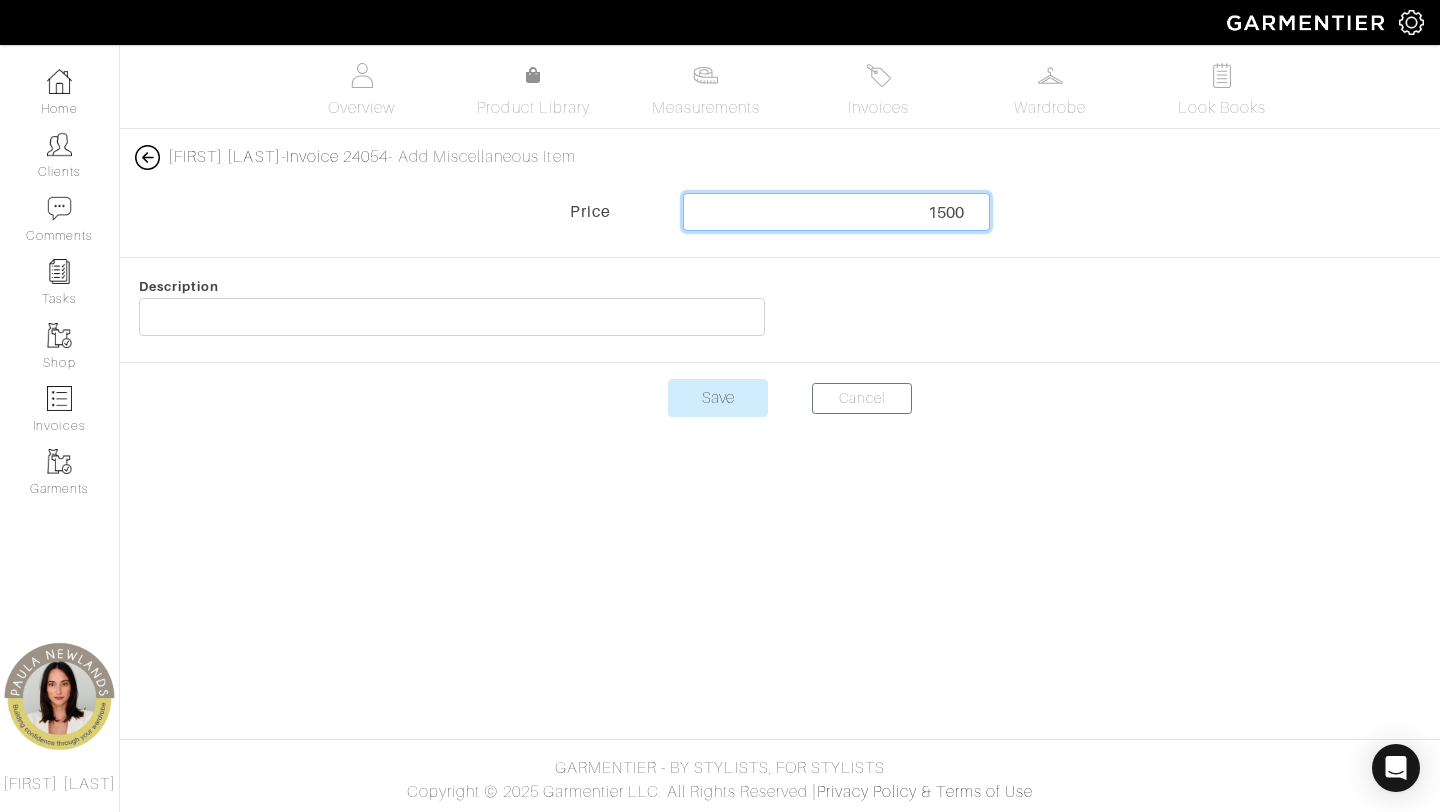 type on "1500" 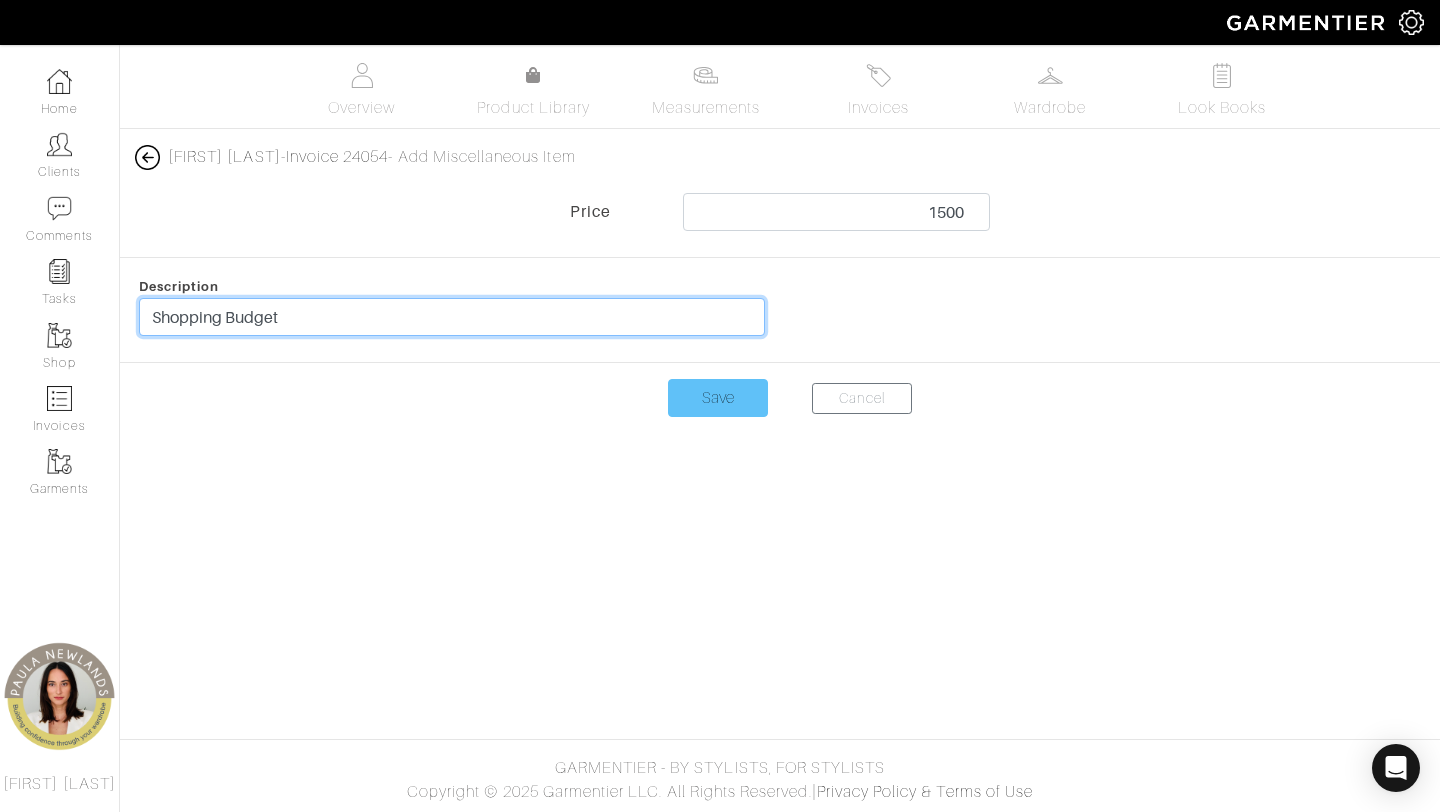 type on "Shopping Budget" 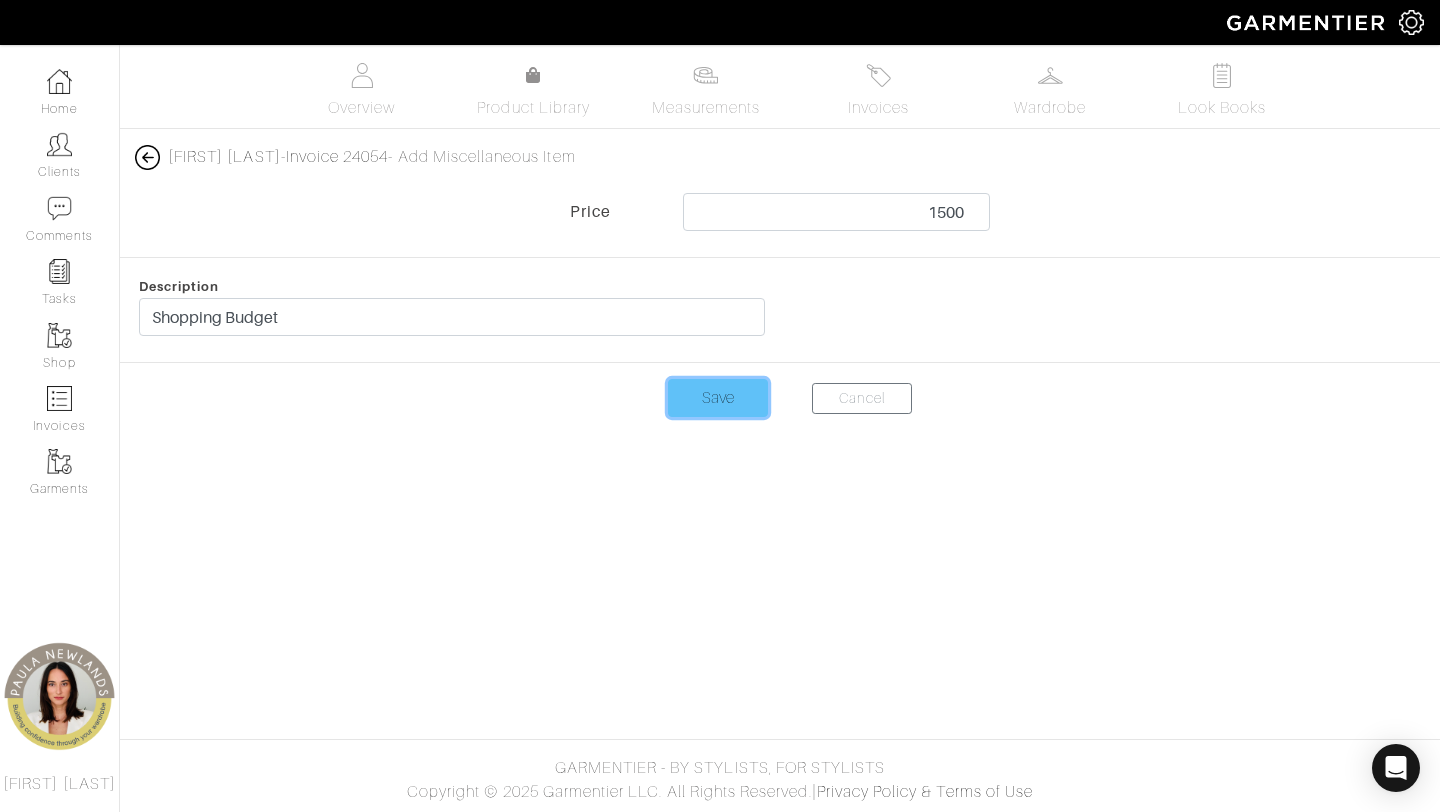 click on "Save" at bounding box center (718, 398) 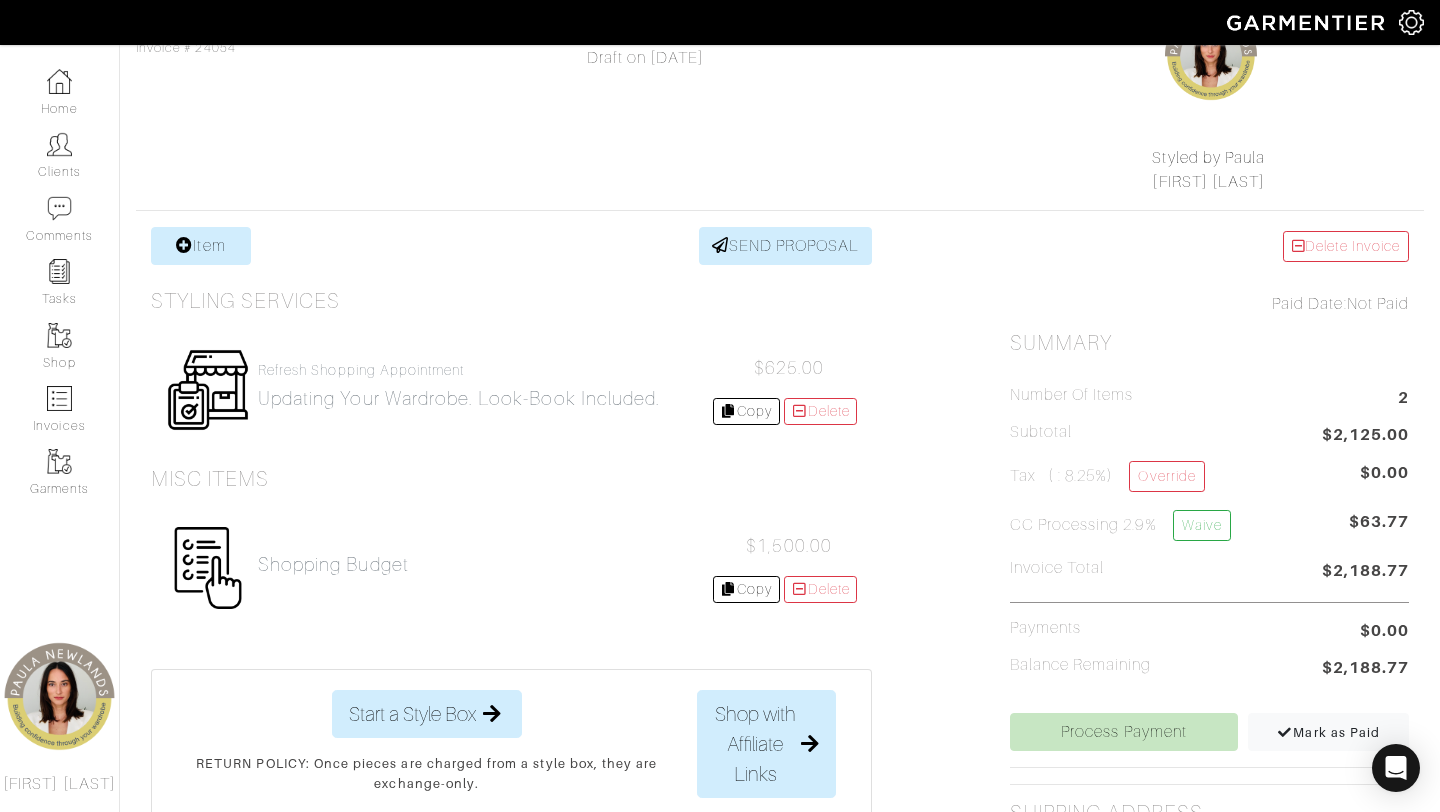 scroll, scrollTop: 225, scrollLeft: 0, axis: vertical 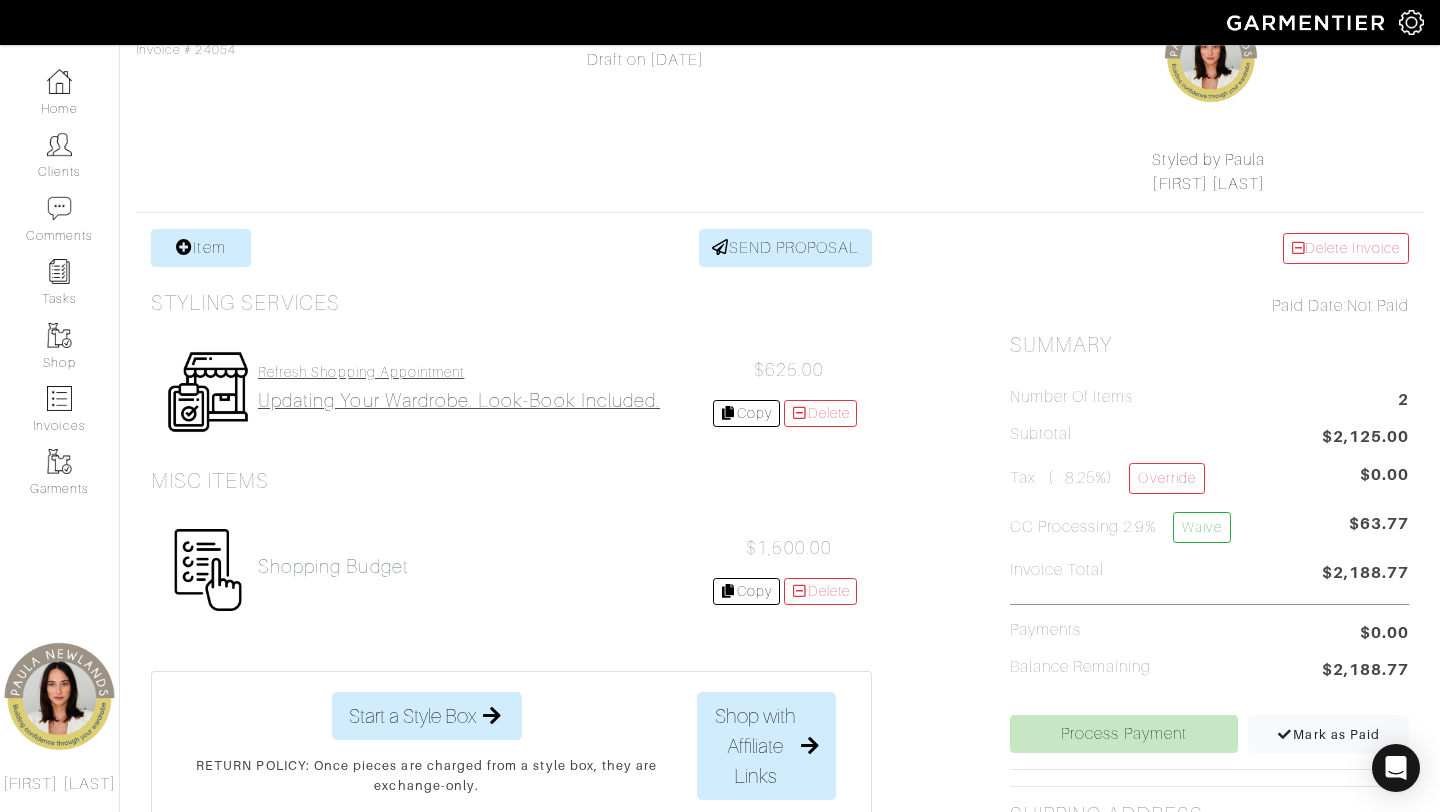 click on "Updating your wardrobe. Look-book included." at bounding box center [459, 400] 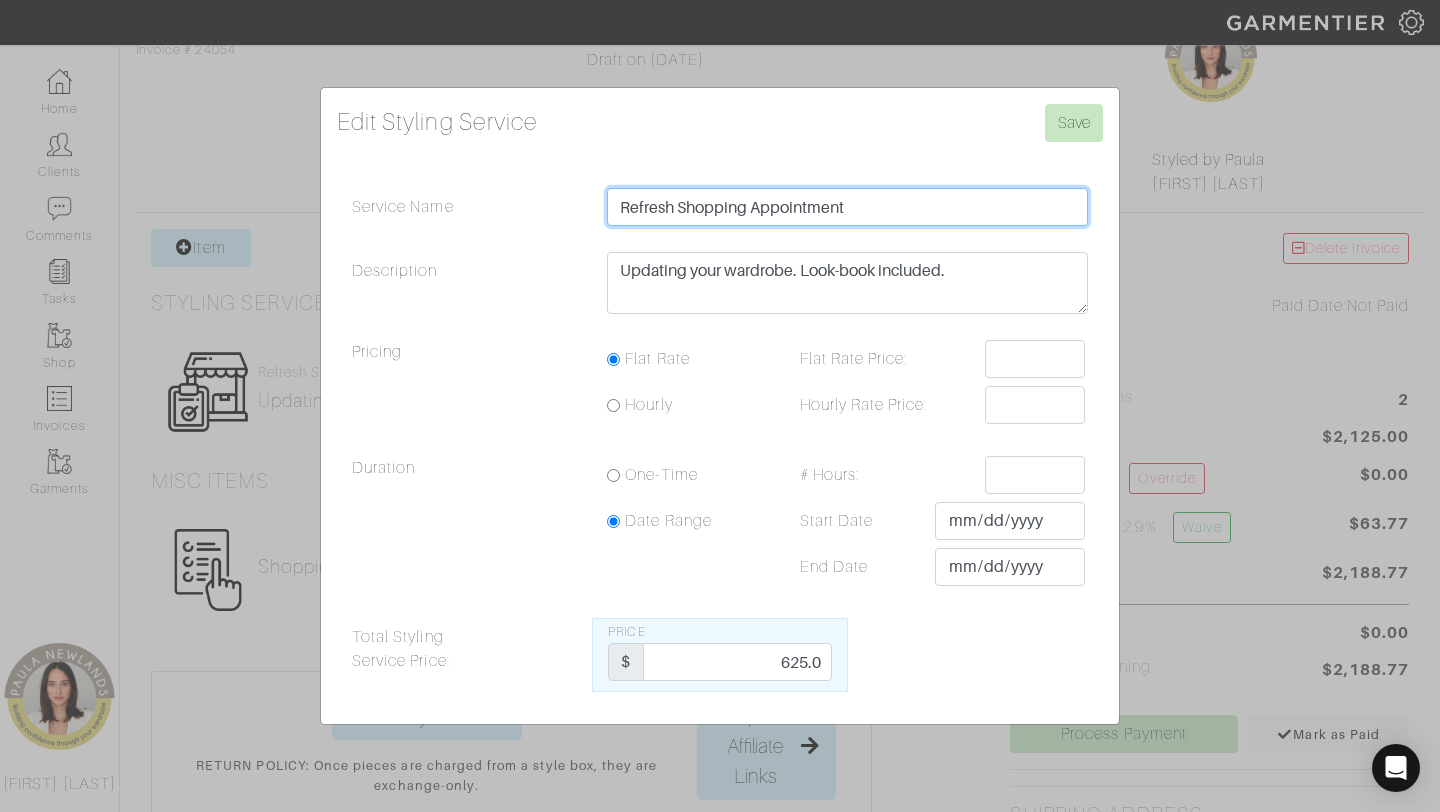 drag, startPoint x: 674, startPoint y: 206, endPoint x: 545, endPoint y: 204, distance: 129.0155 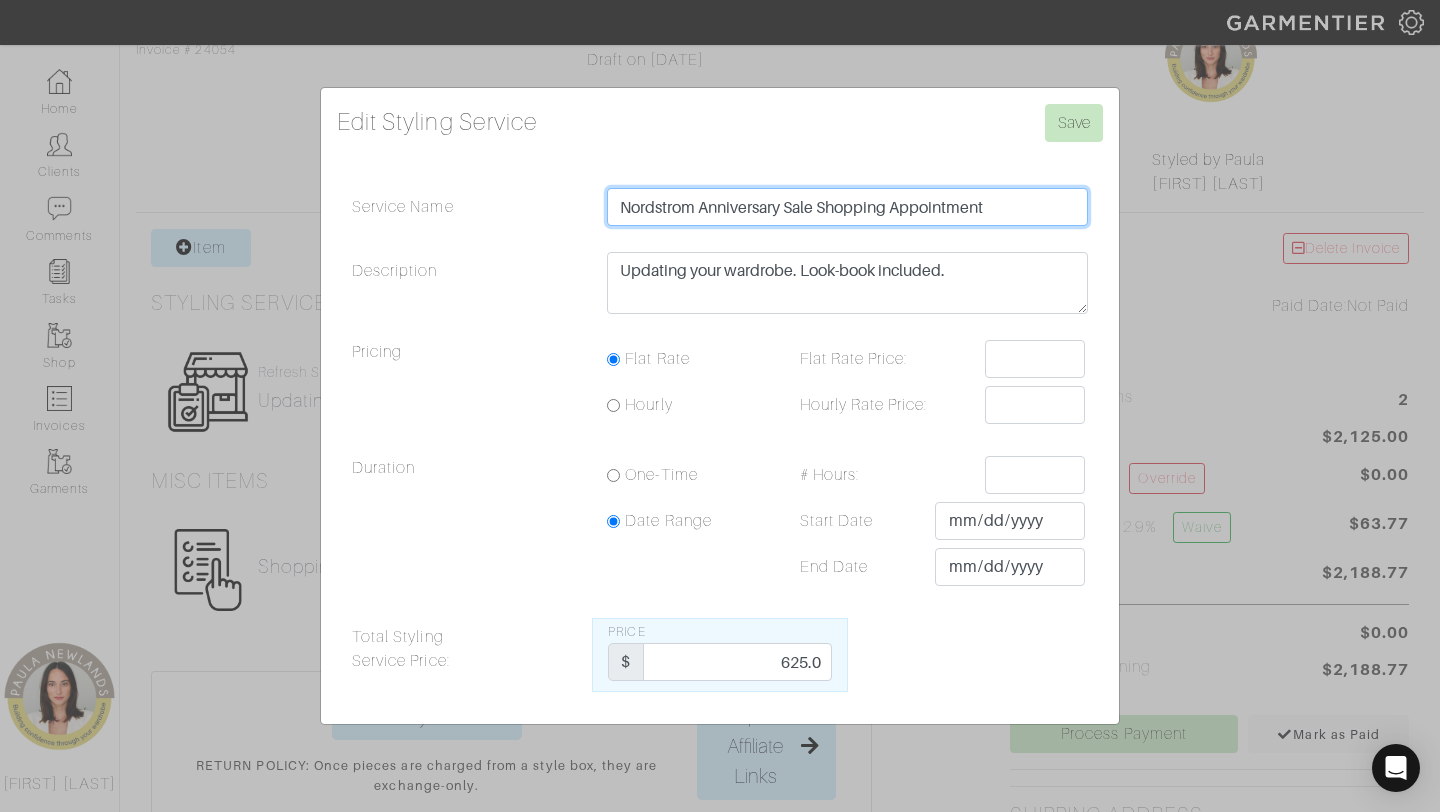 type on "Nordstrom Anniversary Sale Shopping Appointment" 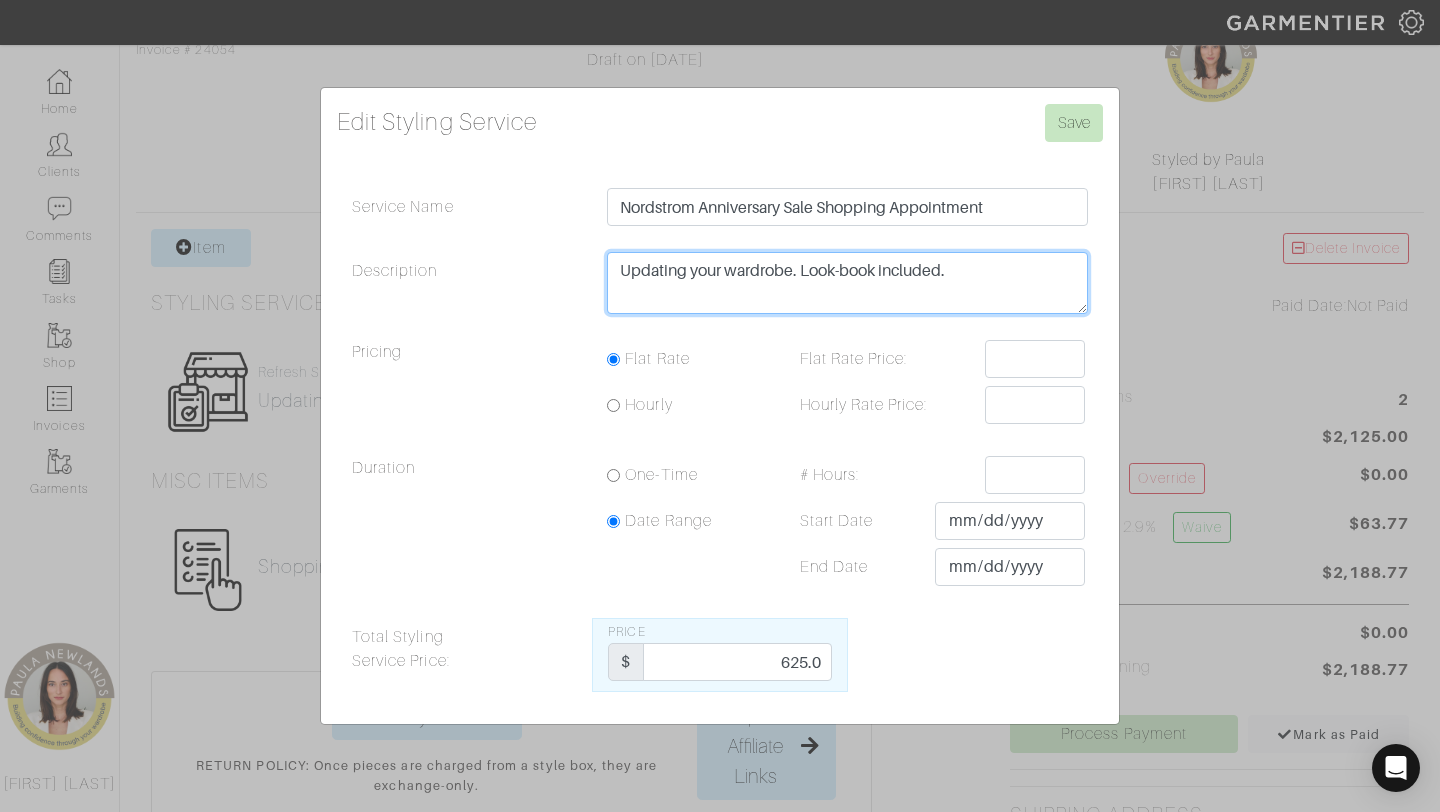 click on "Updating your wardrobe. Look-book included." at bounding box center [847, 283] 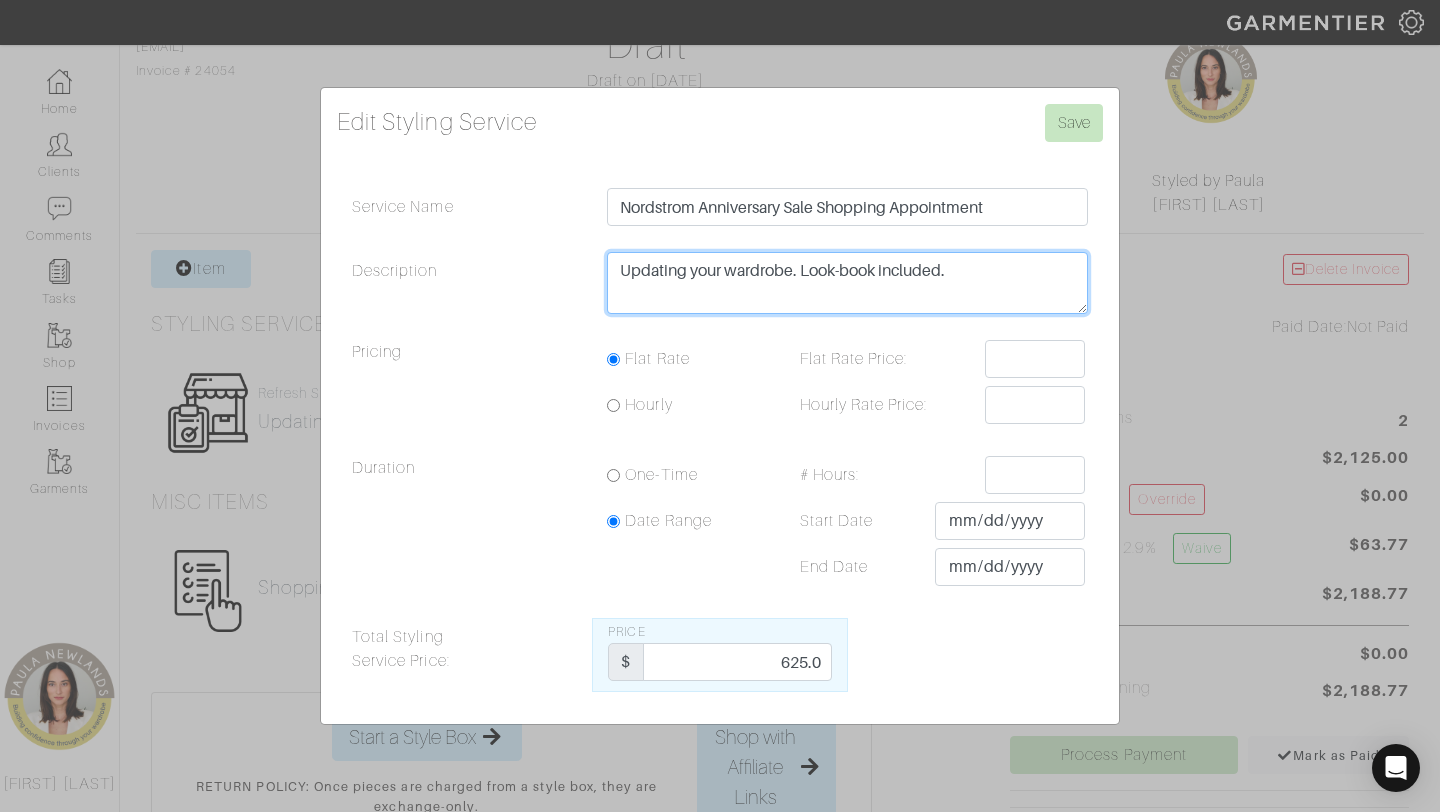 scroll, scrollTop: 181, scrollLeft: 0, axis: vertical 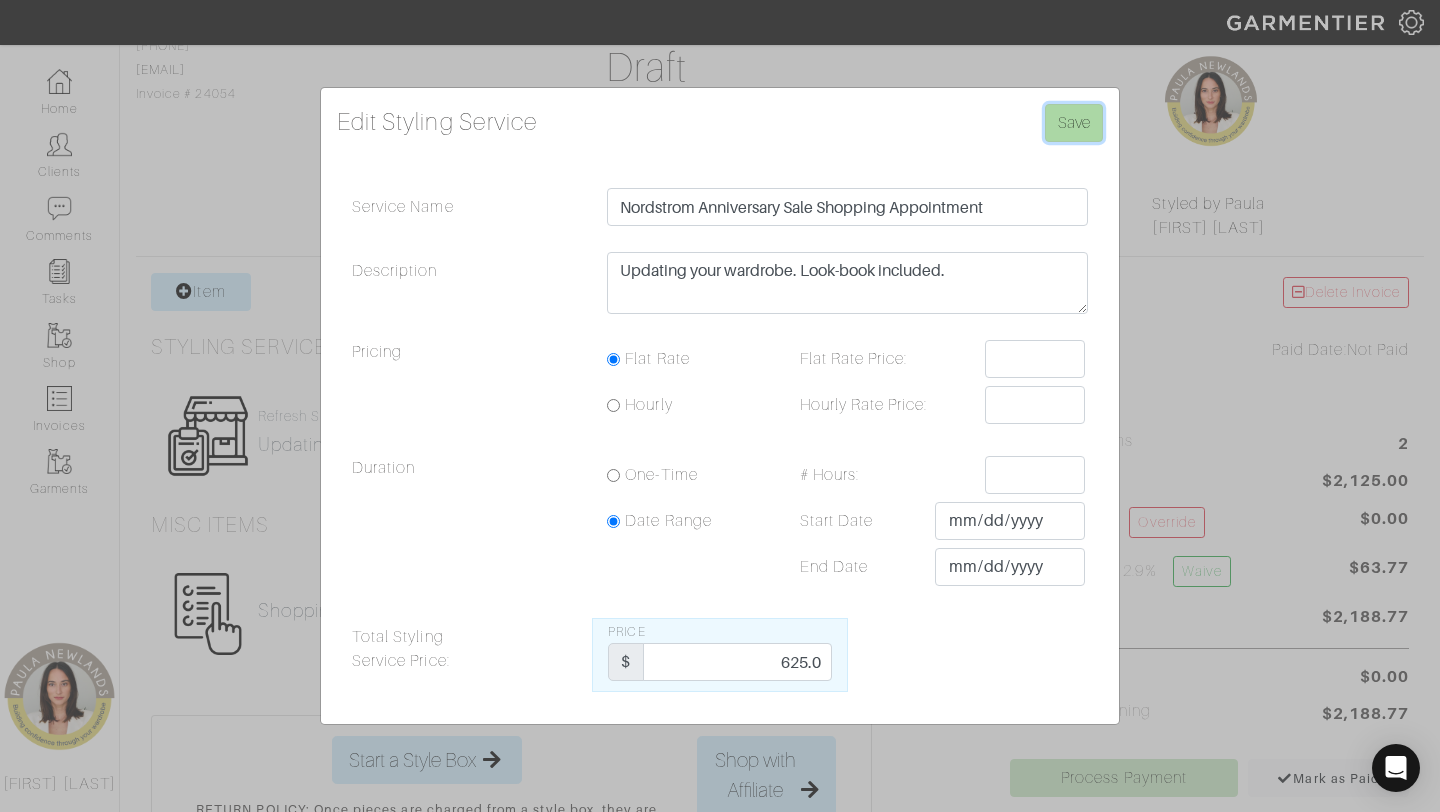 click on "Save" at bounding box center [1074, 123] 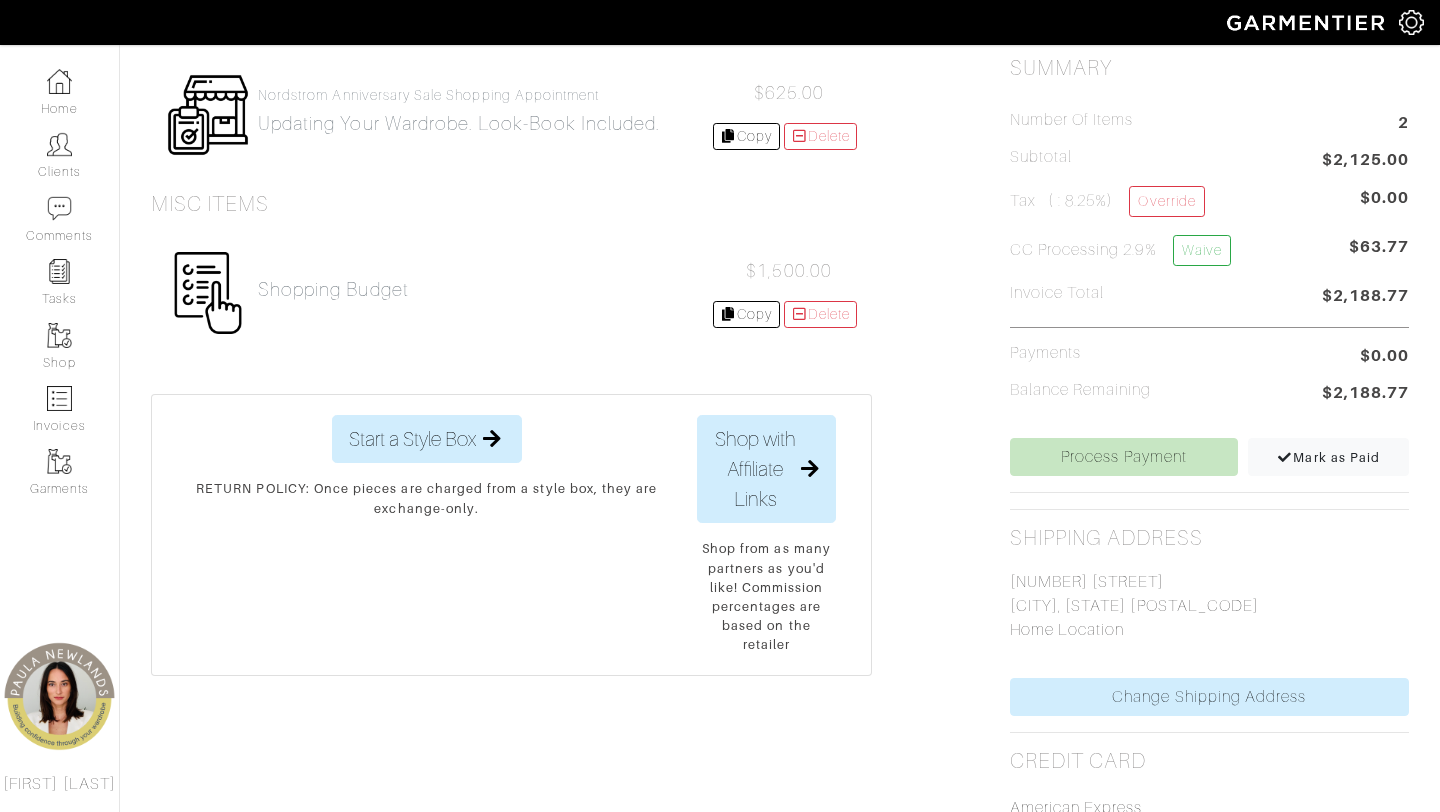 scroll, scrollTop: 662, scrollLeft: 0, axis: vertical 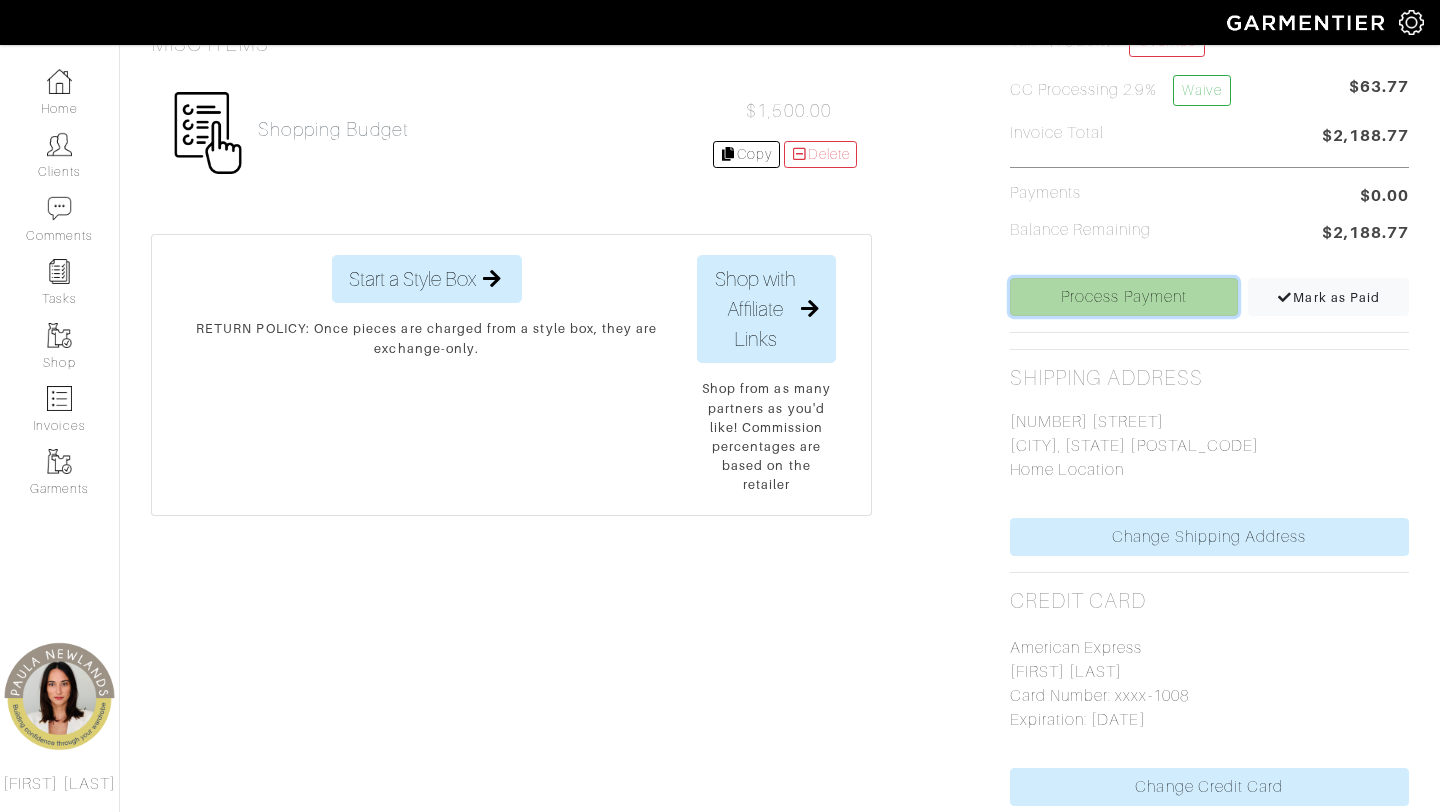 click on "Process Payment" at bounding box center [1124, 297] 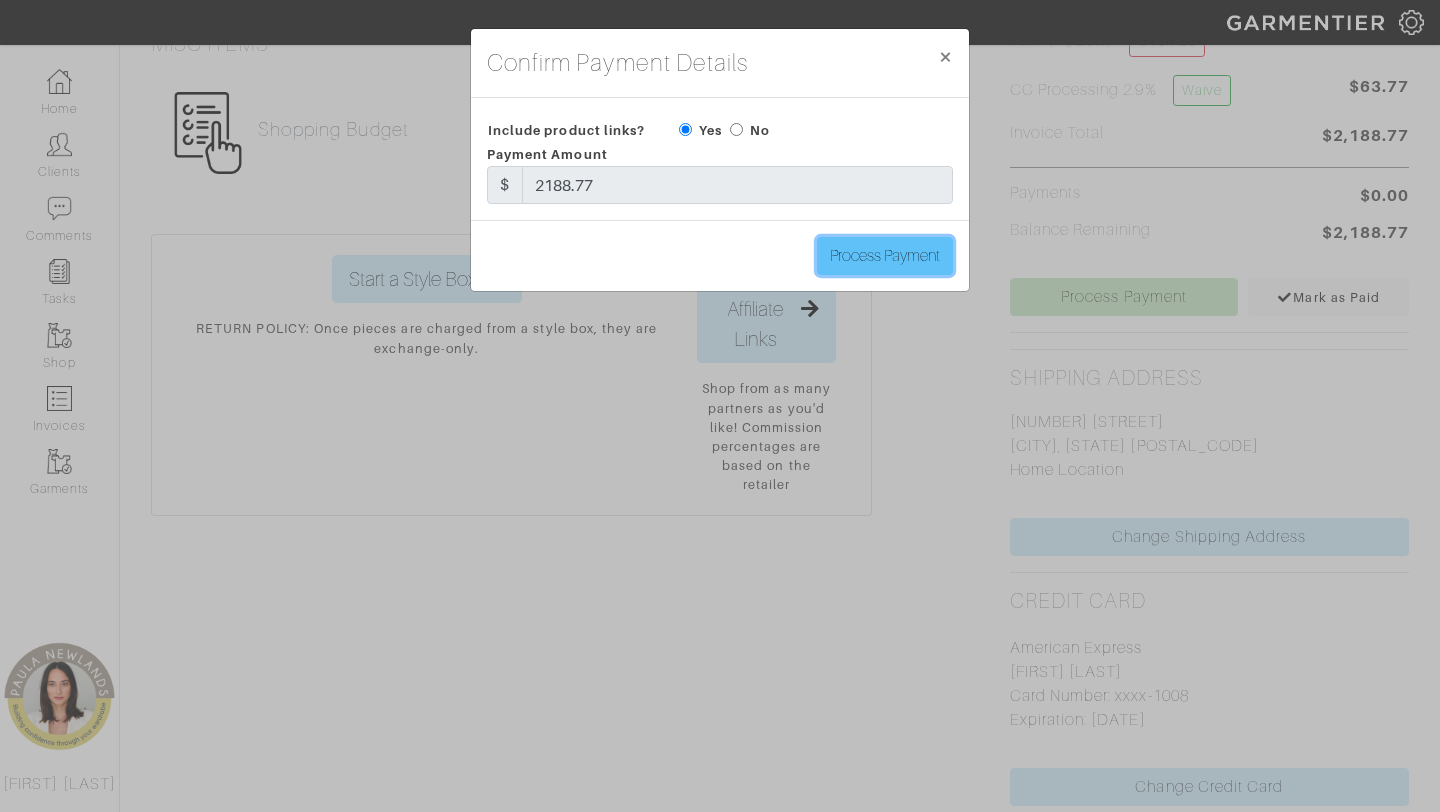 click on "Process Payment" at bounding box center (885, 256) 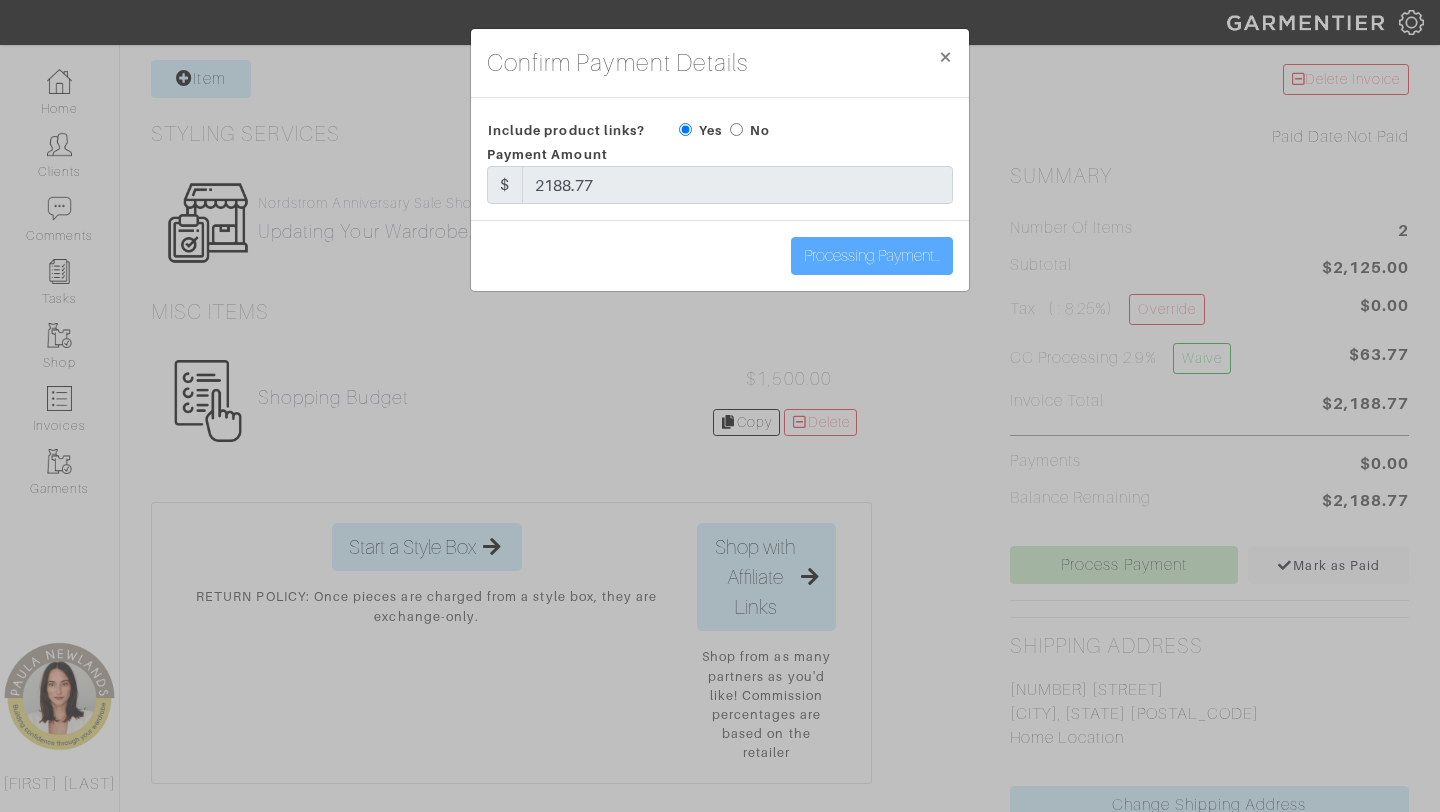 scroll, scrollTop: 400, scrollLeft: 0, axis: vertical 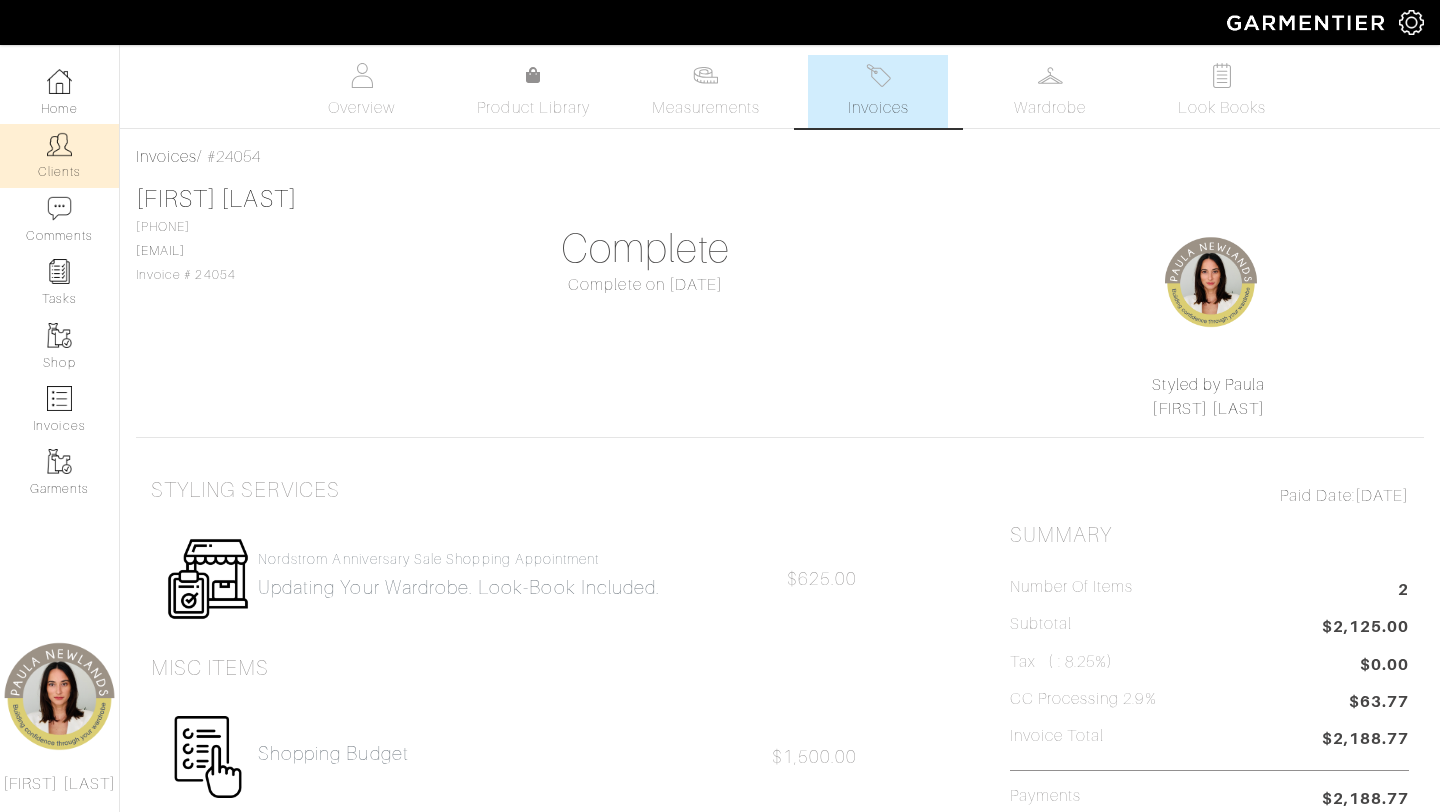 click at bounding box center (59, 144) 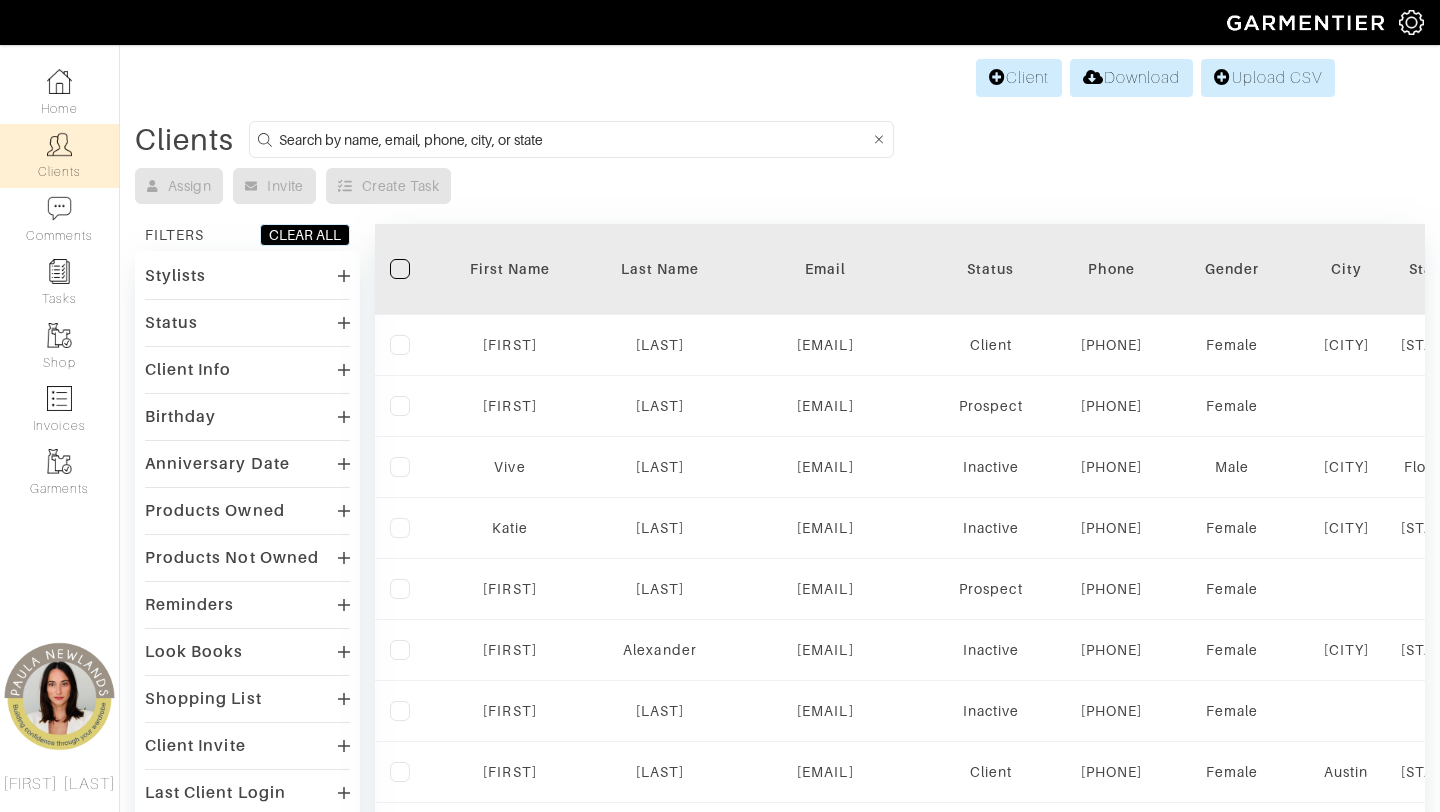 click at bounding box center (574, 139) 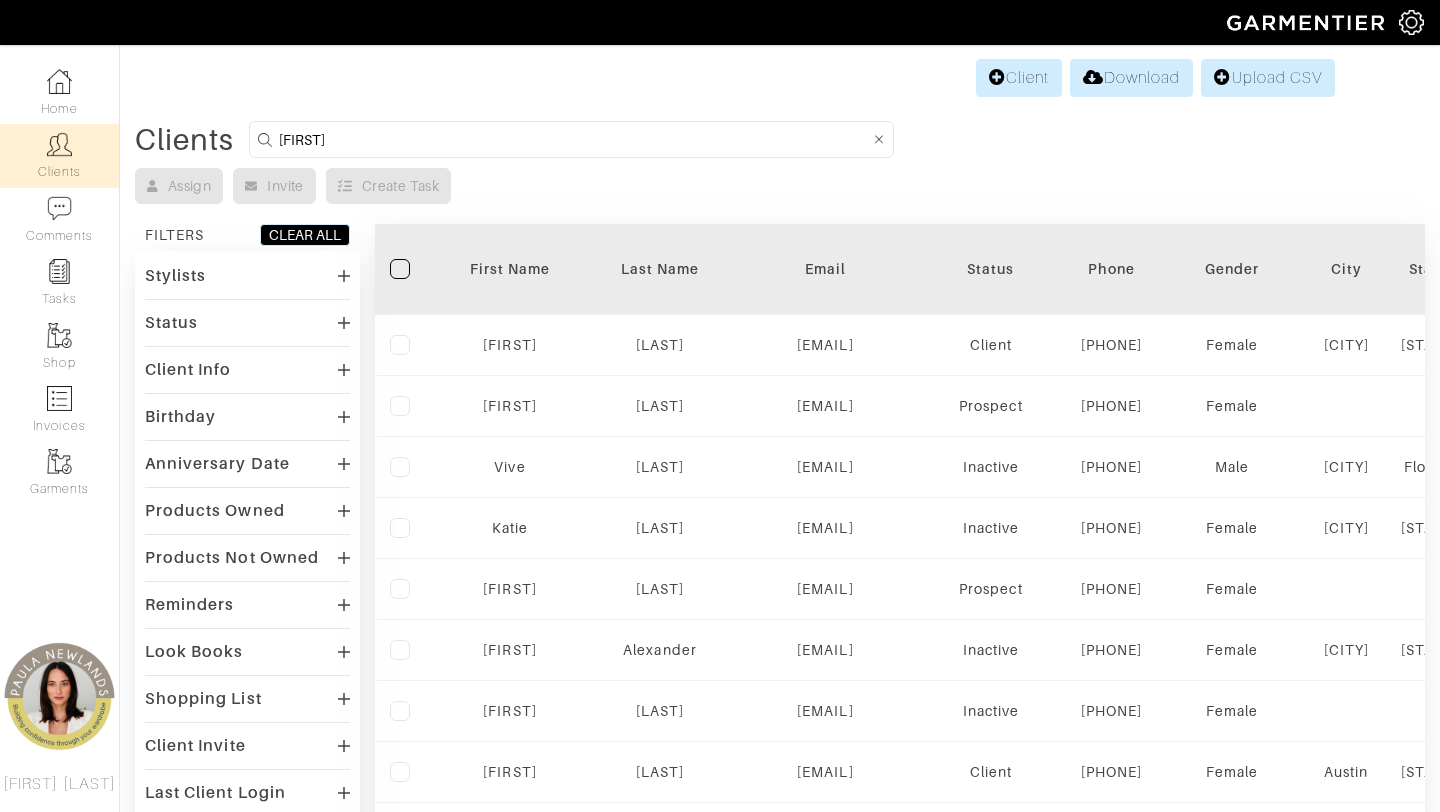 type on "Aubrey" 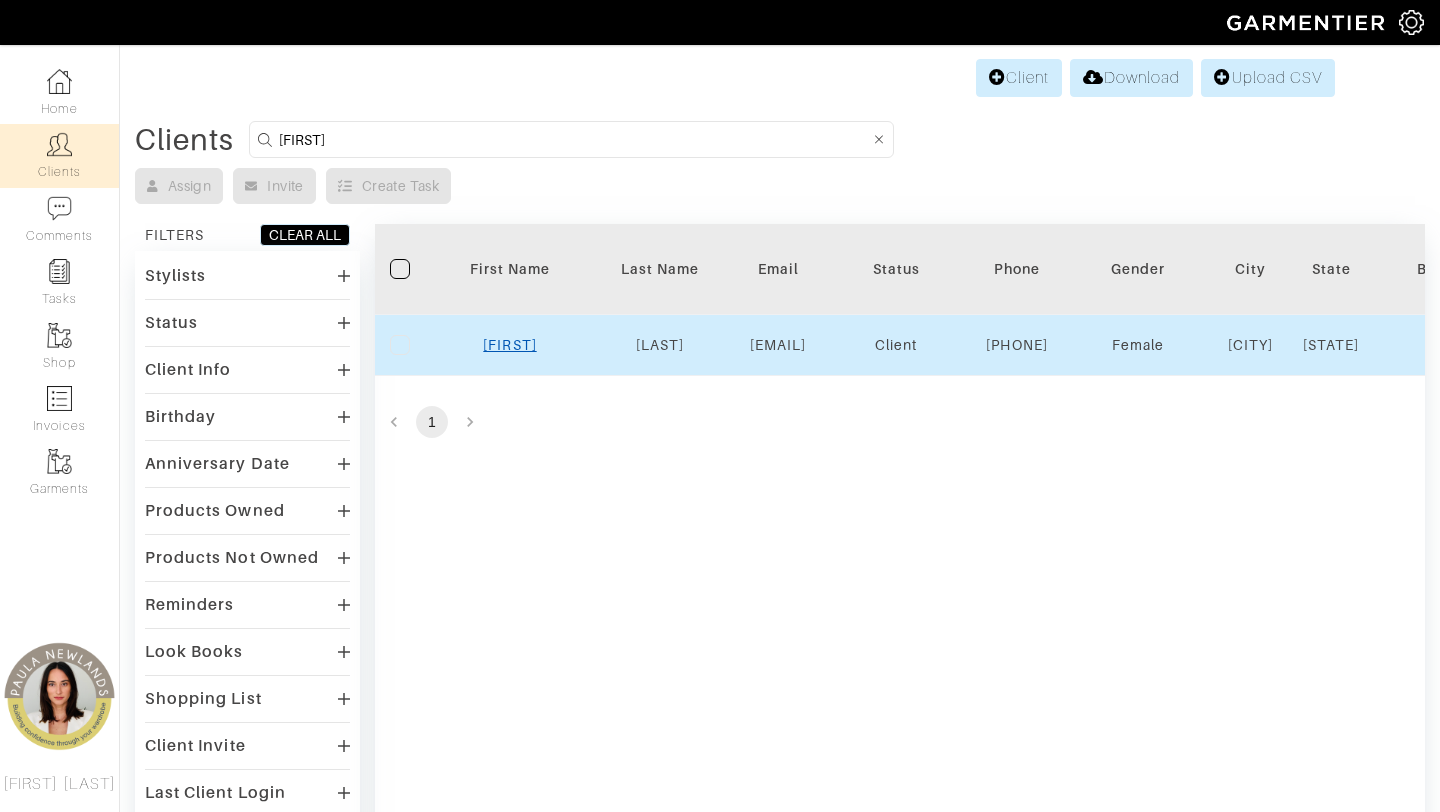 click on "Aubrey" at bounding box center (509, 345) 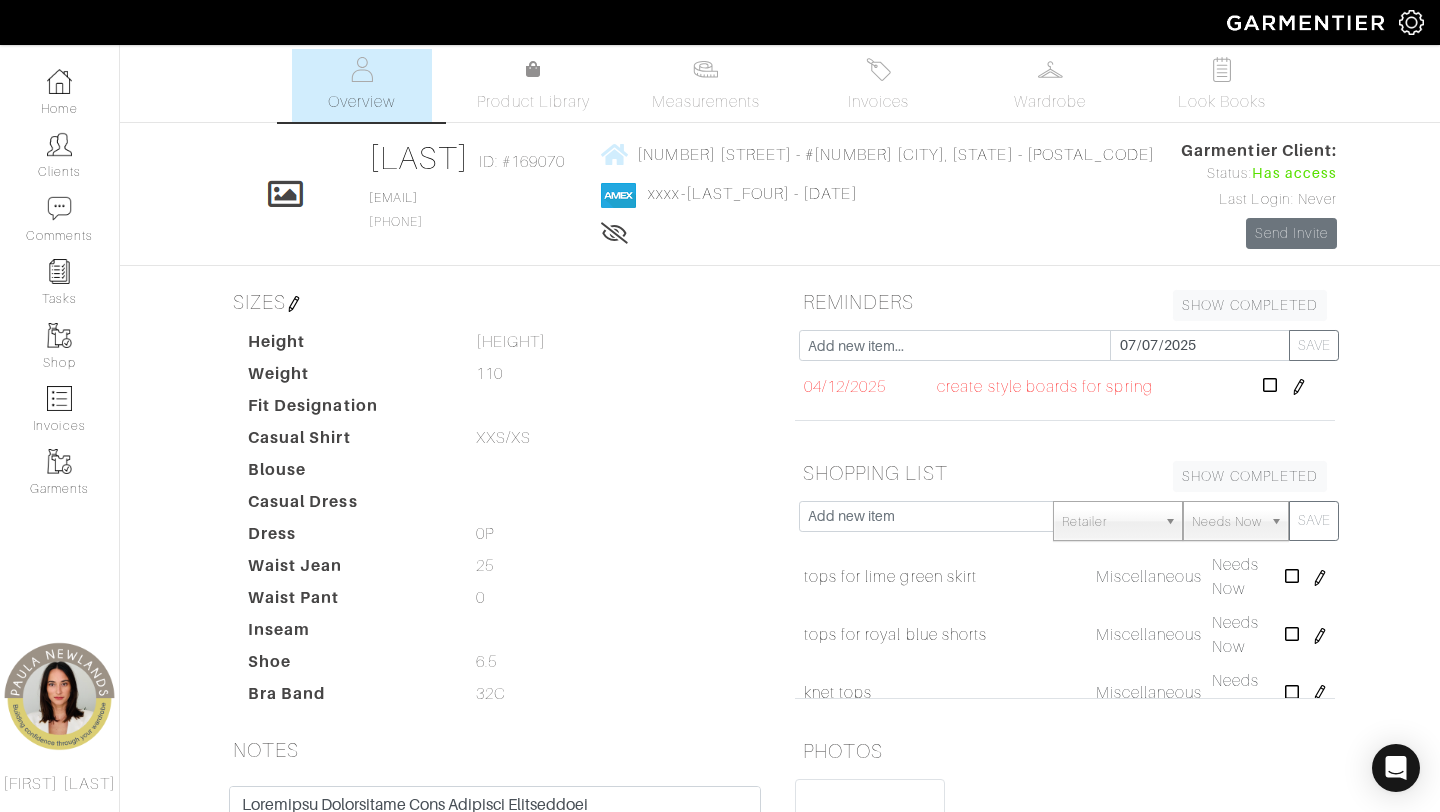 scroll, scrollTop: 0, scrollLeft: 0, axis: both 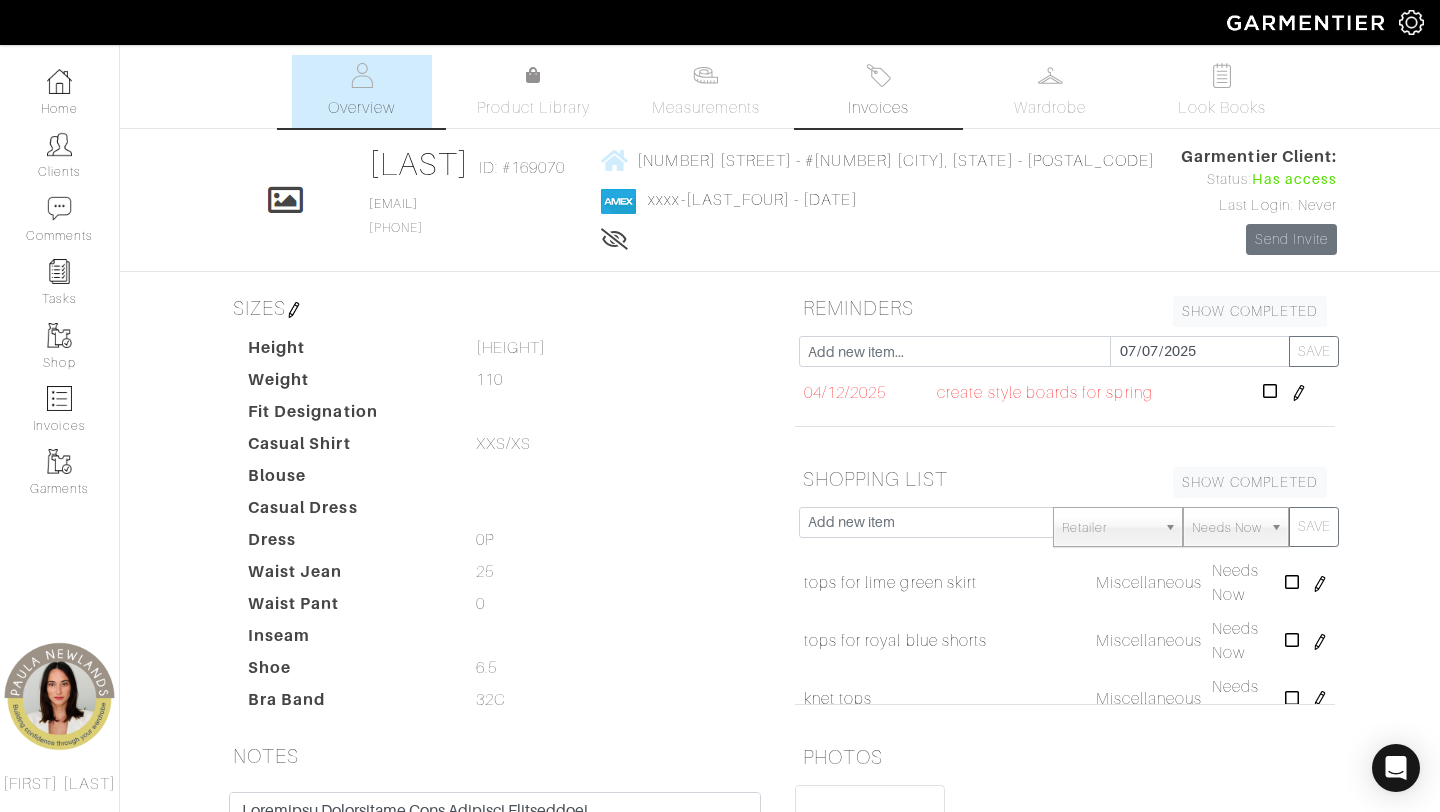 click at bounding box center [878, 75] 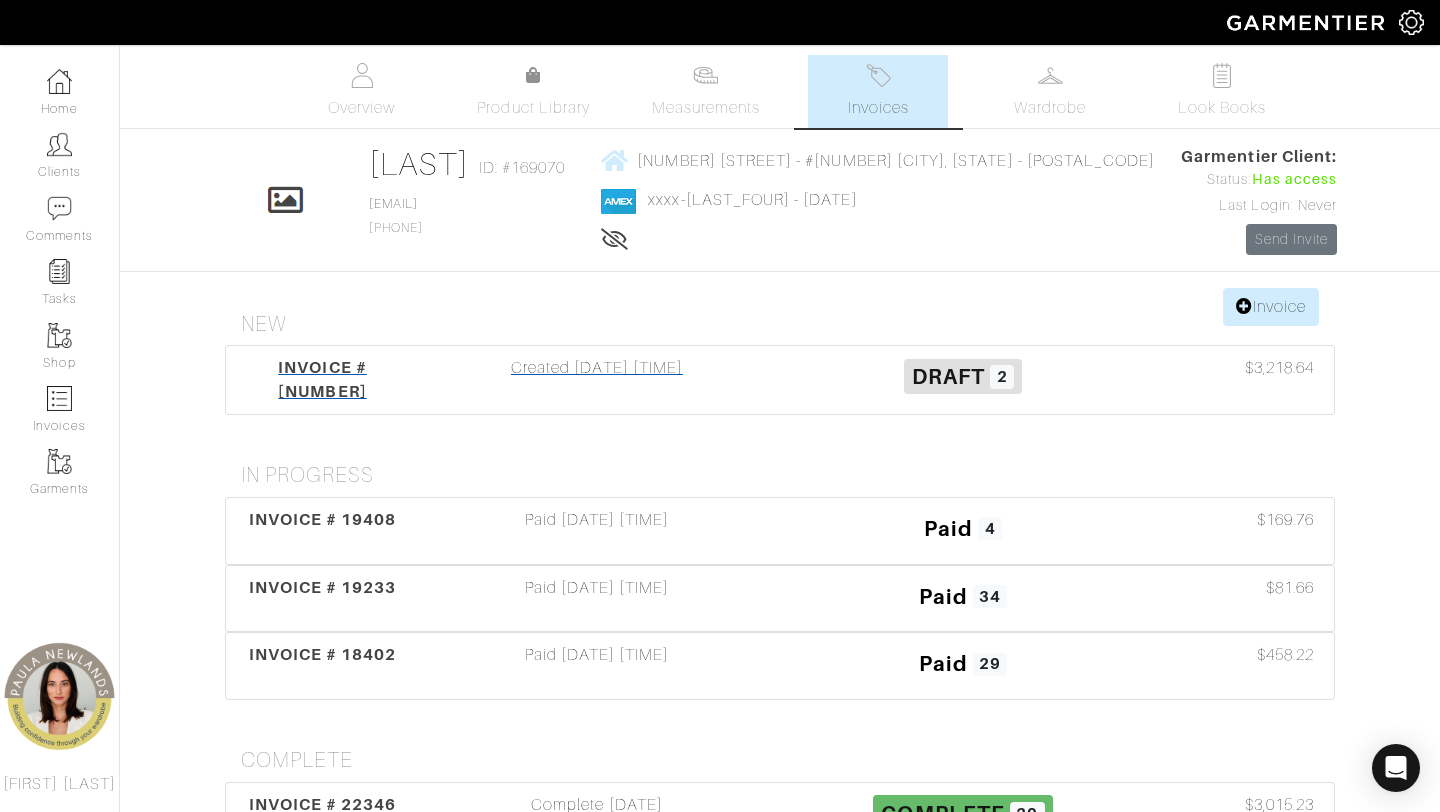 click on "INVOICE # [NUMBER]" at bounding box center [322, 379] 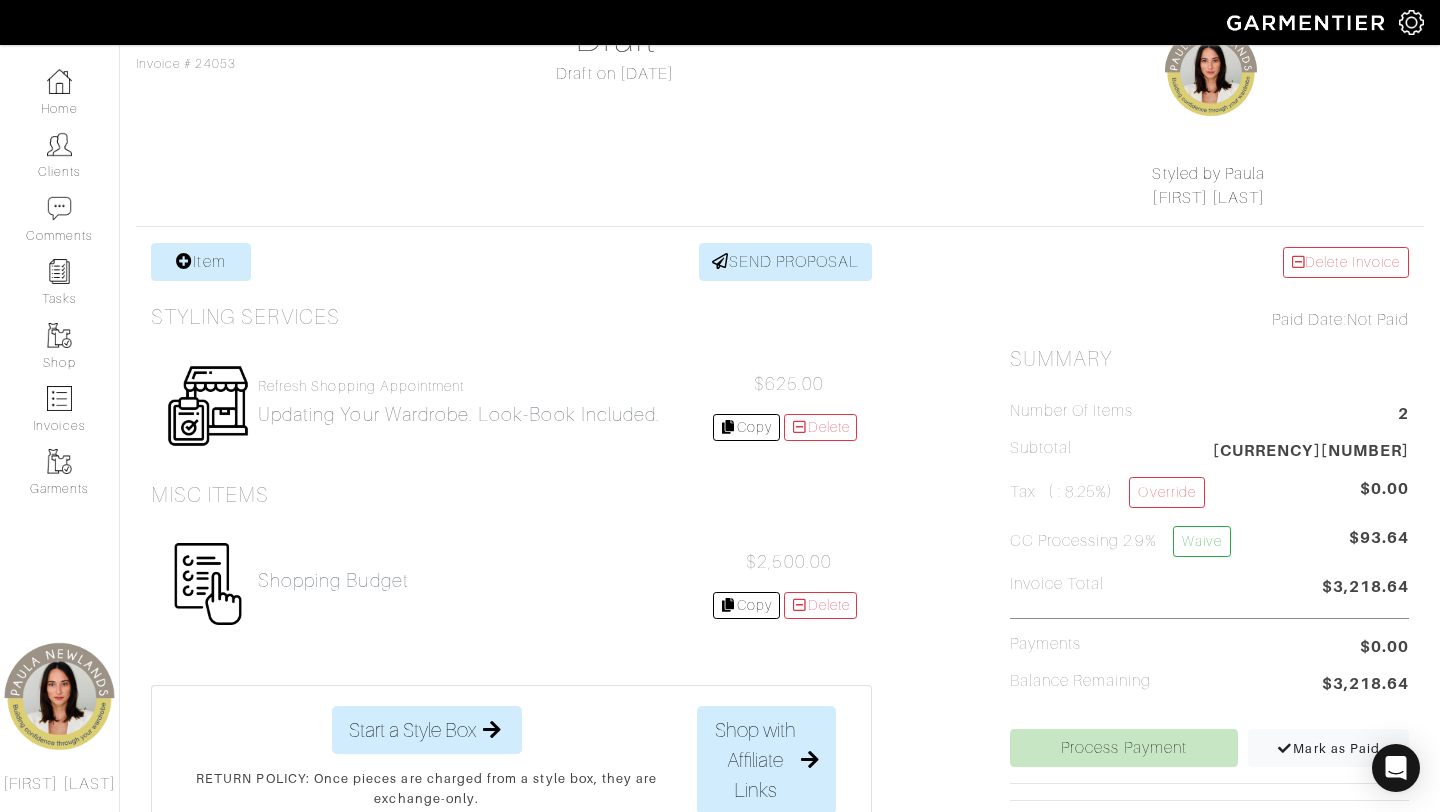 scroll, scrollTop: 205, scrollLeft: 0, axis: vertical 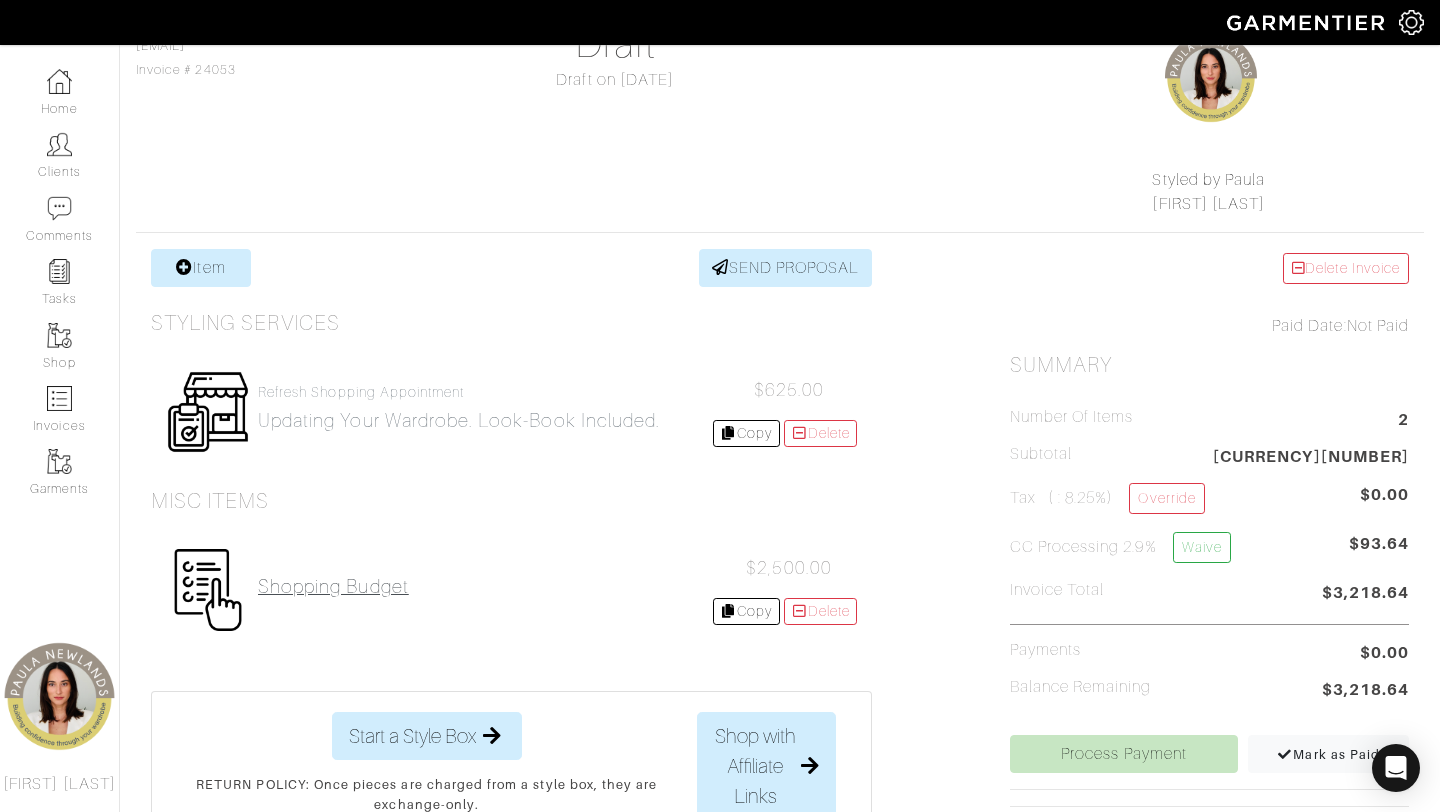 click on "Shopping Budget" at bounding box center [333, 586] 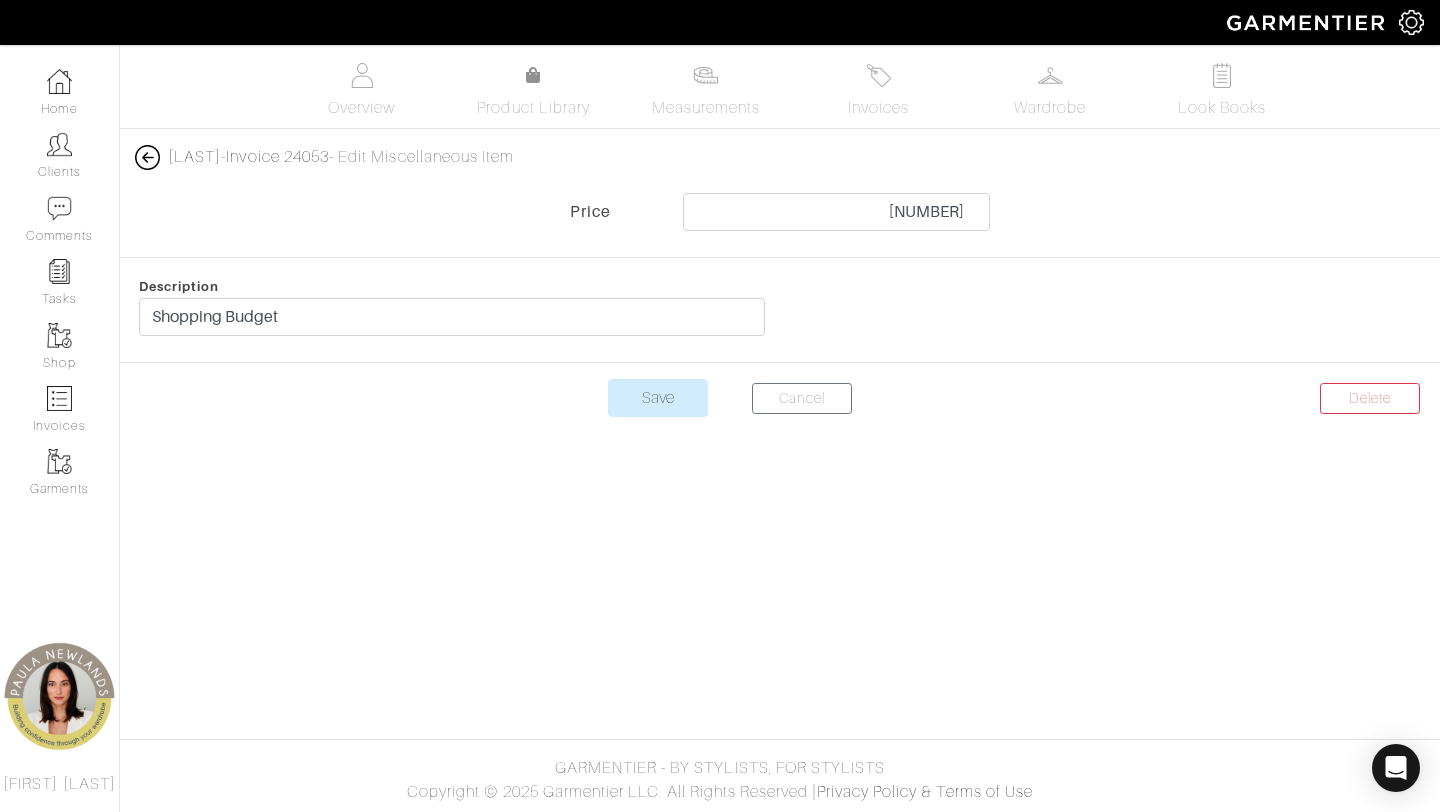 scroll, scrollTop: 0, scrollLeft: 0, axis: both 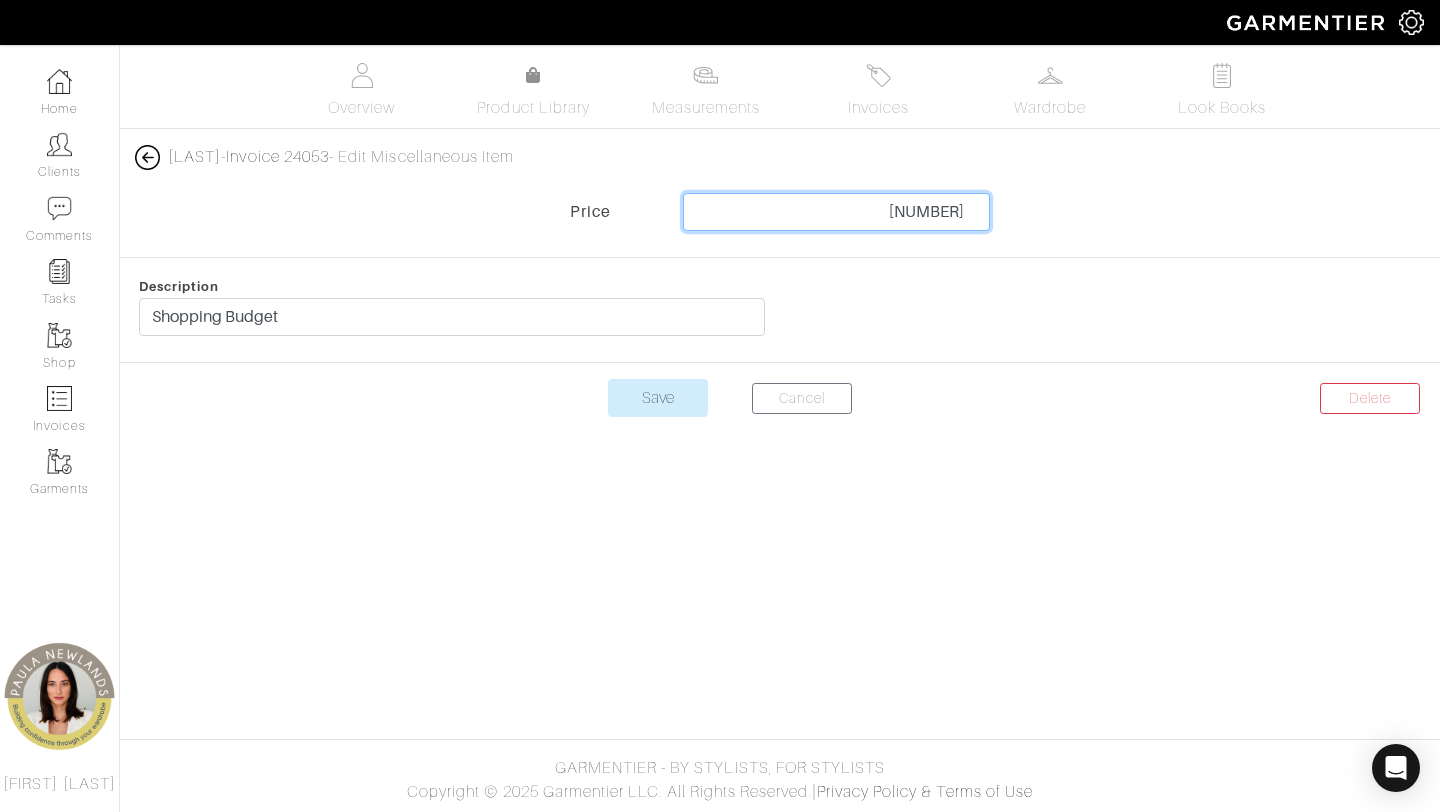 drag, startPoint x: 974, startPoint y: 212, endPoint x: 887, endPoint y: 211, distance: 87.005745 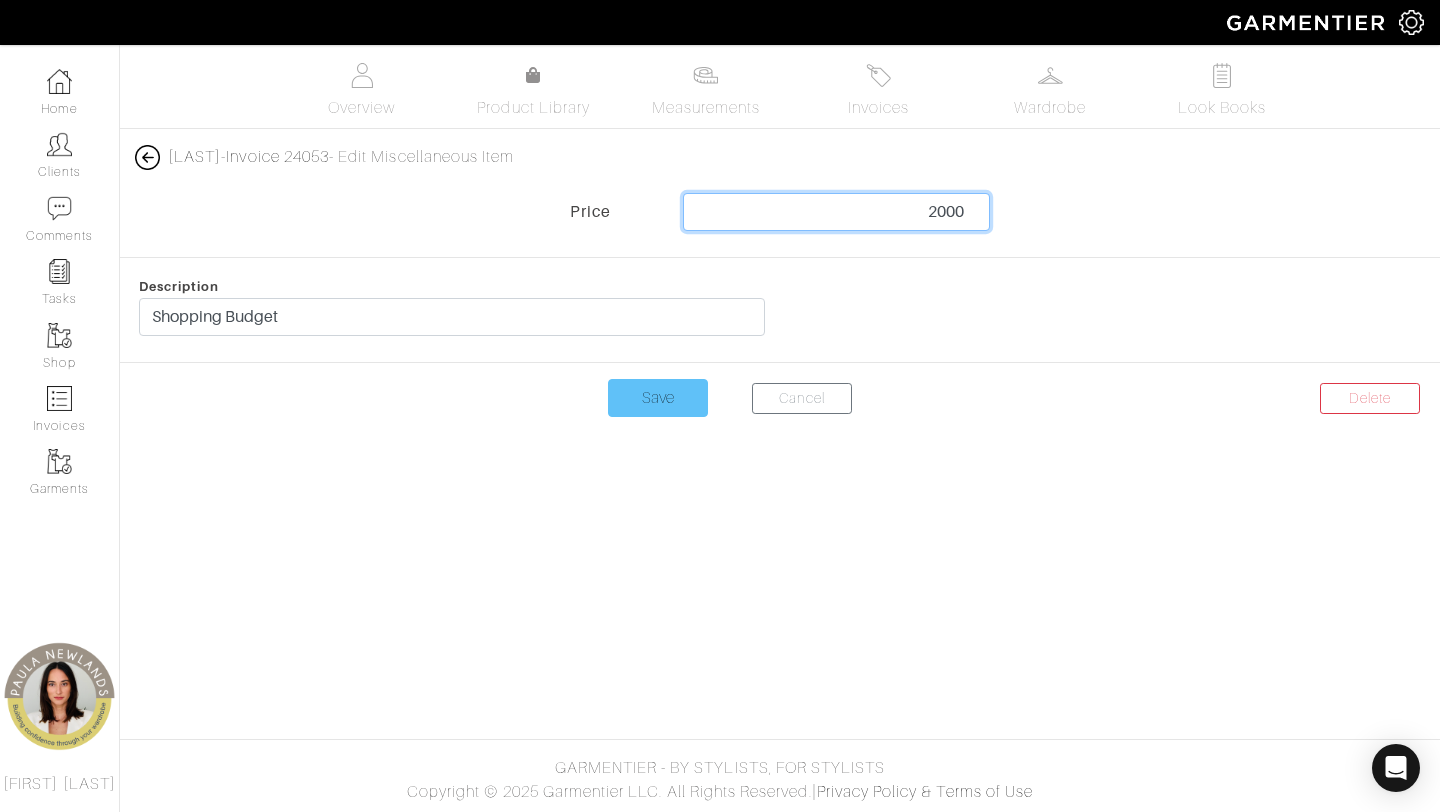 type on "2000" 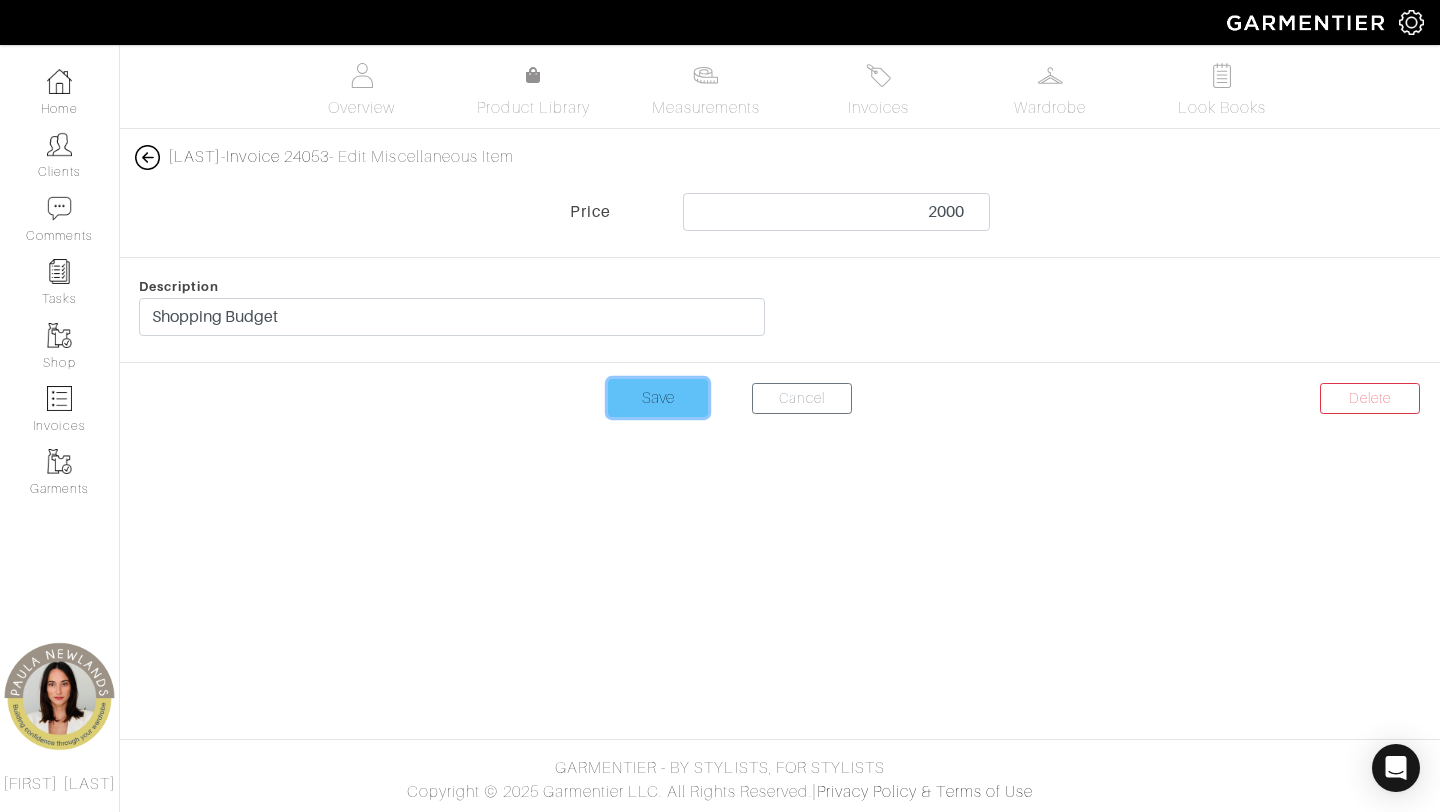 click on "Save" at bounding box center [658, 398] 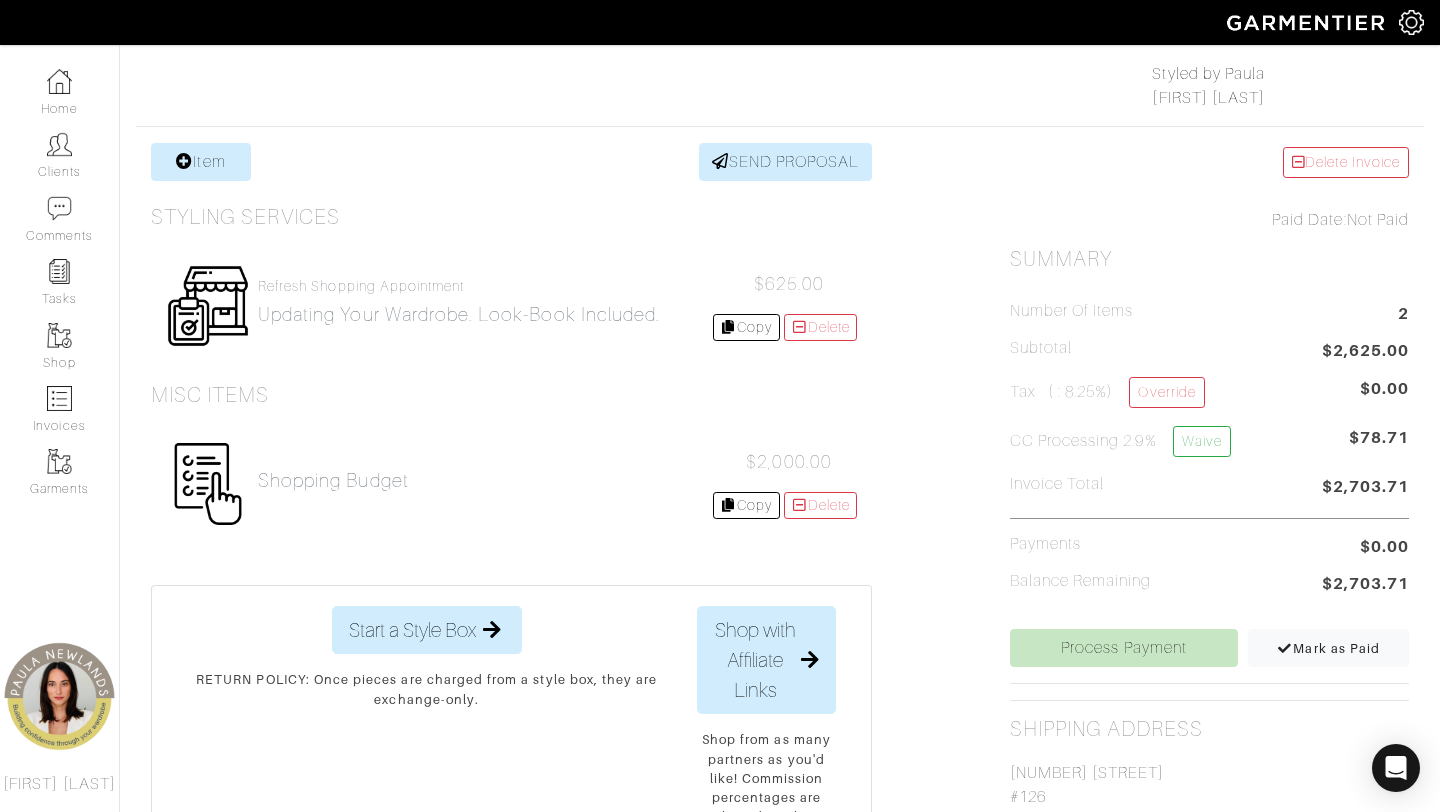 scroll, scrollTop: 309, scrollLeft: 0, axis: vertical 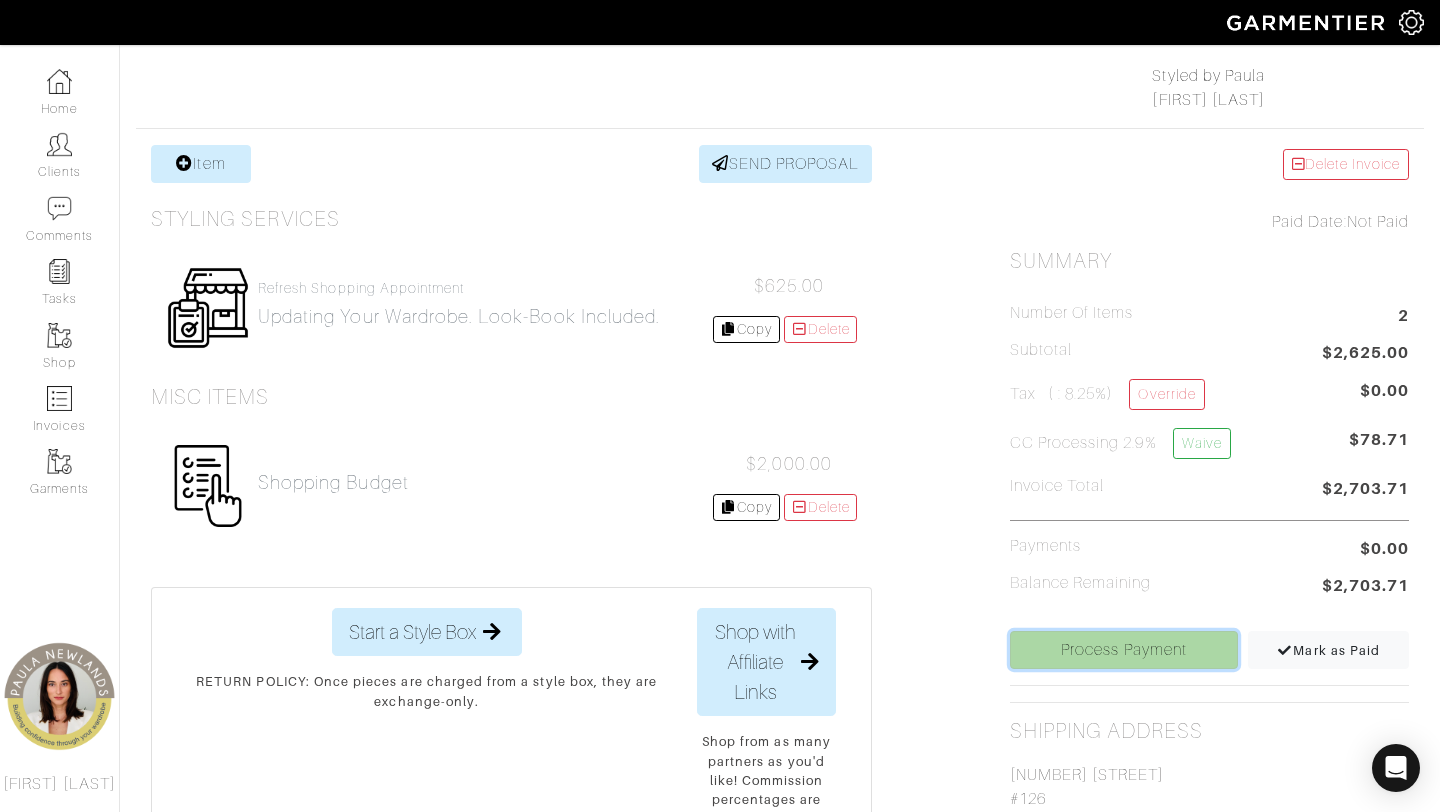 click on "Process Payment" at bounding box center (1124, 650) 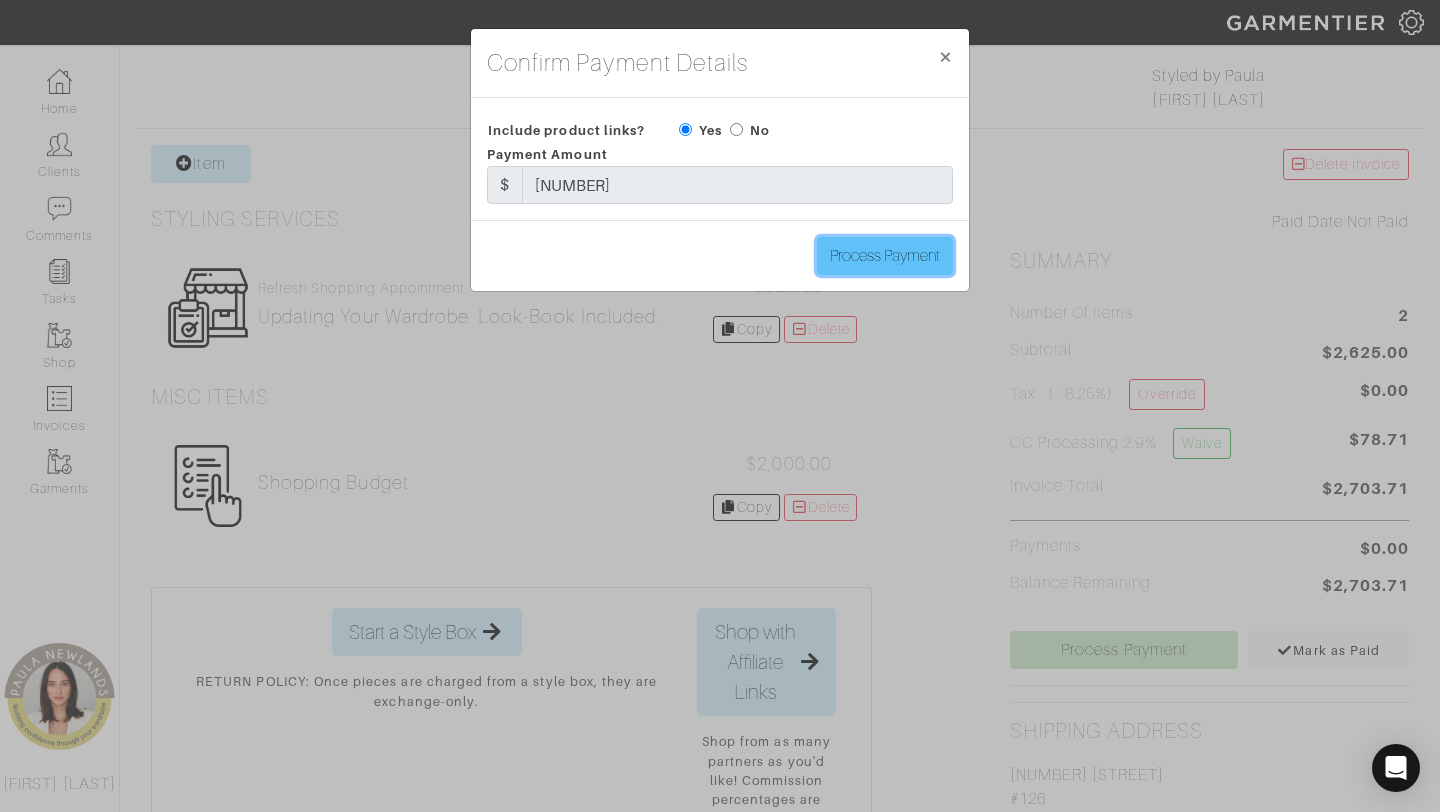 click on "Process Payment" at bounding box center [885, 256] 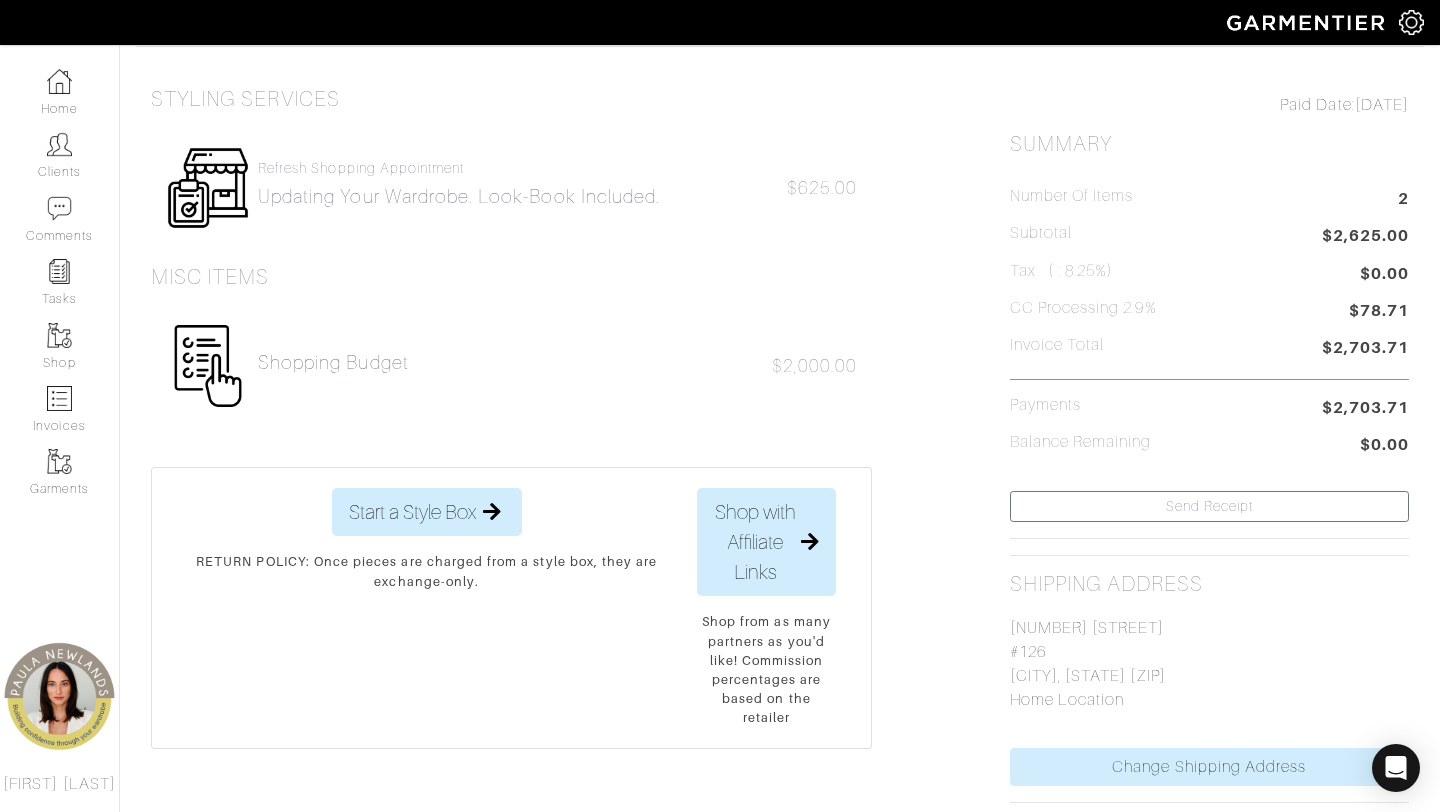 scroll, scrollTop: 0, scrollLeft: 0, axis: both 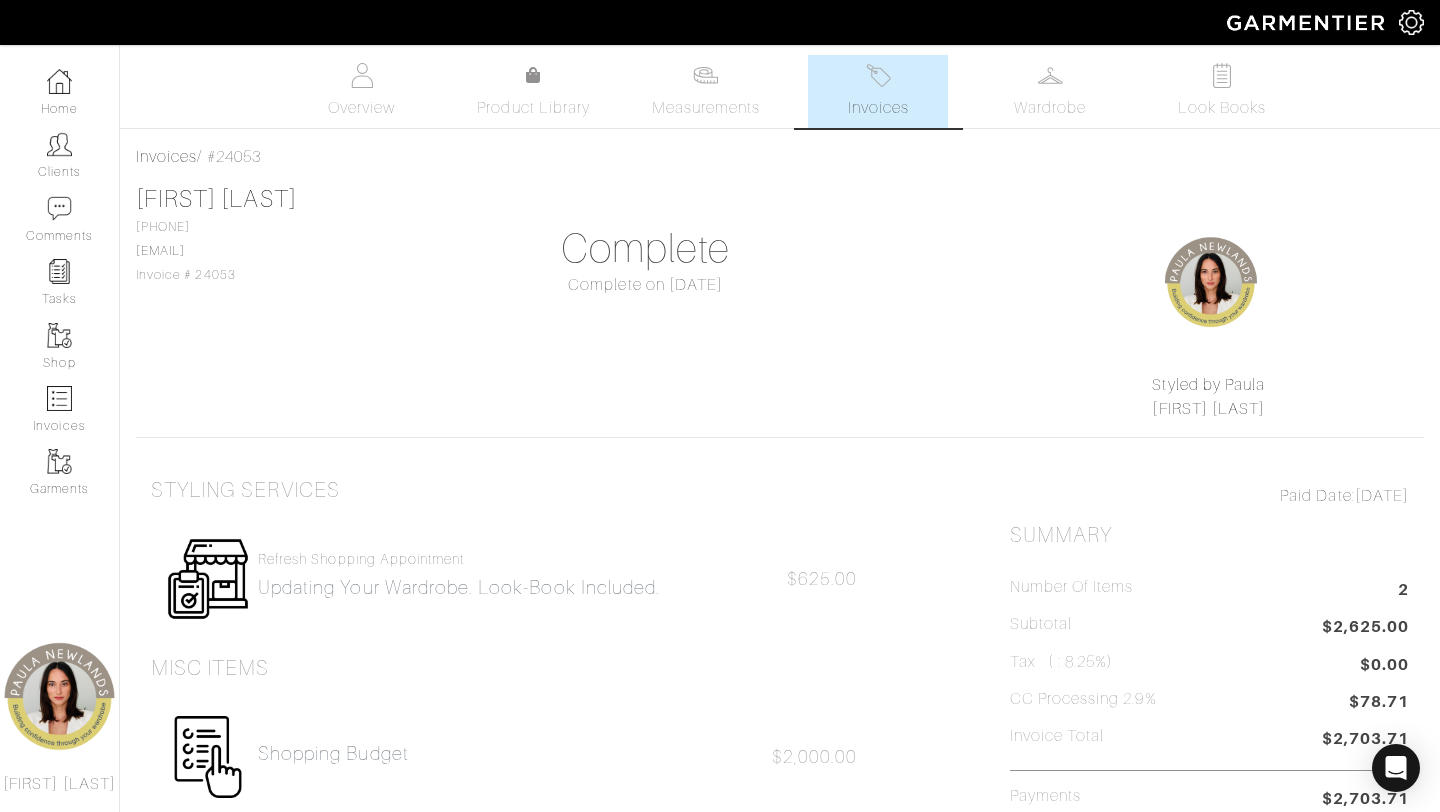 click on "Home
Clients
Comments
Tasks
Shop
Invoices
Garments
[FIRST] [LAST]" at bounding box center [60, 428] 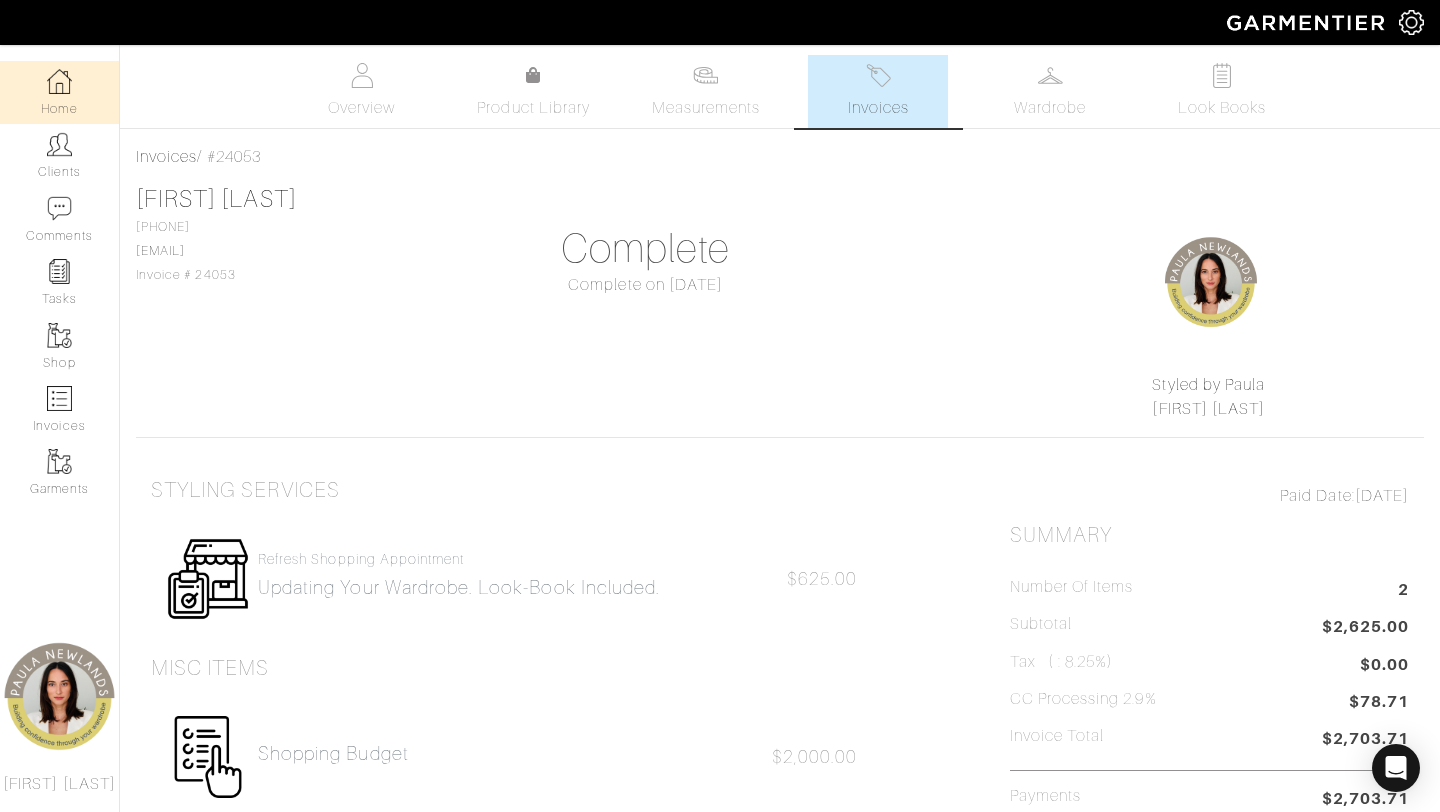 click on "Home" at bounding box center [59, 92] 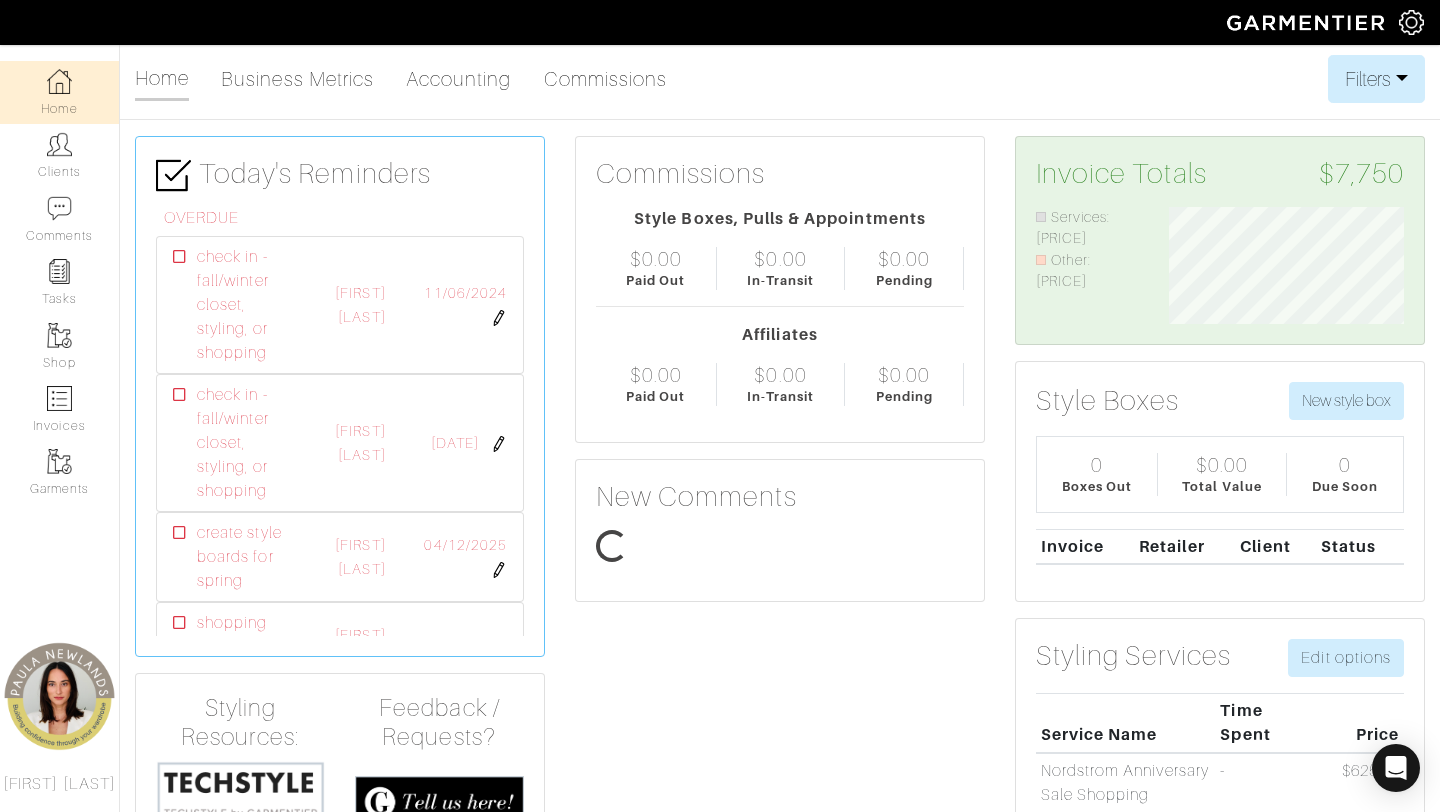 scroll, scrollTop: 999883, scrollLeft: 999734, axis: both 